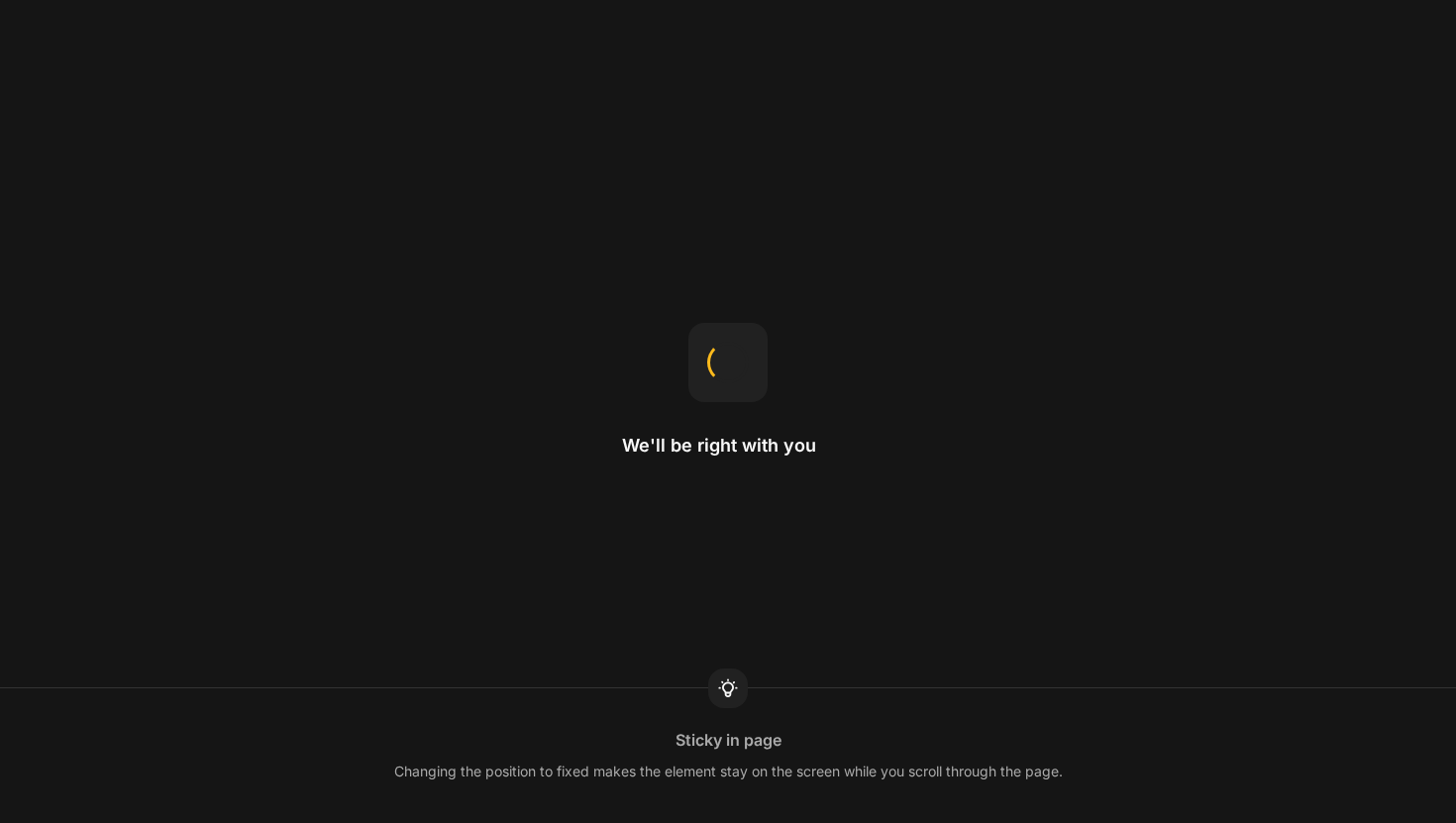 scroll, scrollTop: 0, scrollLeft: 0, axis: both 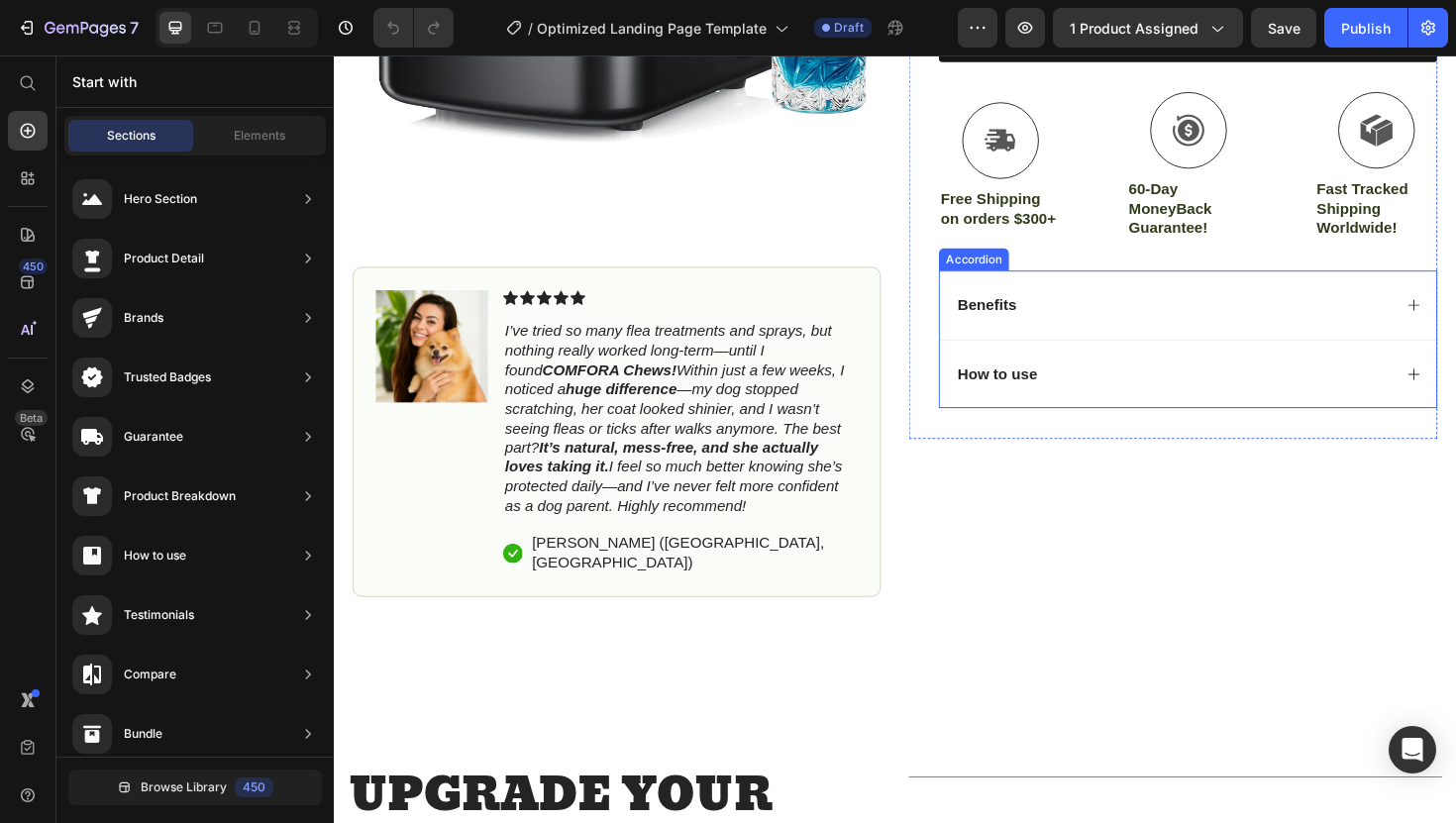 click 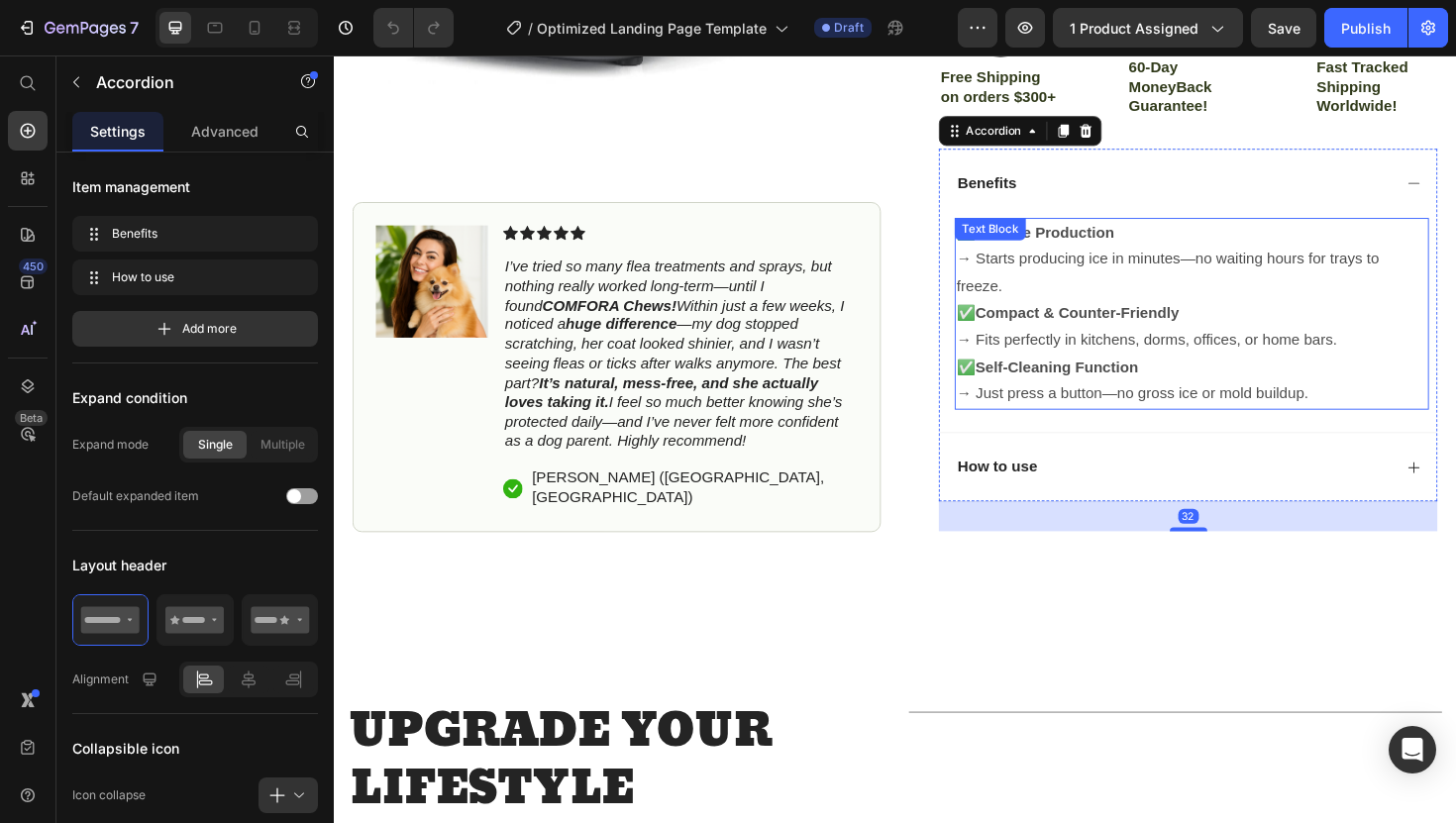 scroll, scrollTop: 715, scrollLeft: 0, axis: vertical 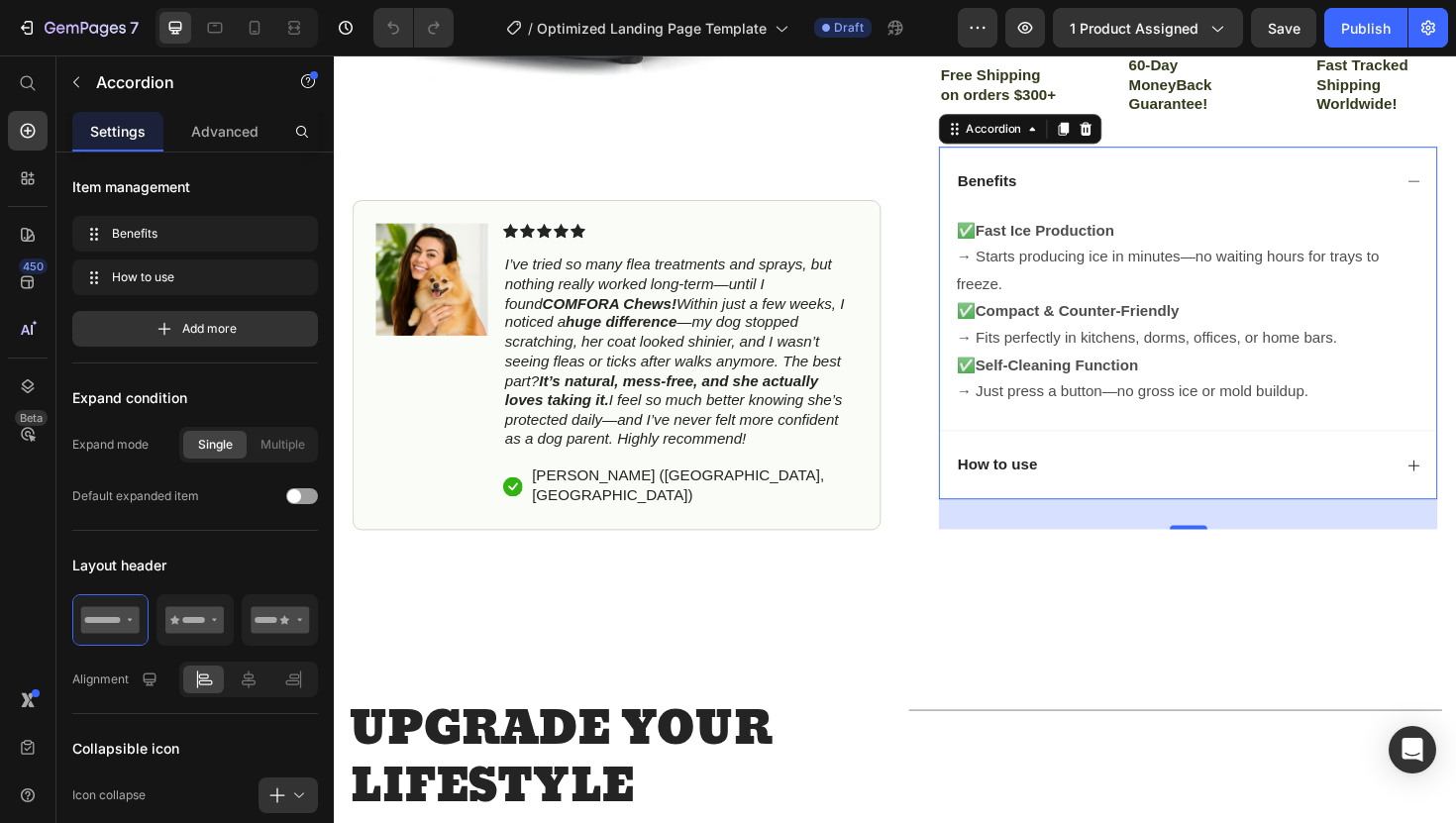 click 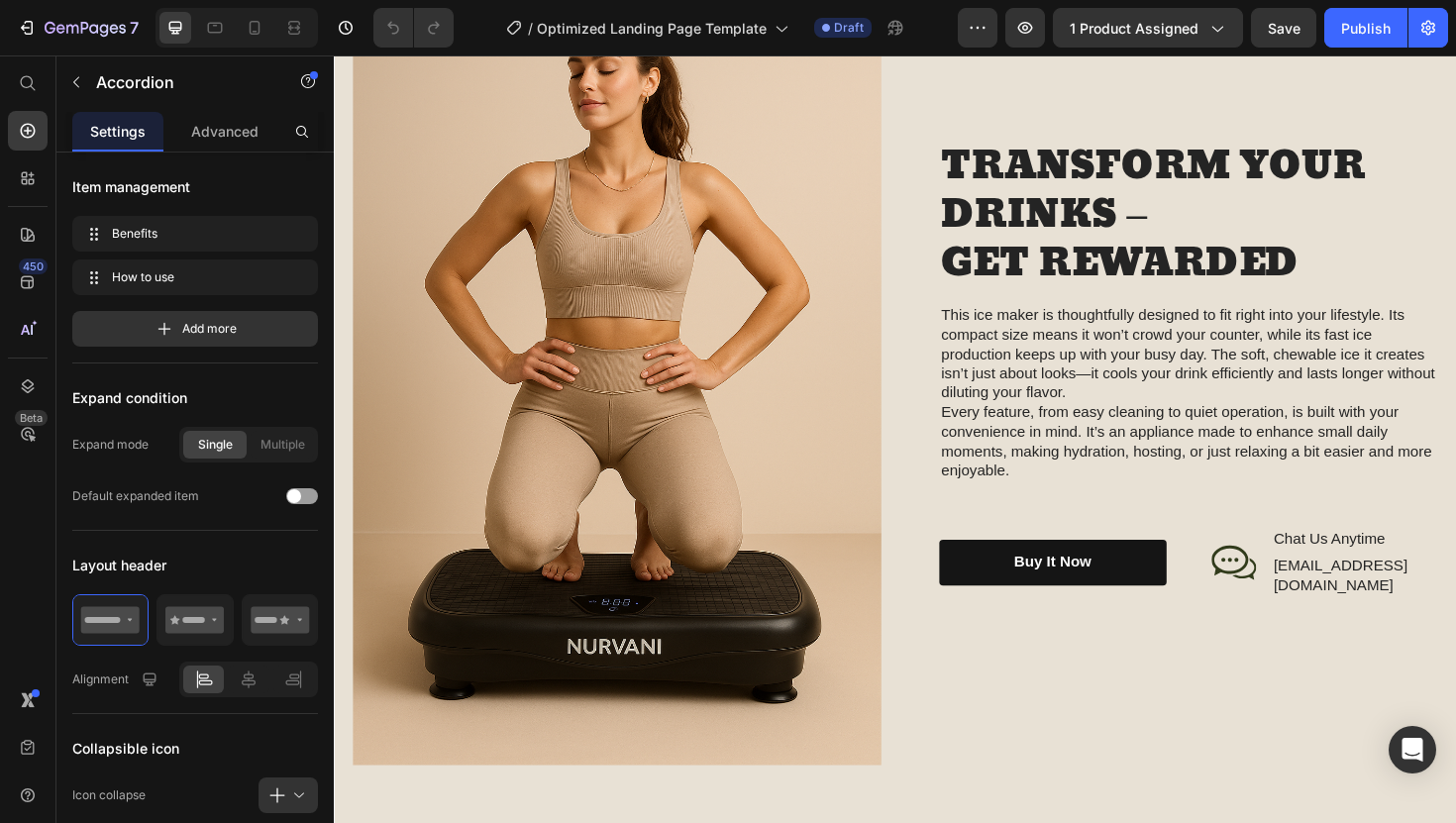 scroll, scrollTop: 2219, scrollLeft: 0, axis: vertical 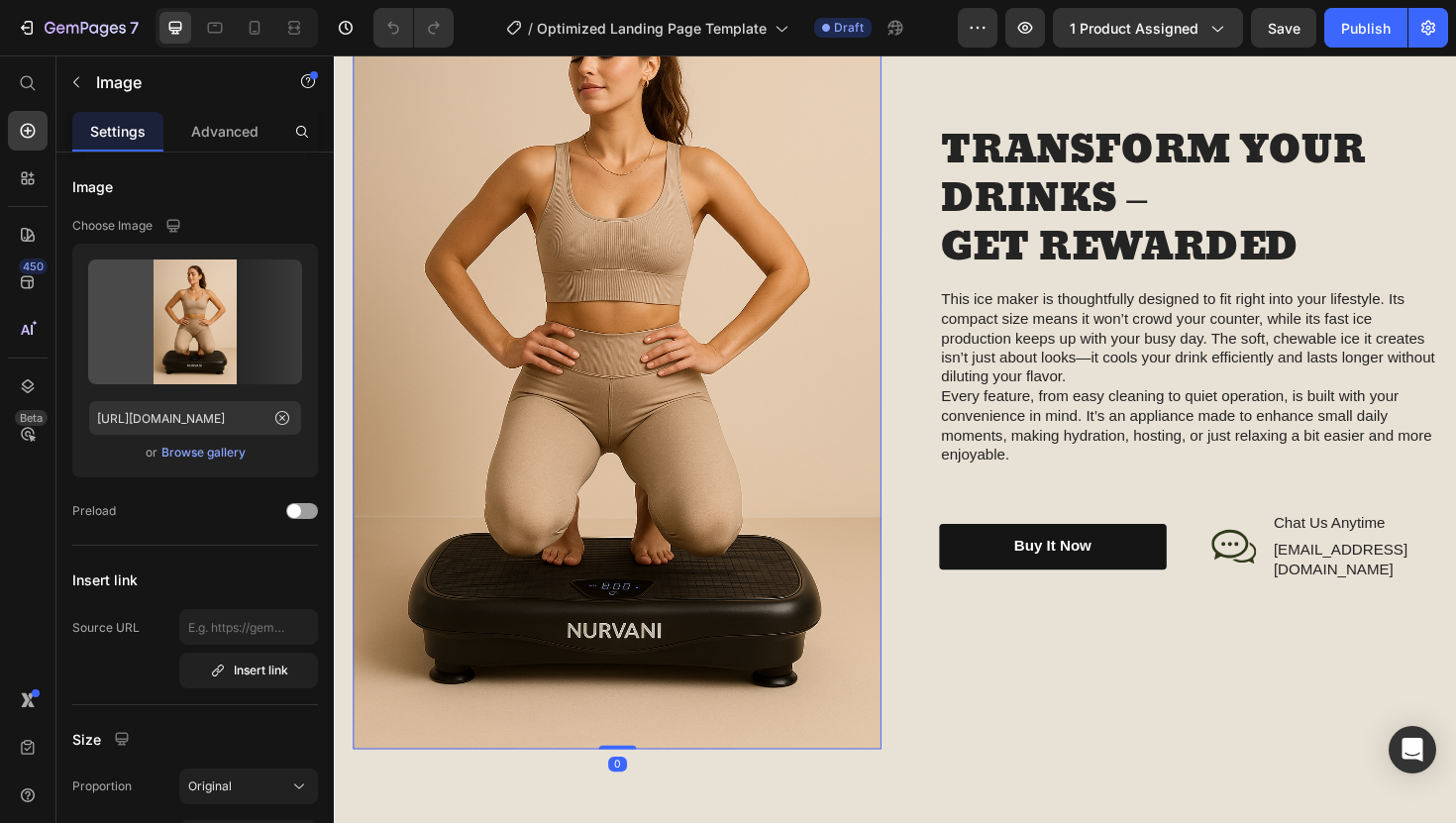 click at bounding box center (633, 370) 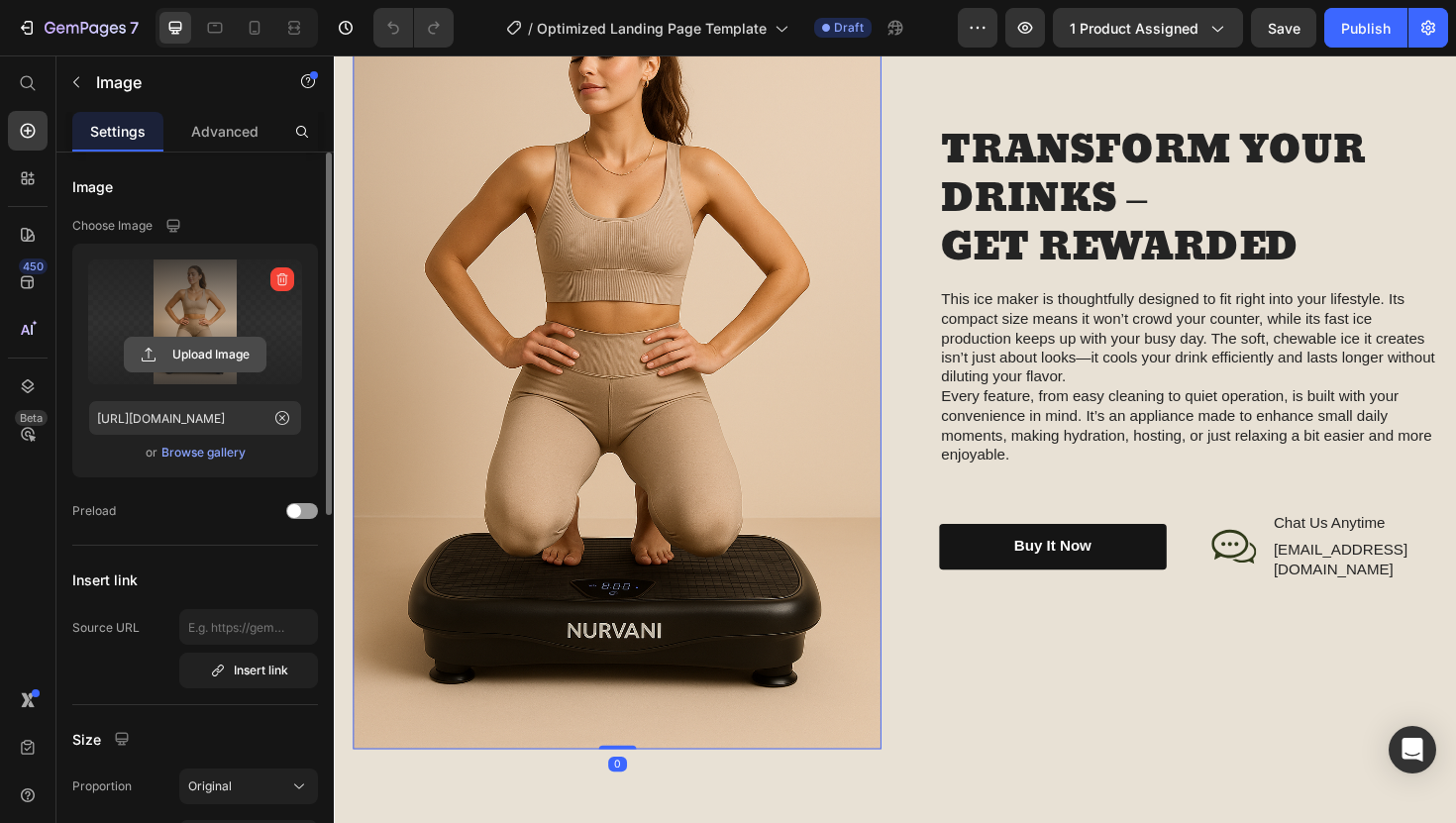 click 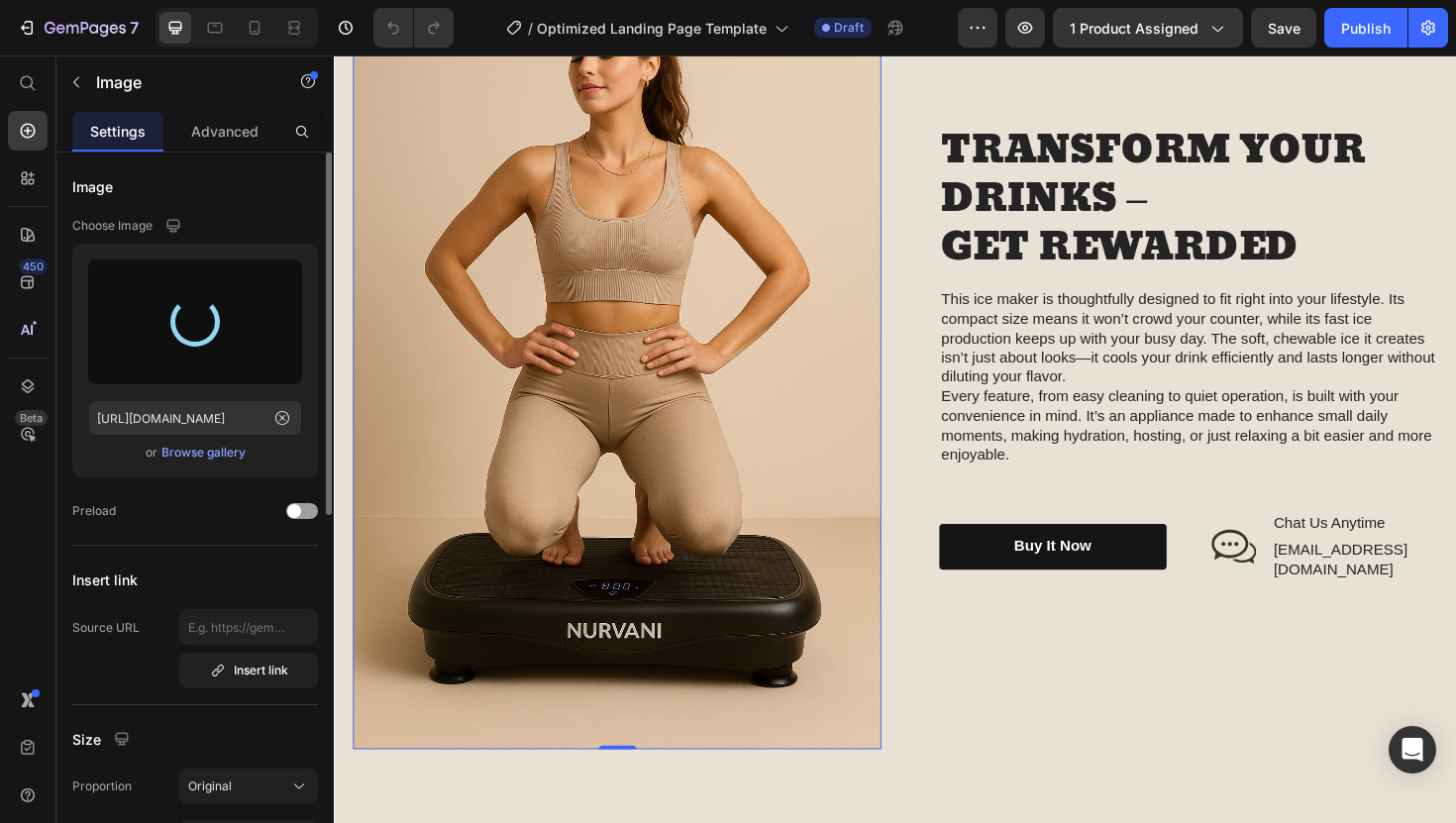 type on "[URL][DOMAIN_NAME]" 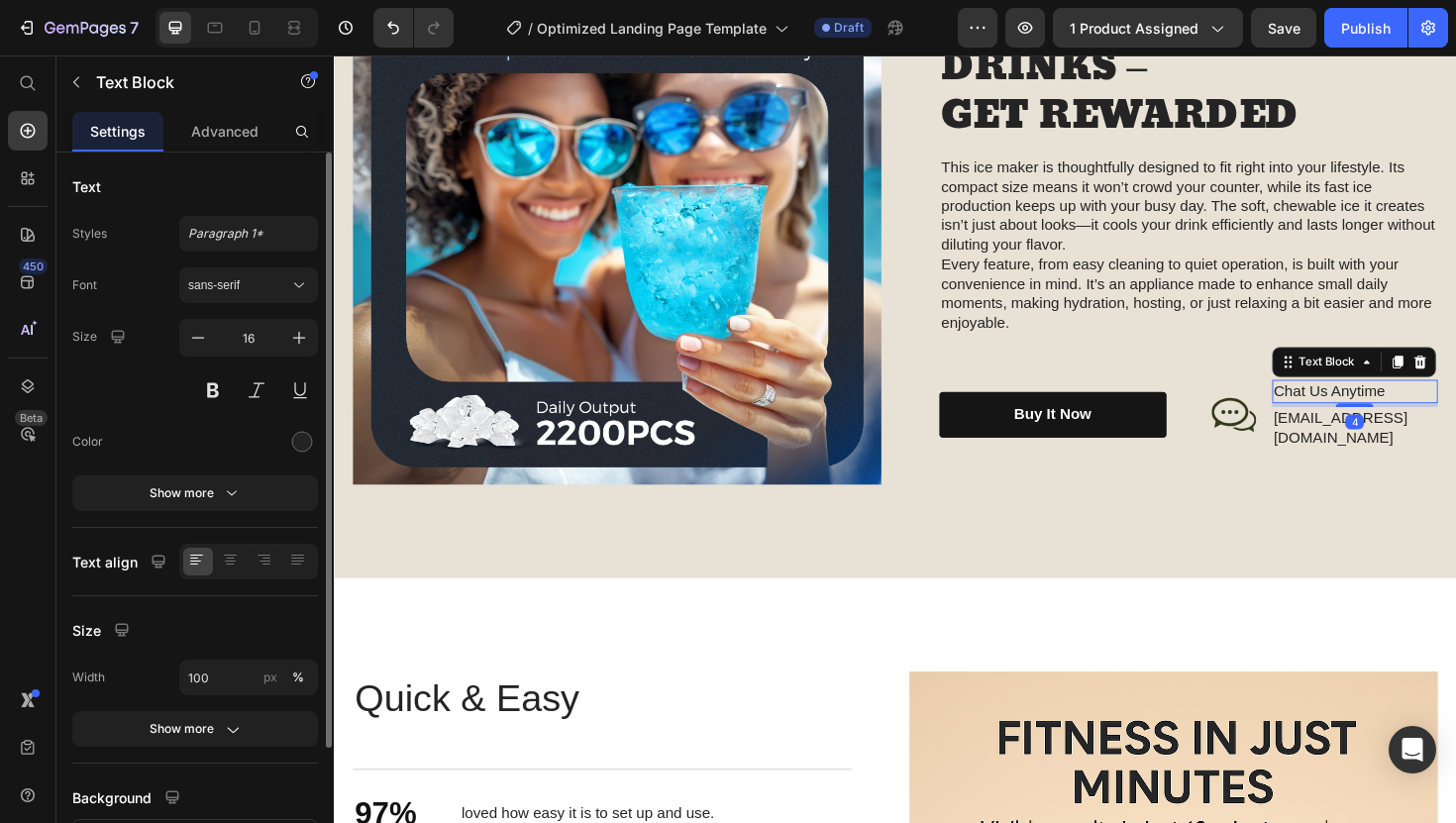 click on "Chat Us Anytime" at bounding box center [1415, 411] 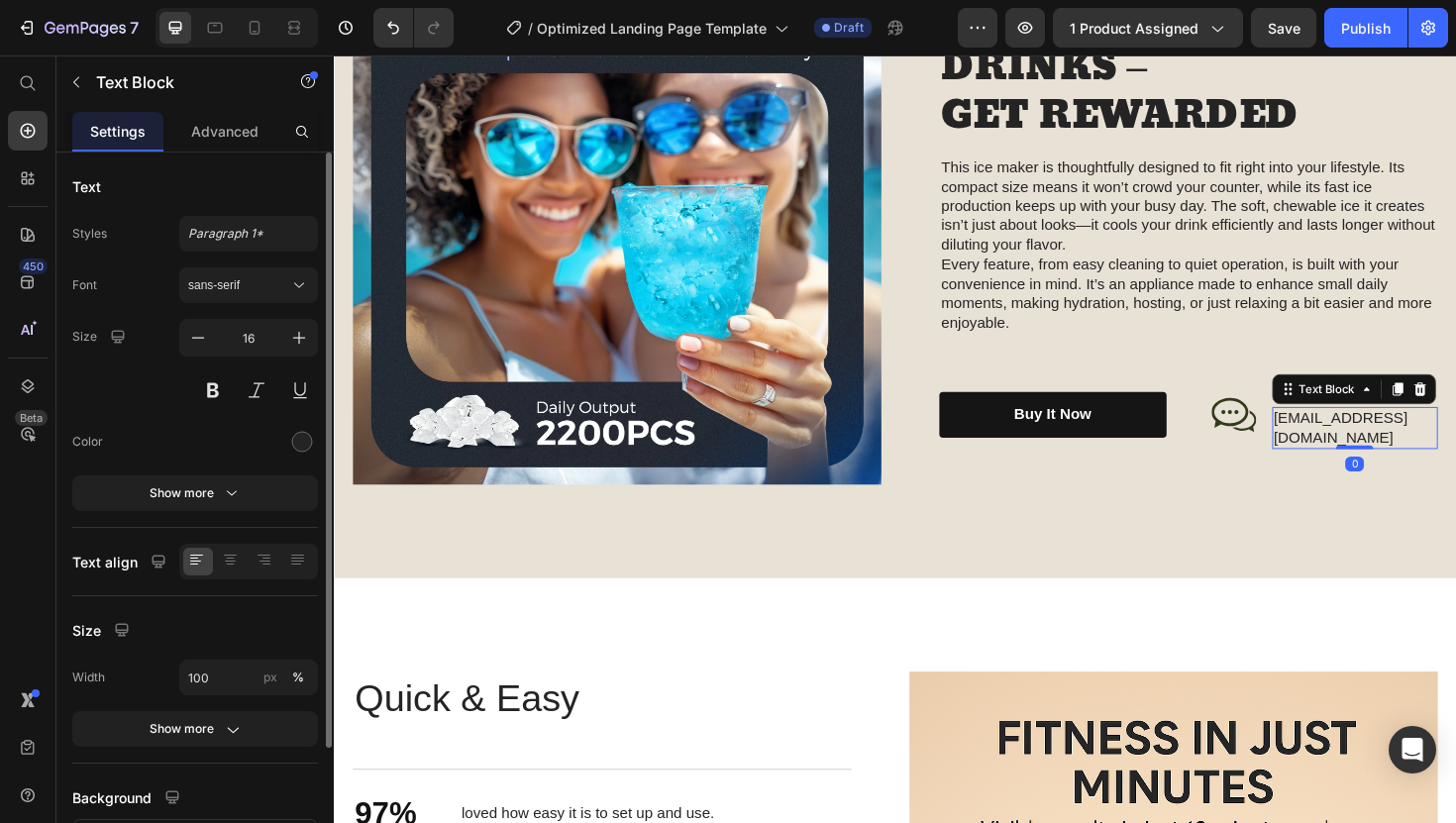 click on "[EMAIL_ADDRESS][DOMAIN_NAME]" at bounding box center (1415, 451) 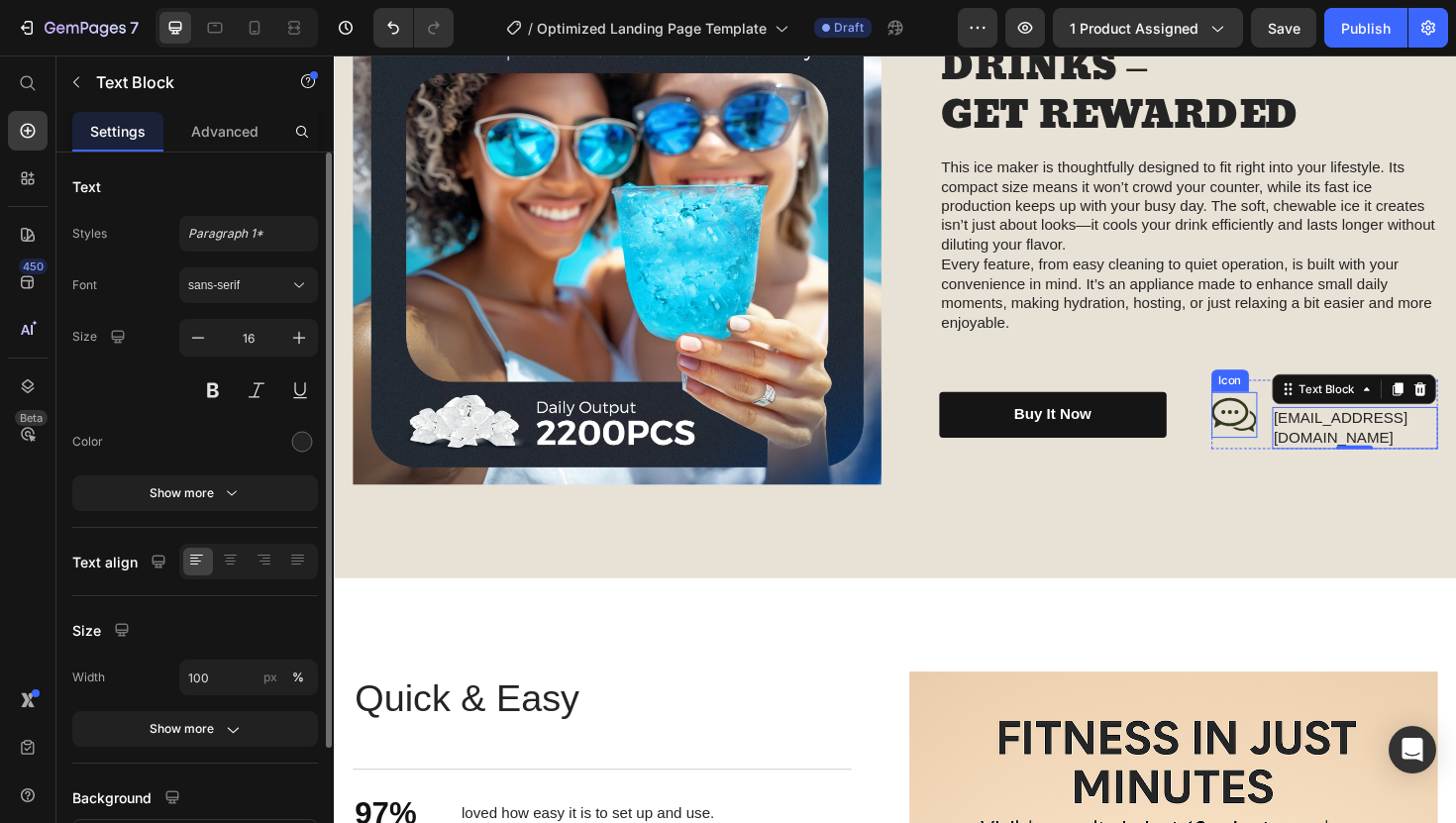 click 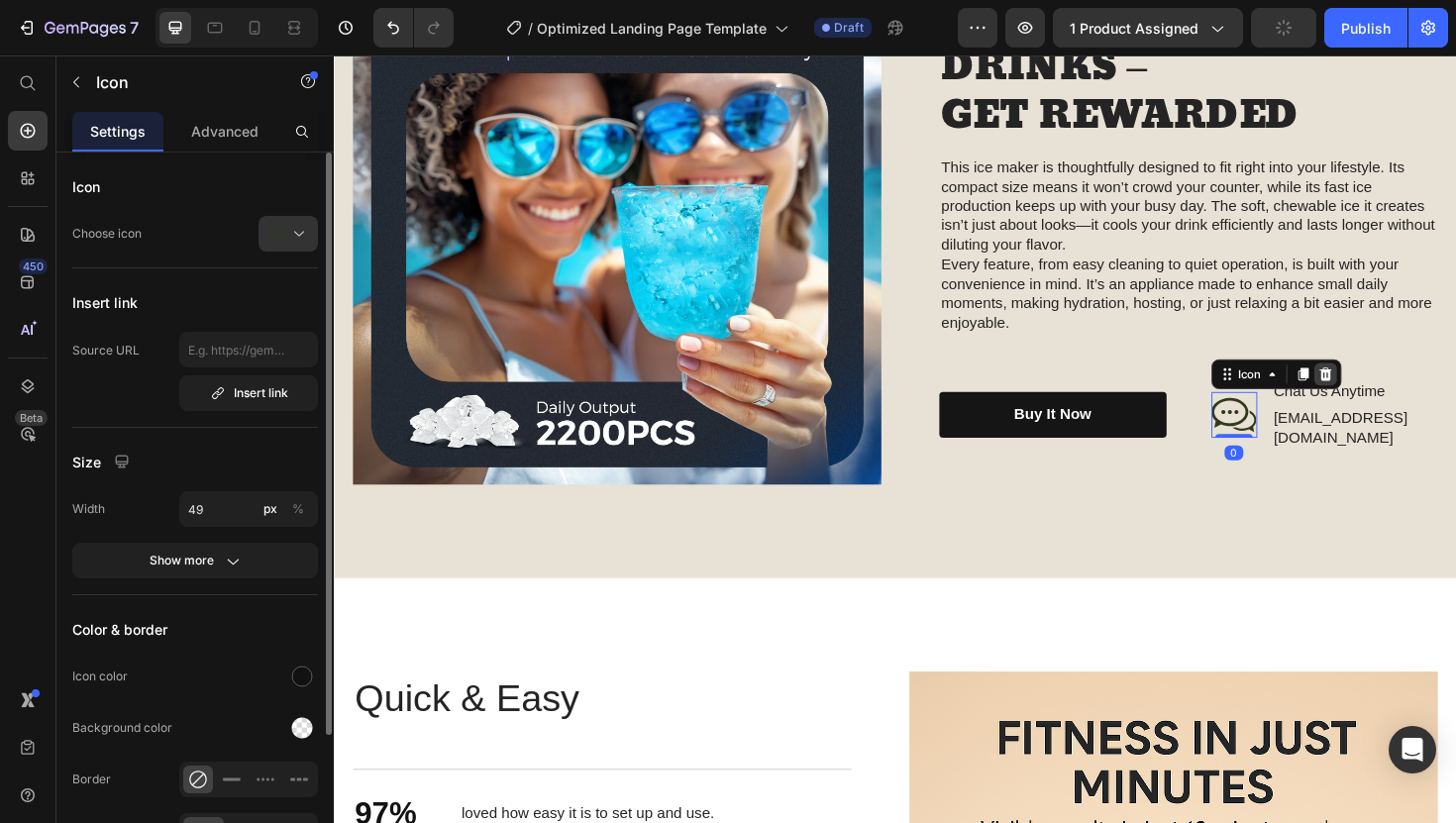 click 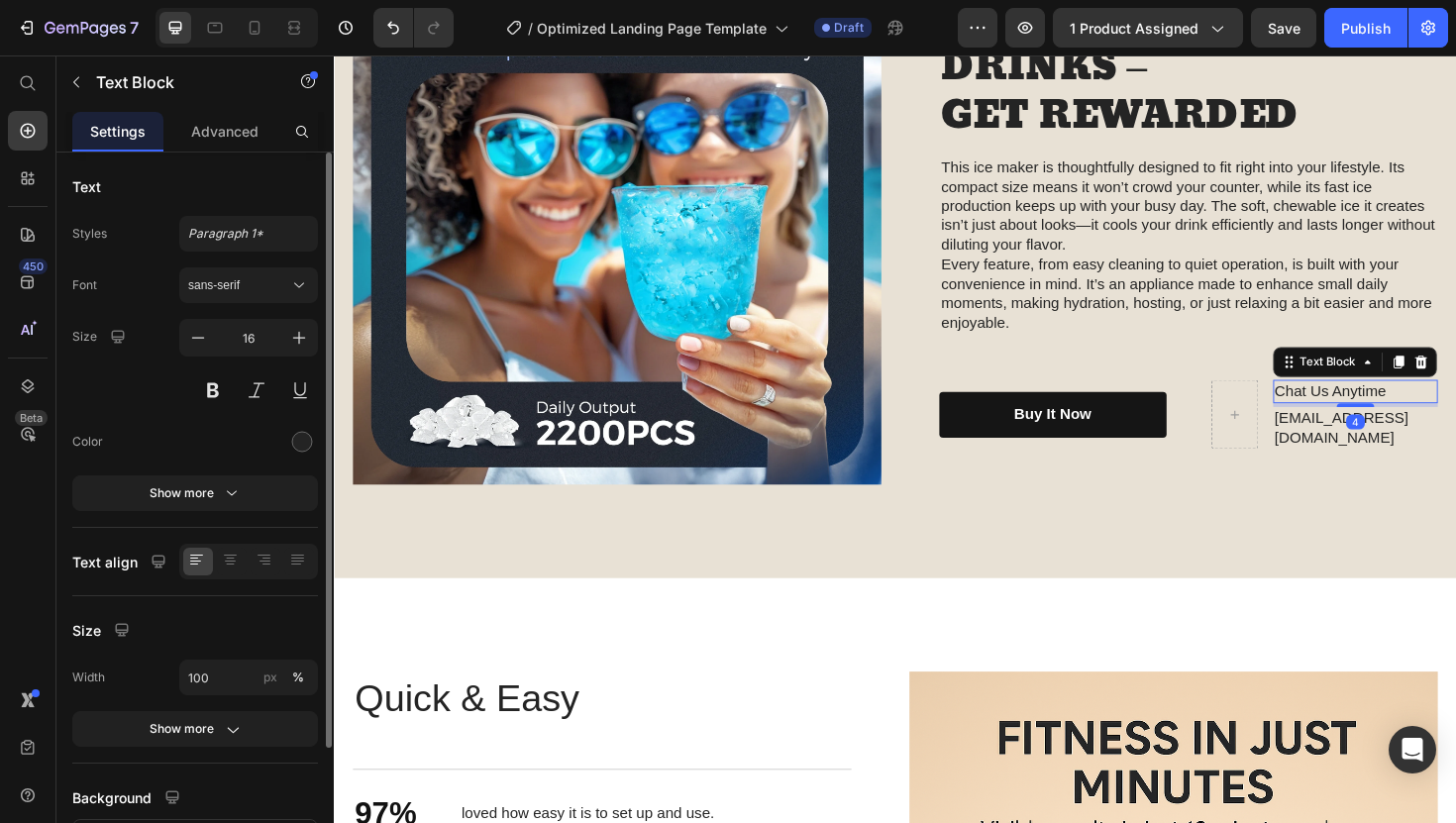 click on "Chat Us Anytime" at bounding box center (1415, 411) 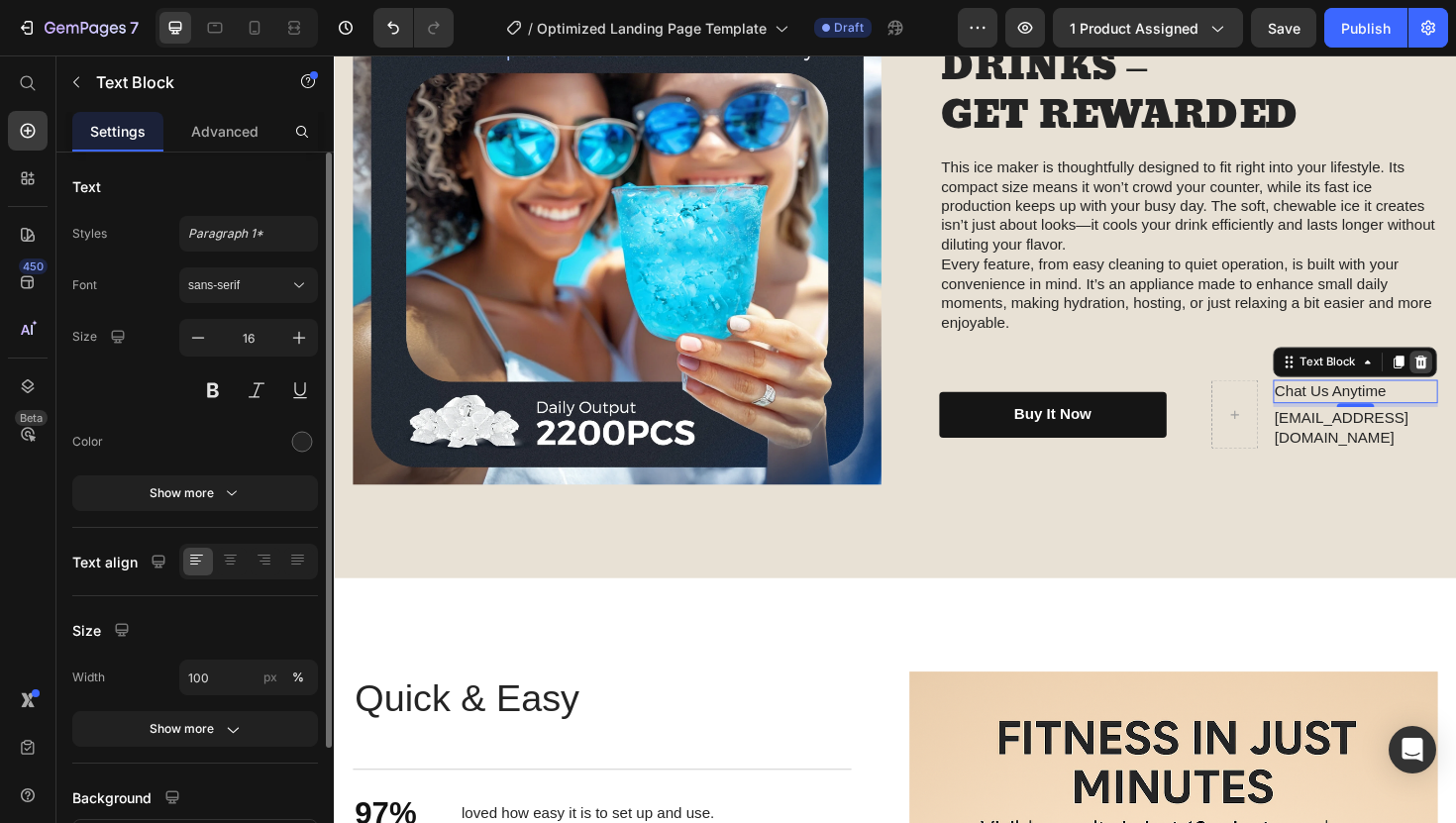 click 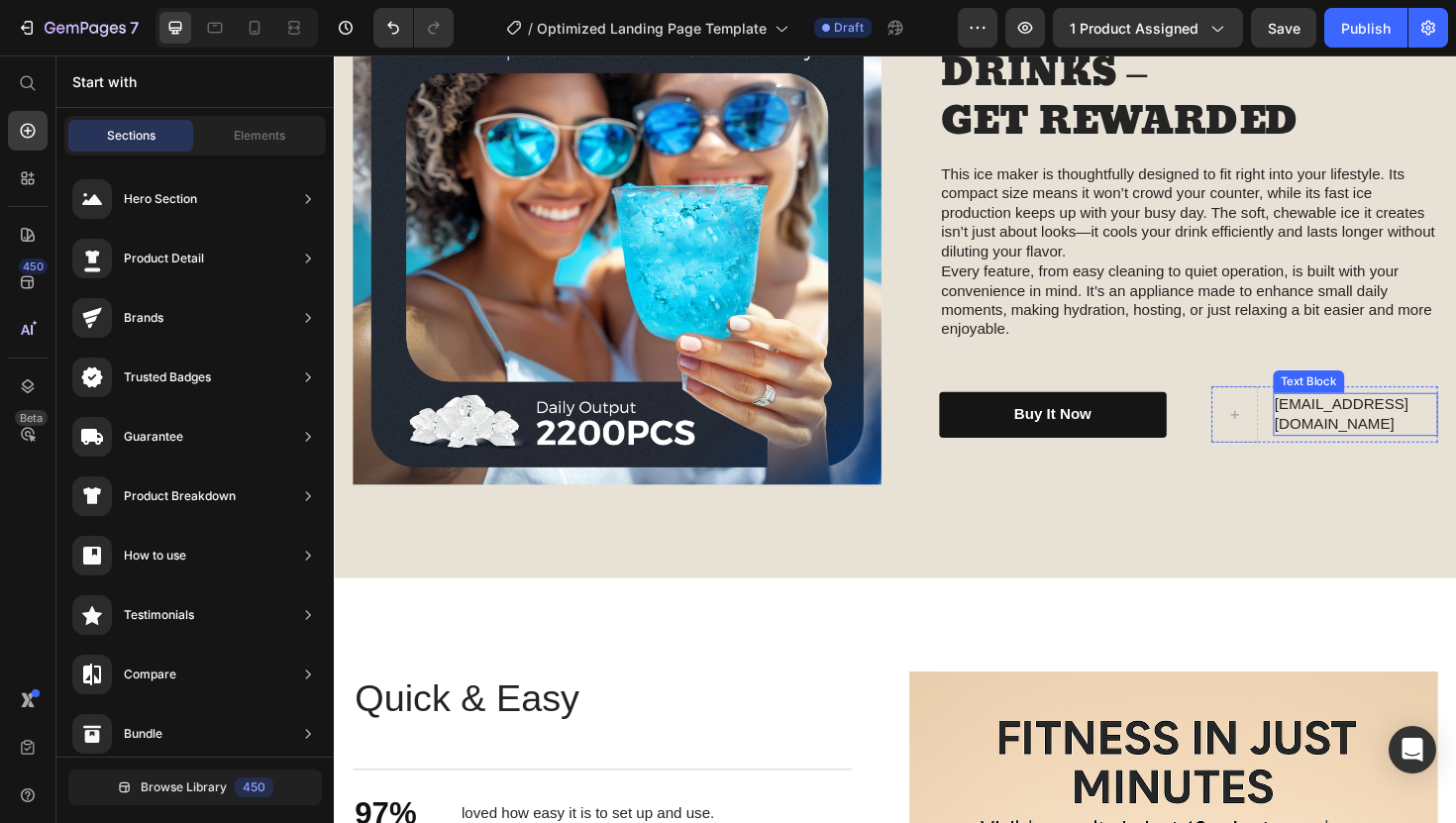 click on "[EMAIL_ADDRESS][DOMAIN_NAME]" at bounding box center (1415, 436) 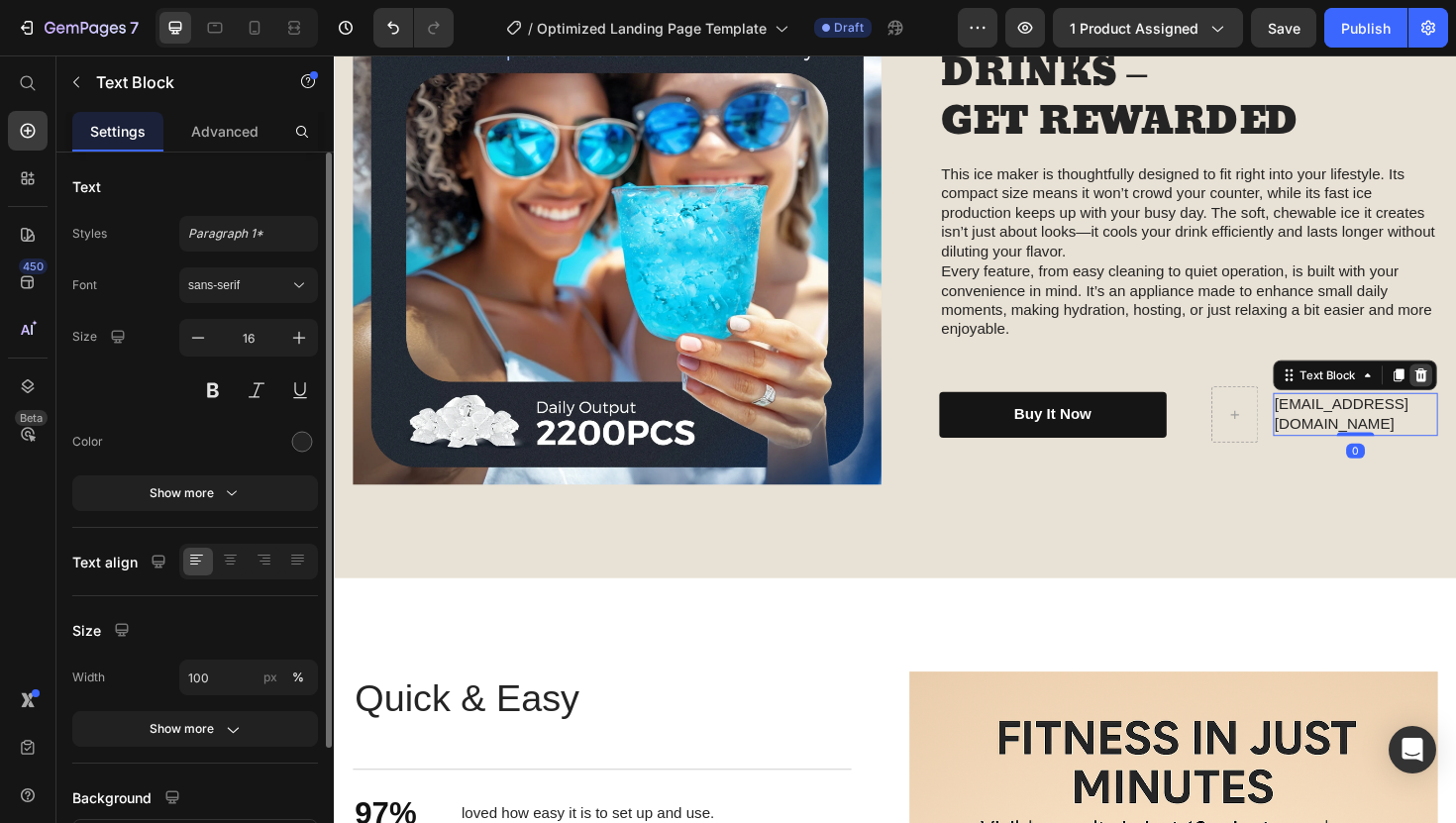 click 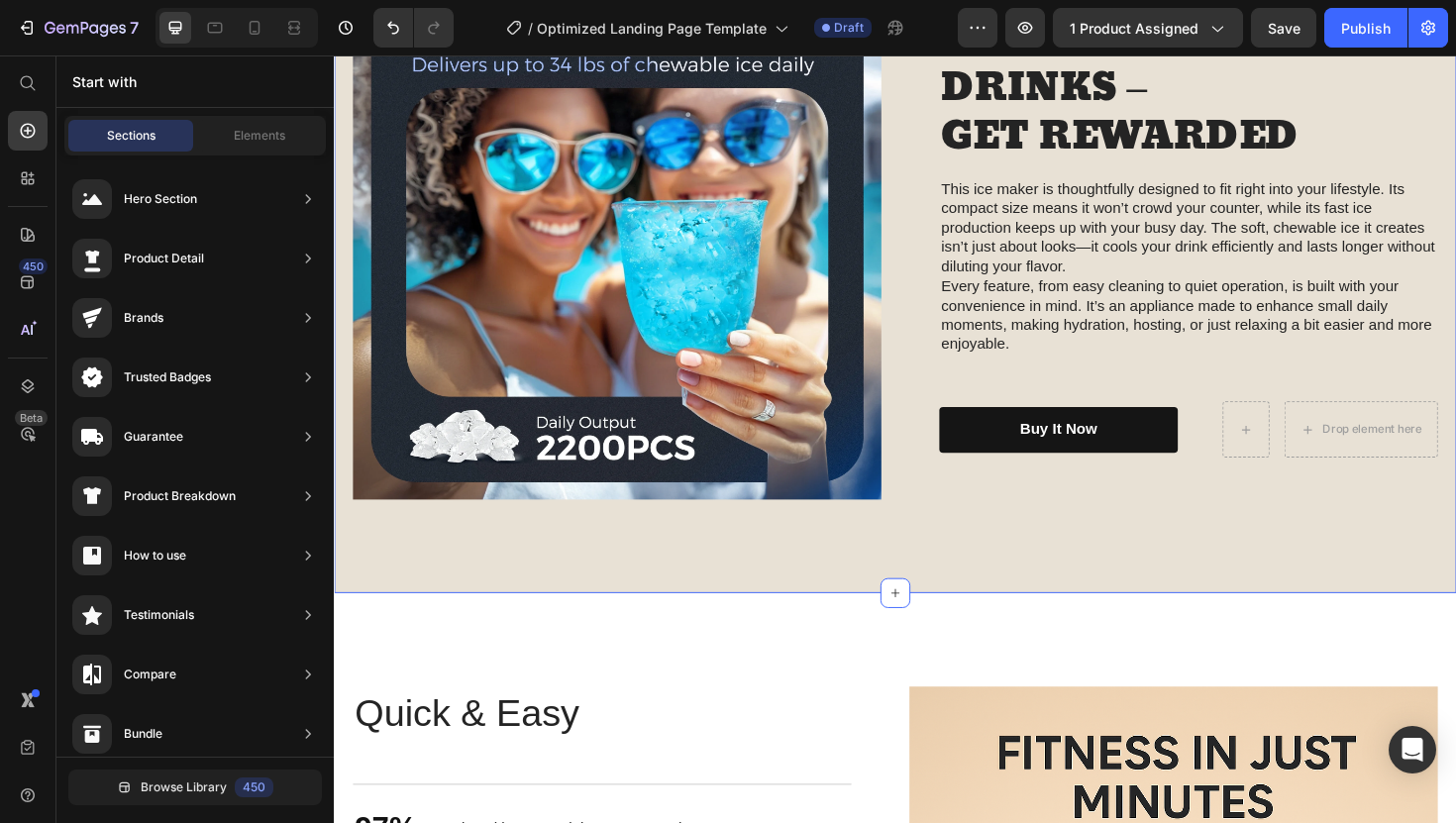 scroll, scrollTop: 2257, scrollLeft: 0, axis: vertical 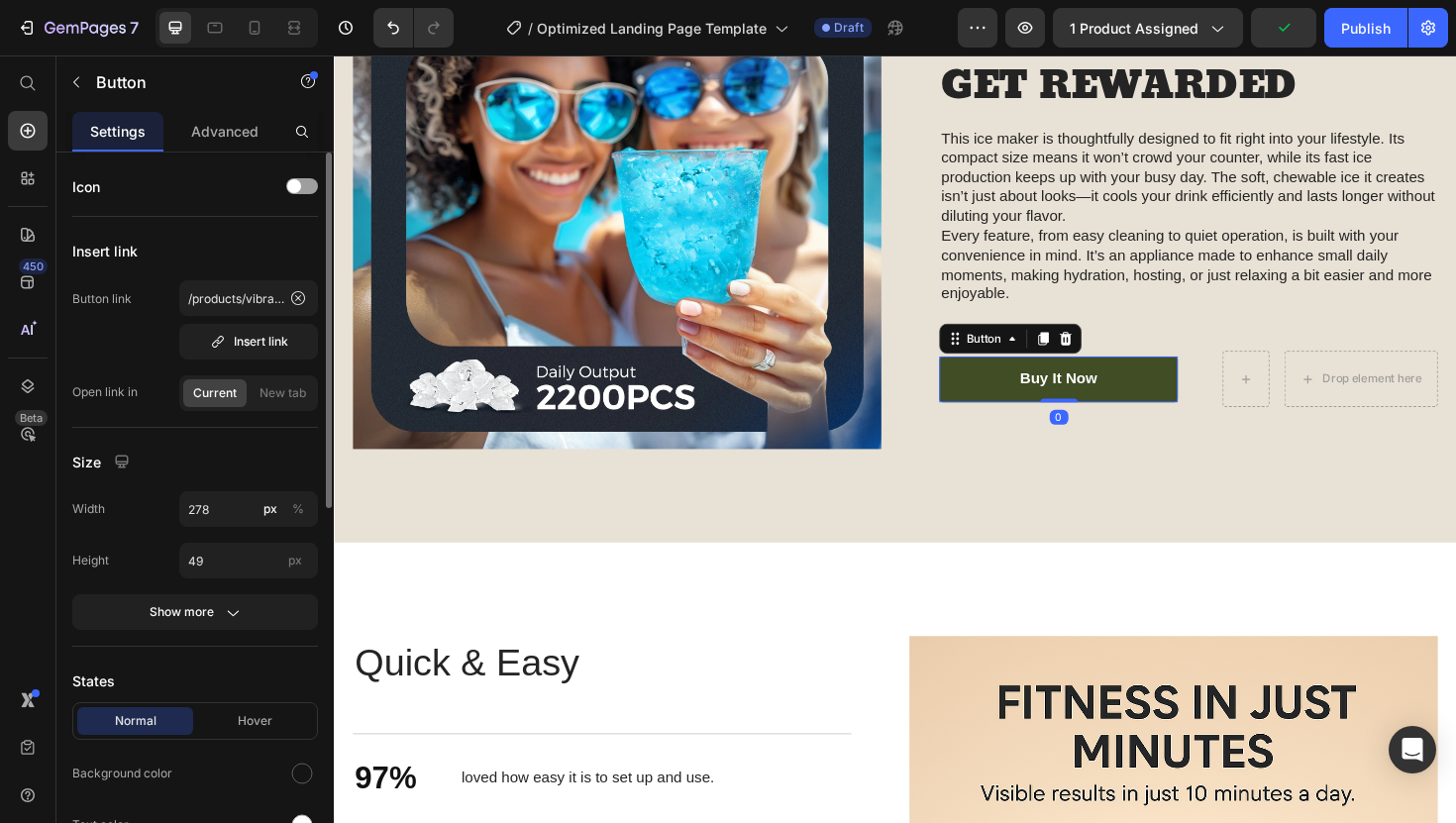 click on "buy it now" at bounding box center (1100, 398) 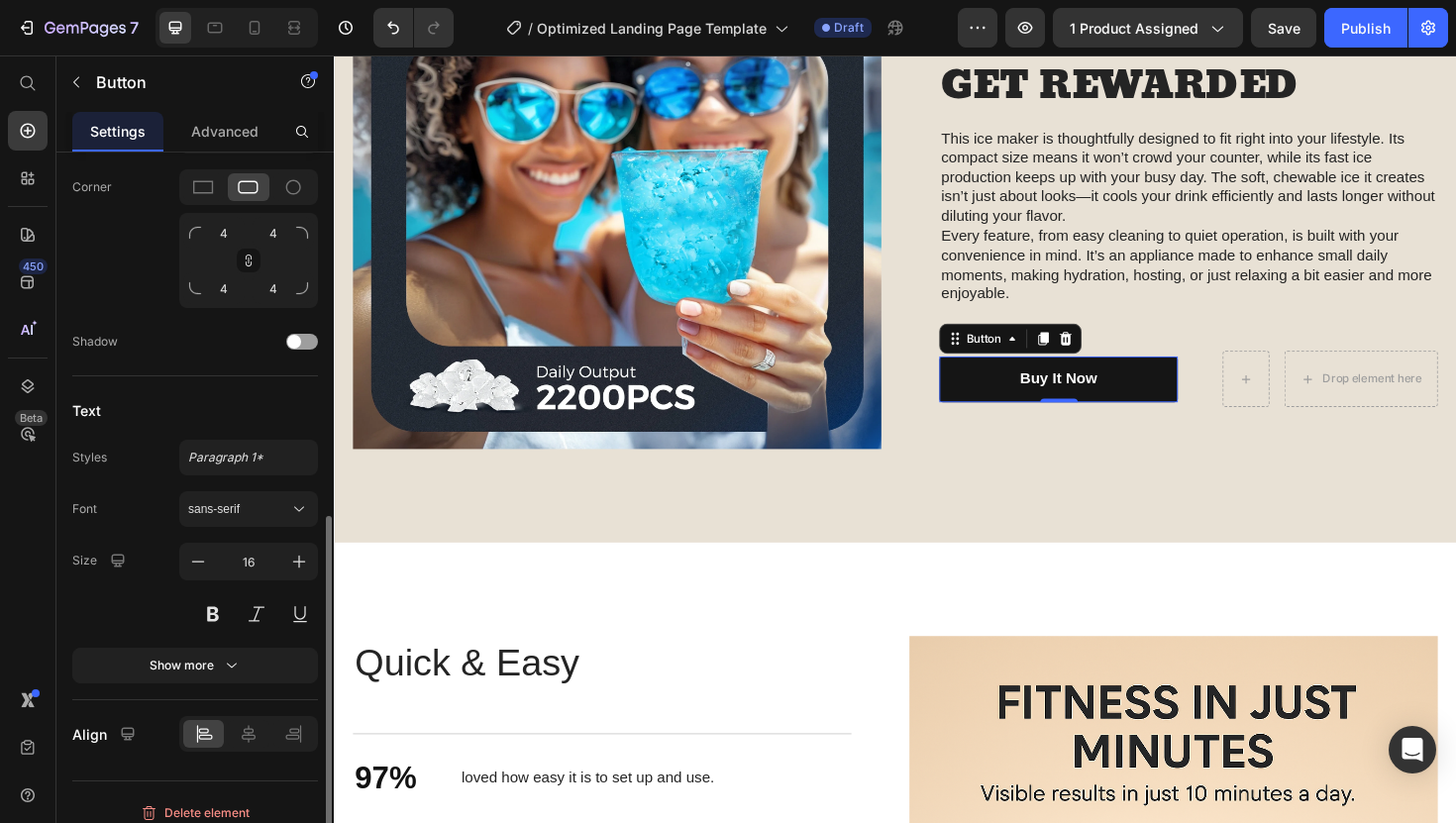 scroll, scrollTop: 756, scrollLeft: 0, axis: vertical 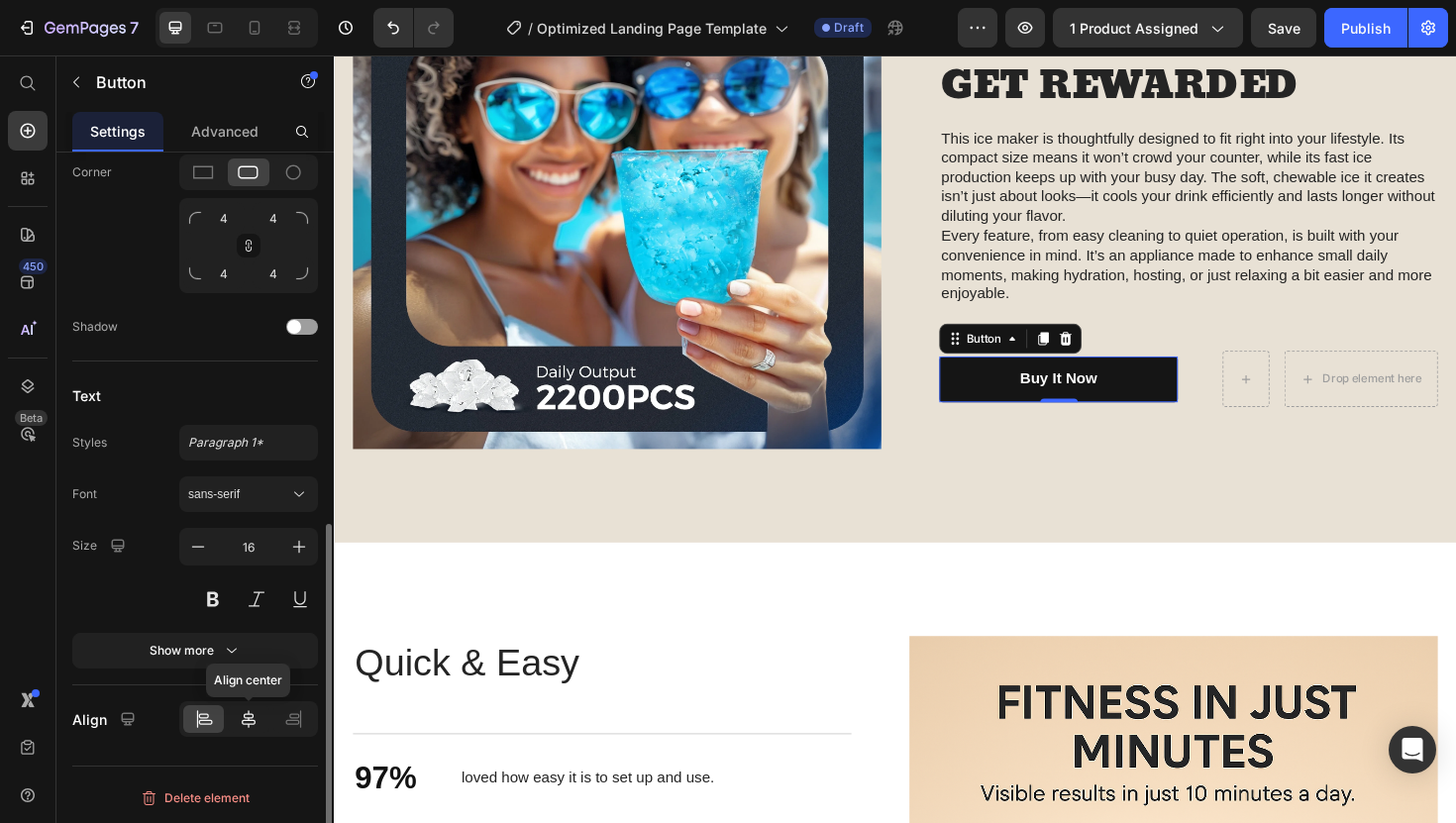 click 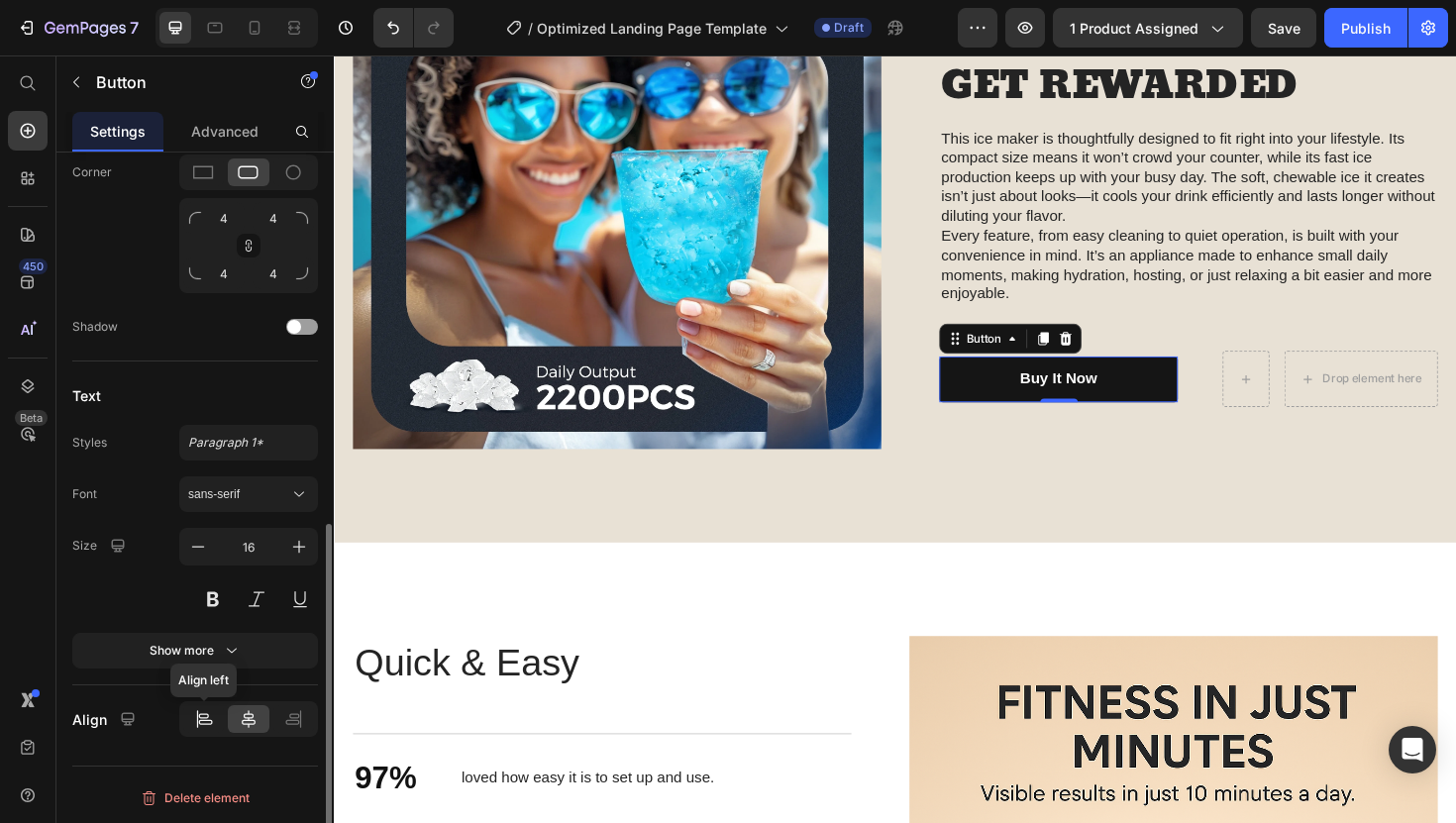 click 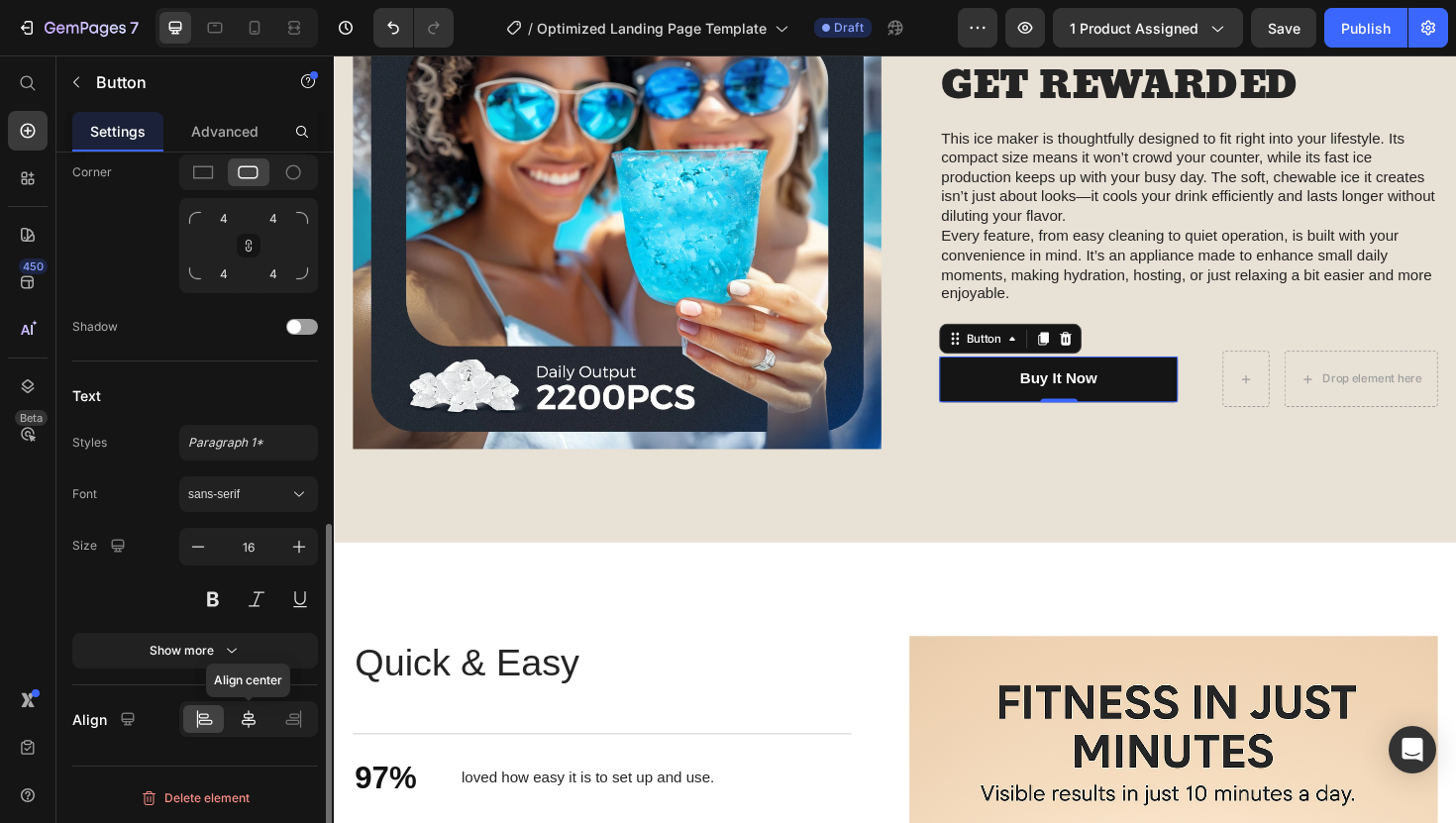 click 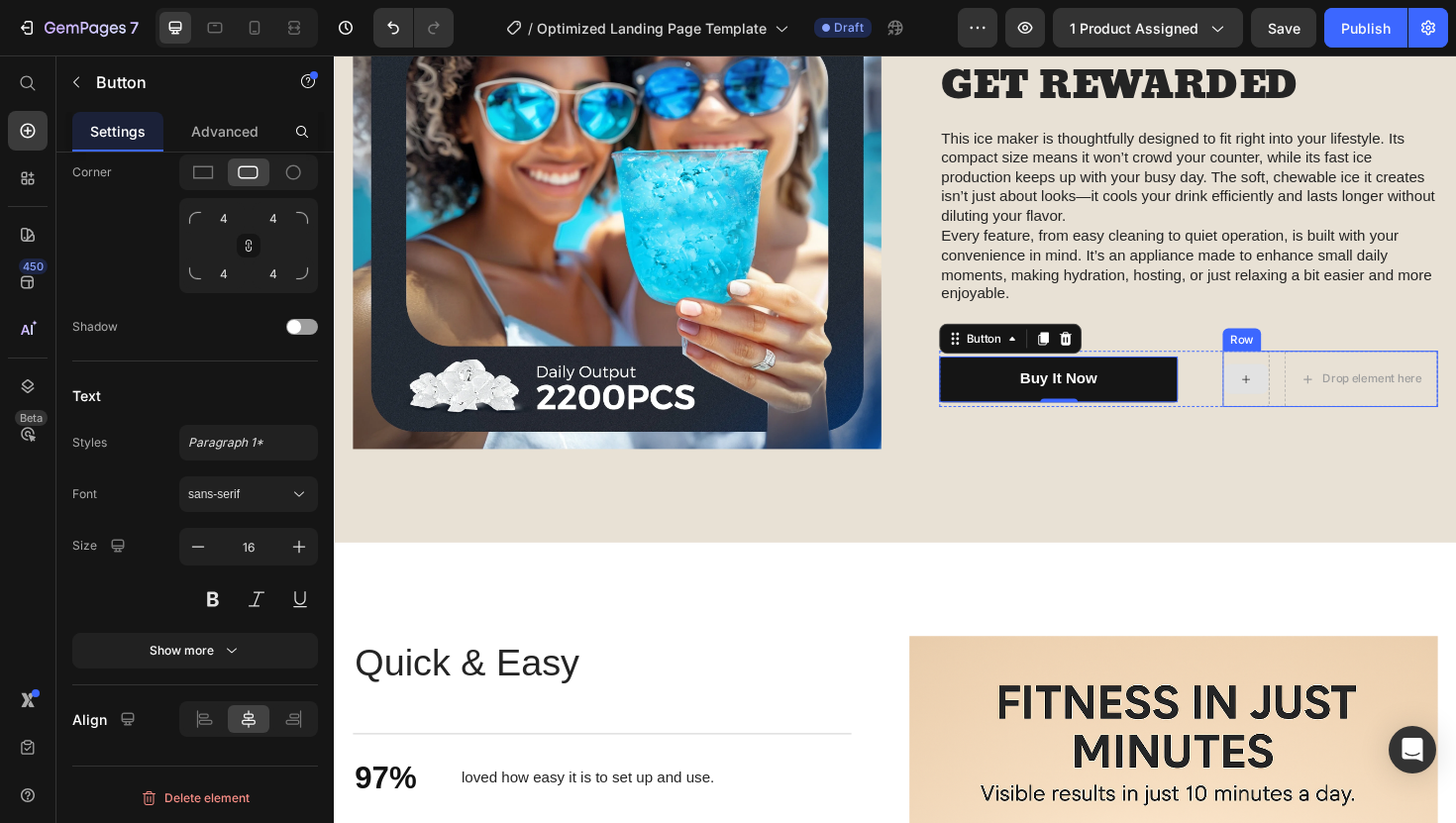 click at bounding box center [1300, 398] 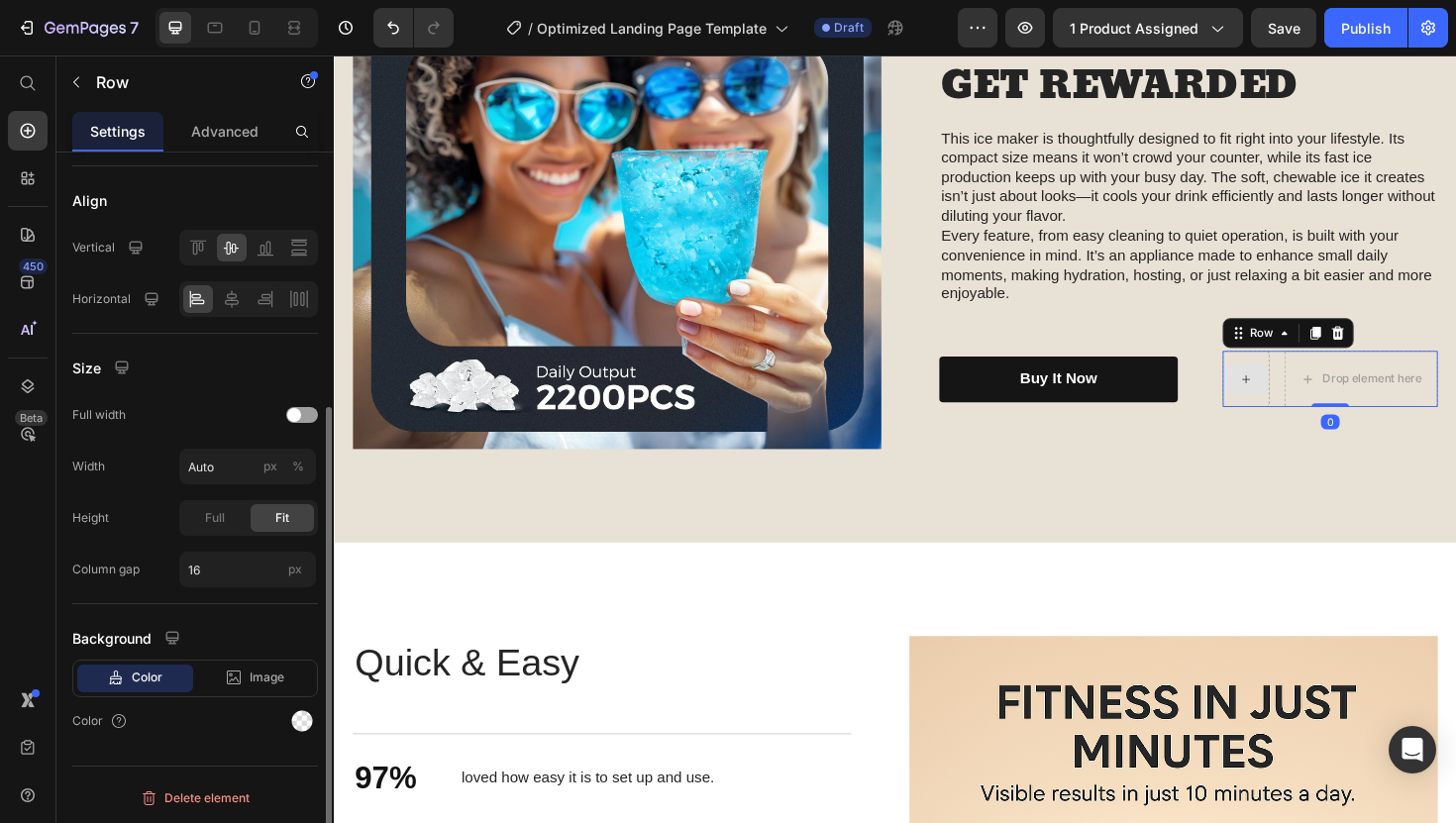 scroll, scrollTop: 0, scrollLeft: 0, axis: both 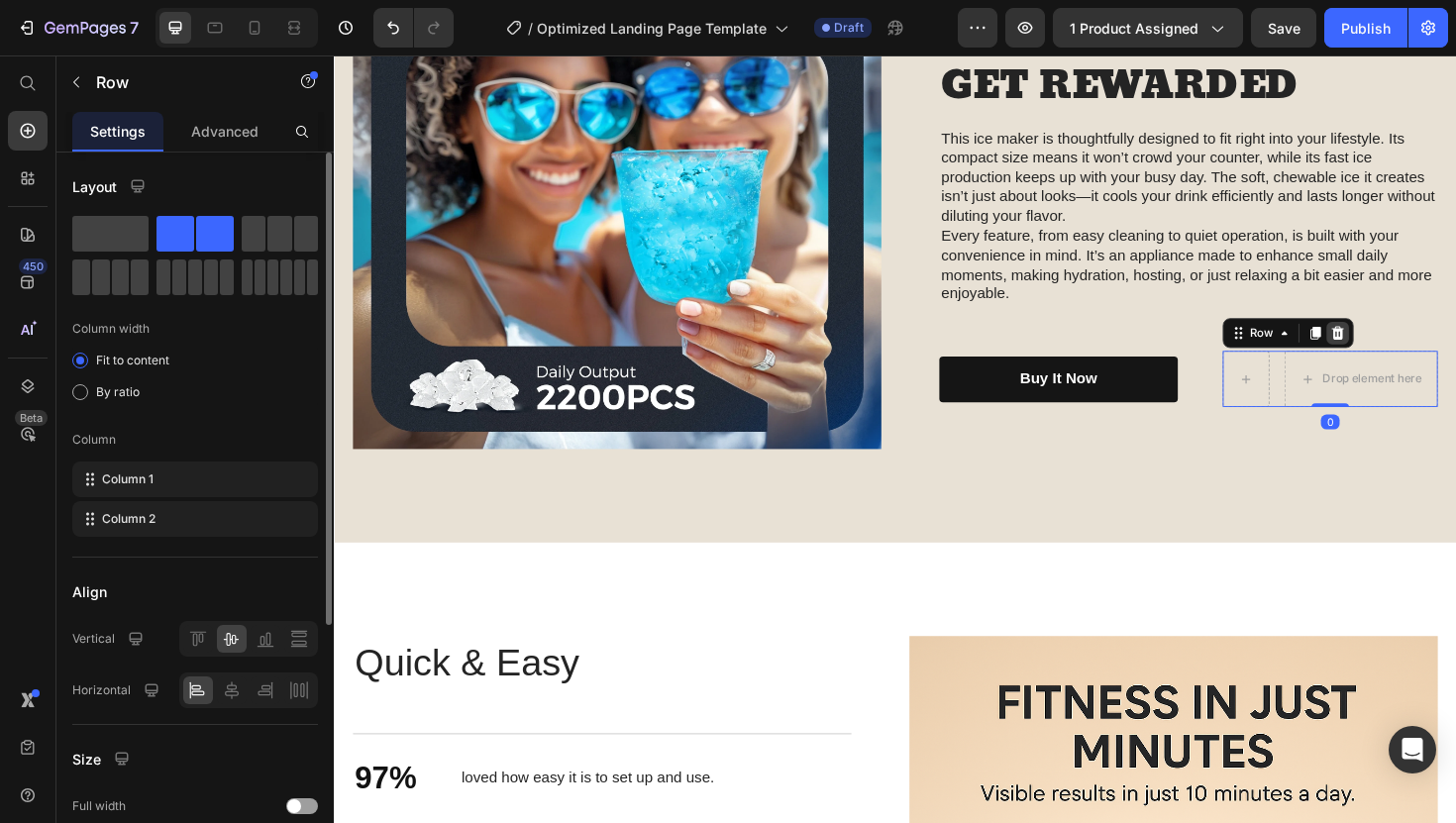 click 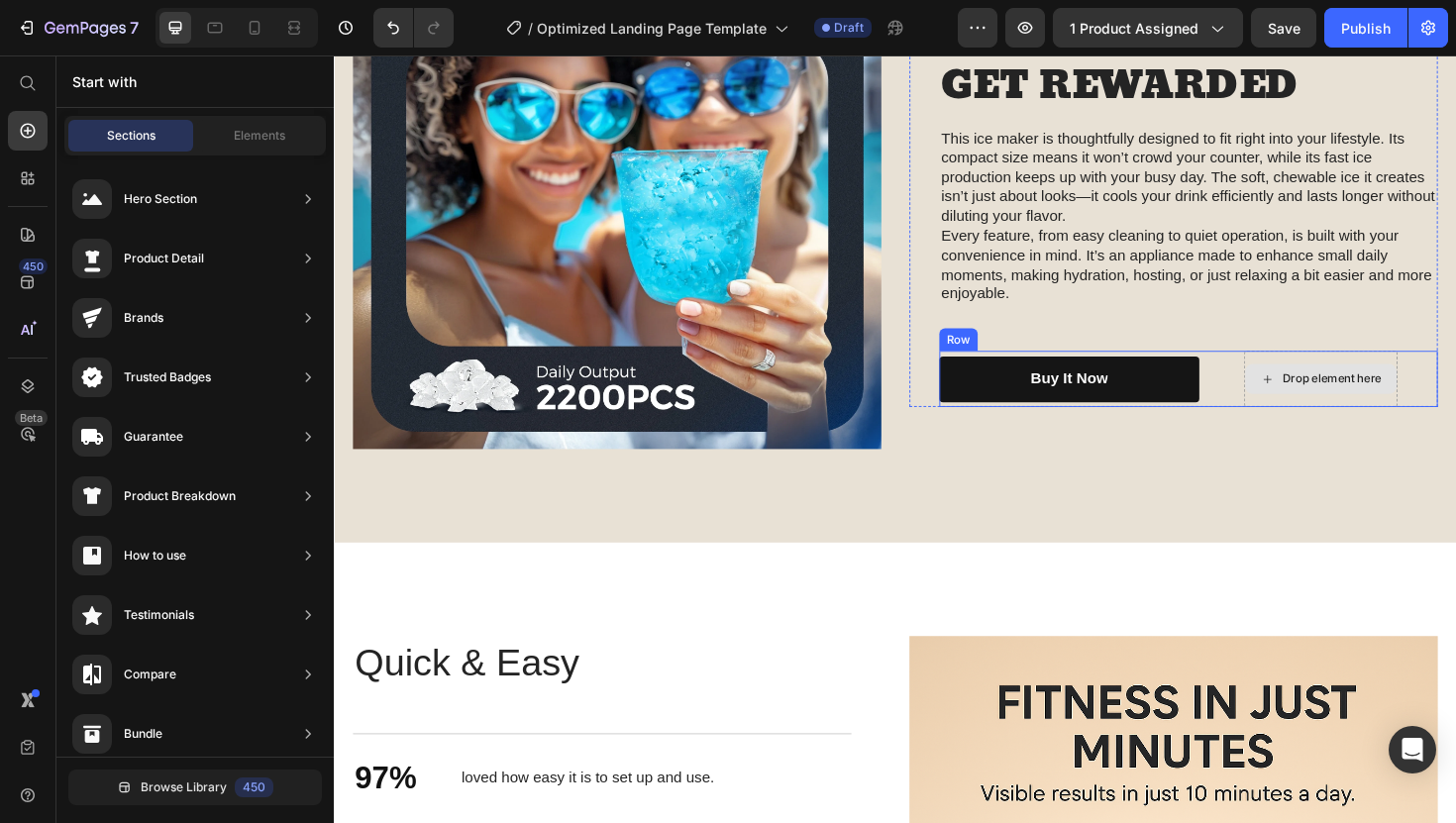 click on "Drop element here" at bounding box center (1391, 398) 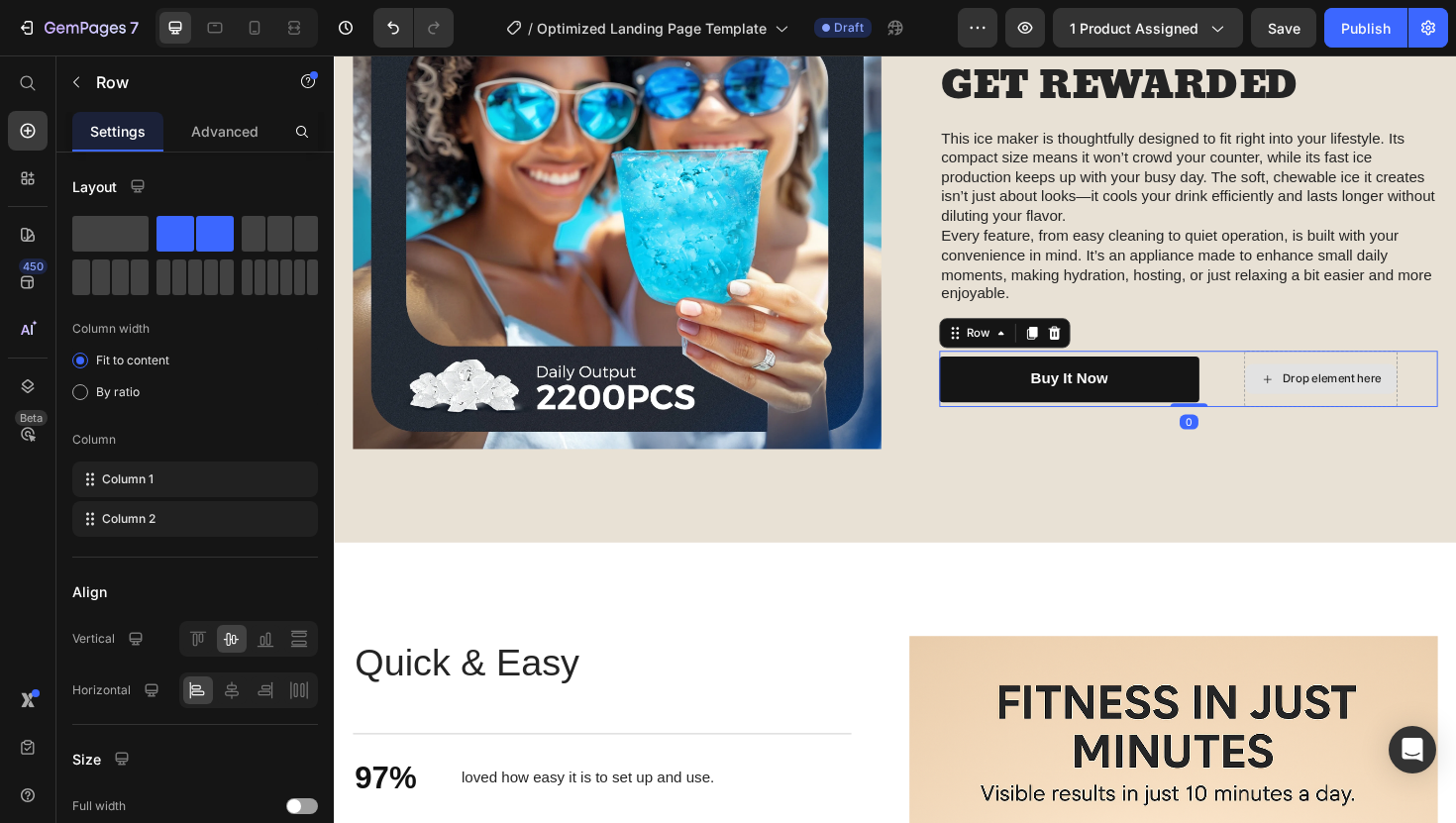 click on "Drop element here" at bounding box center [1379, 398] 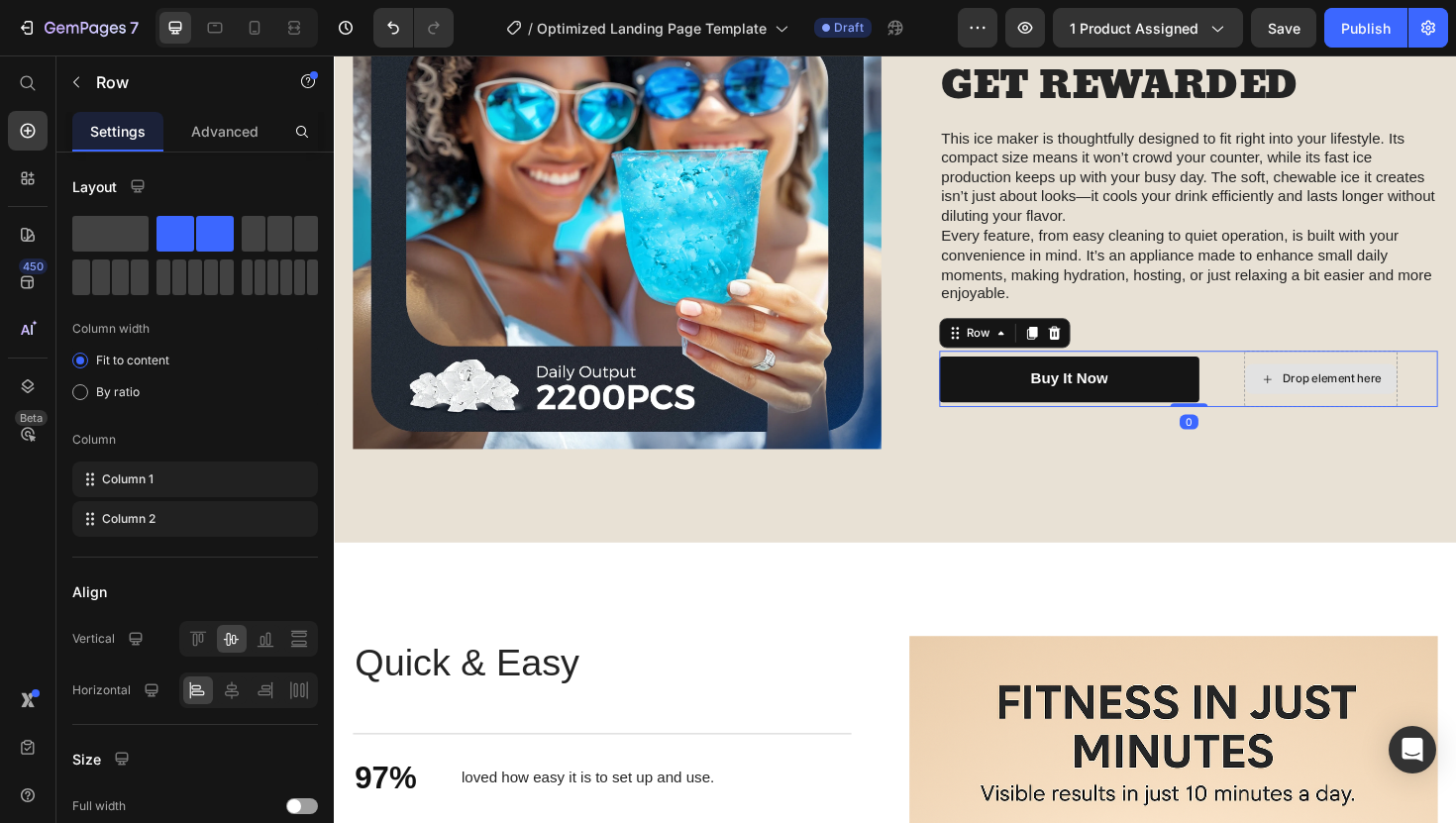 click on "Drop element here" at bounding box center (1379, 398) 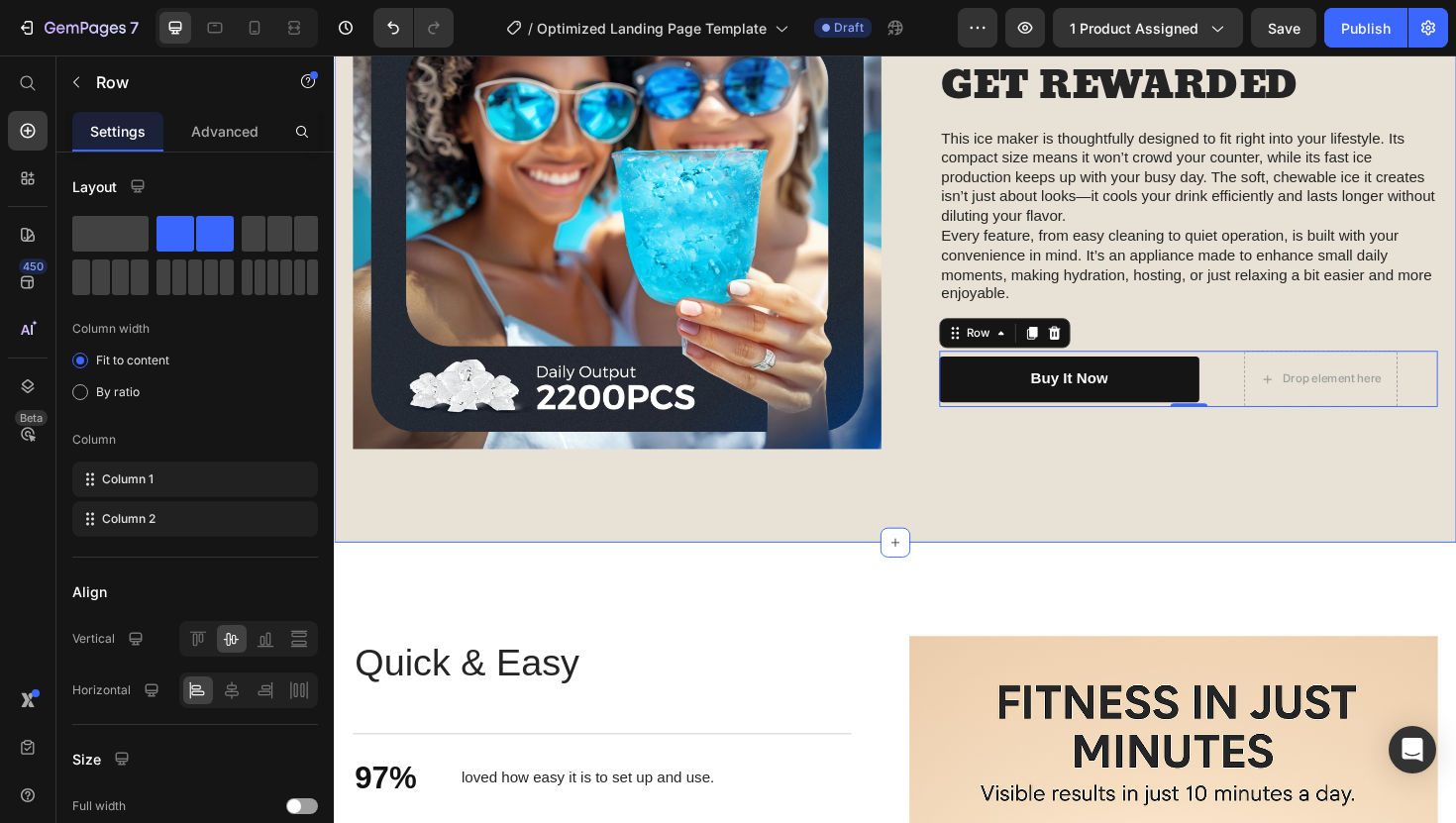 click on "Image TRANSFORM YOUR DRINKS –  GET REWARDED Heading This ice maker is thoughtfully designed to fit right into your lifestyle. Its compact size means it won’t crowd your counter, while its fast ice production keeps up with your busy day. The soft, chewable ice it creates isn’t just about looks—it cools your drink efficiently and lasts longer without diluting your flavor. Every feature, from easy cleaning to quiet operation, is built with your convenience in mind. It’s an appliance made to enhance small daily moments, making hydration, hosting, or just relaxing a bit easier and more enjoyable. Text Block buy it now Button
Drop element here Row   0 Row Row Section 3" at bounding box center (928, 192) 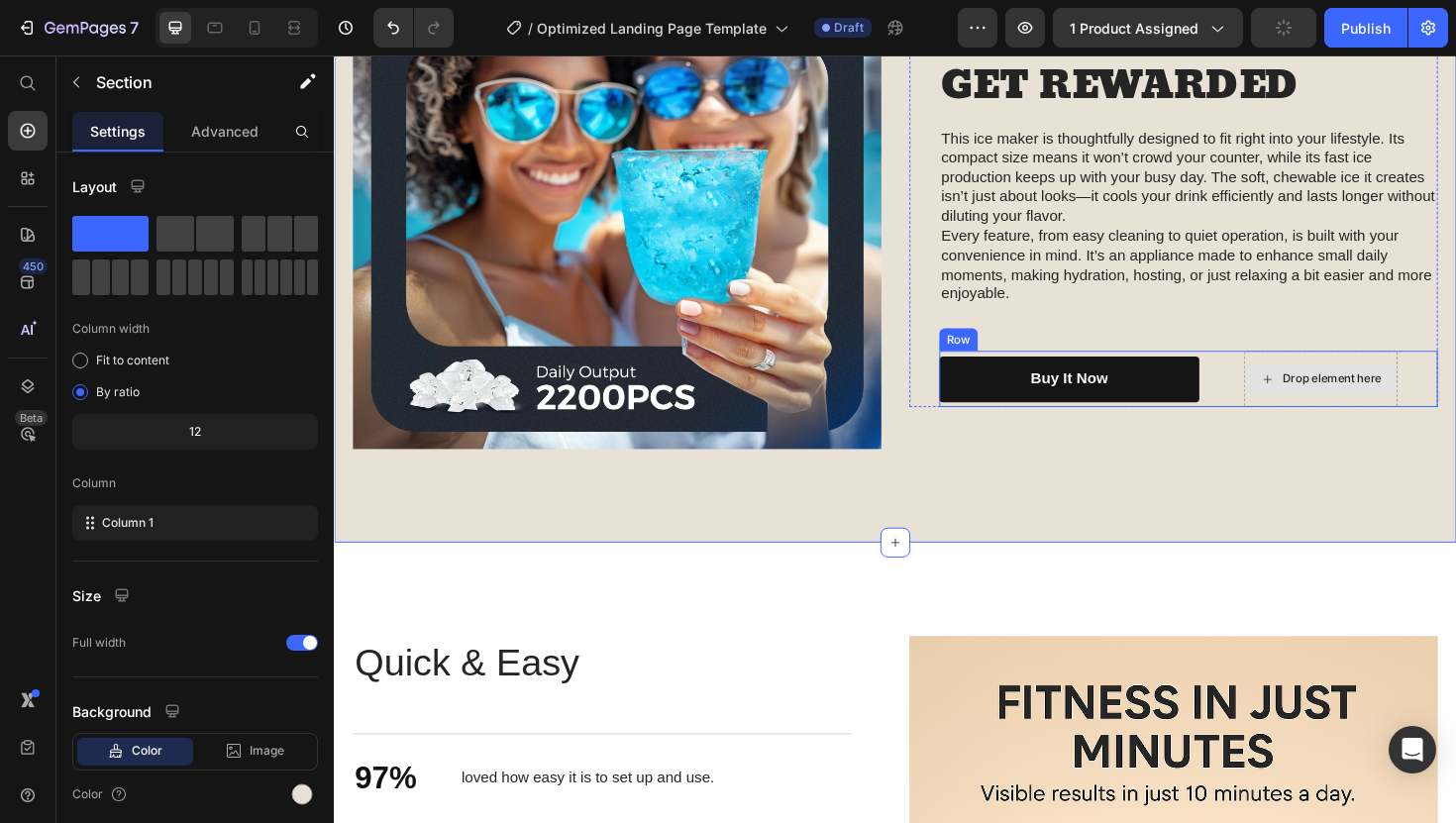 click on "Drop element here" at bounding box center [1391, 398] 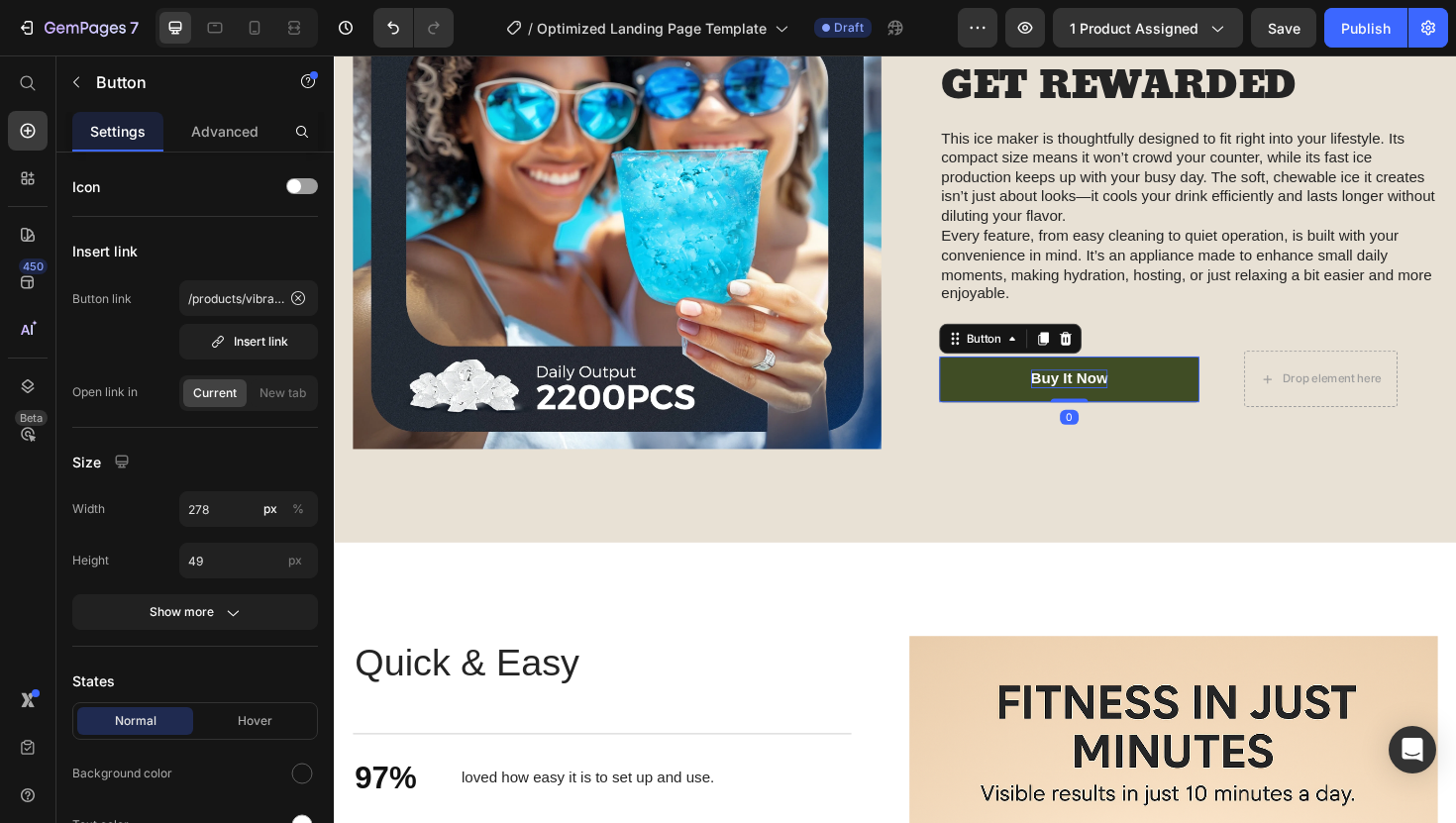 click on "buy it now" at bounding box center (1112, 398) 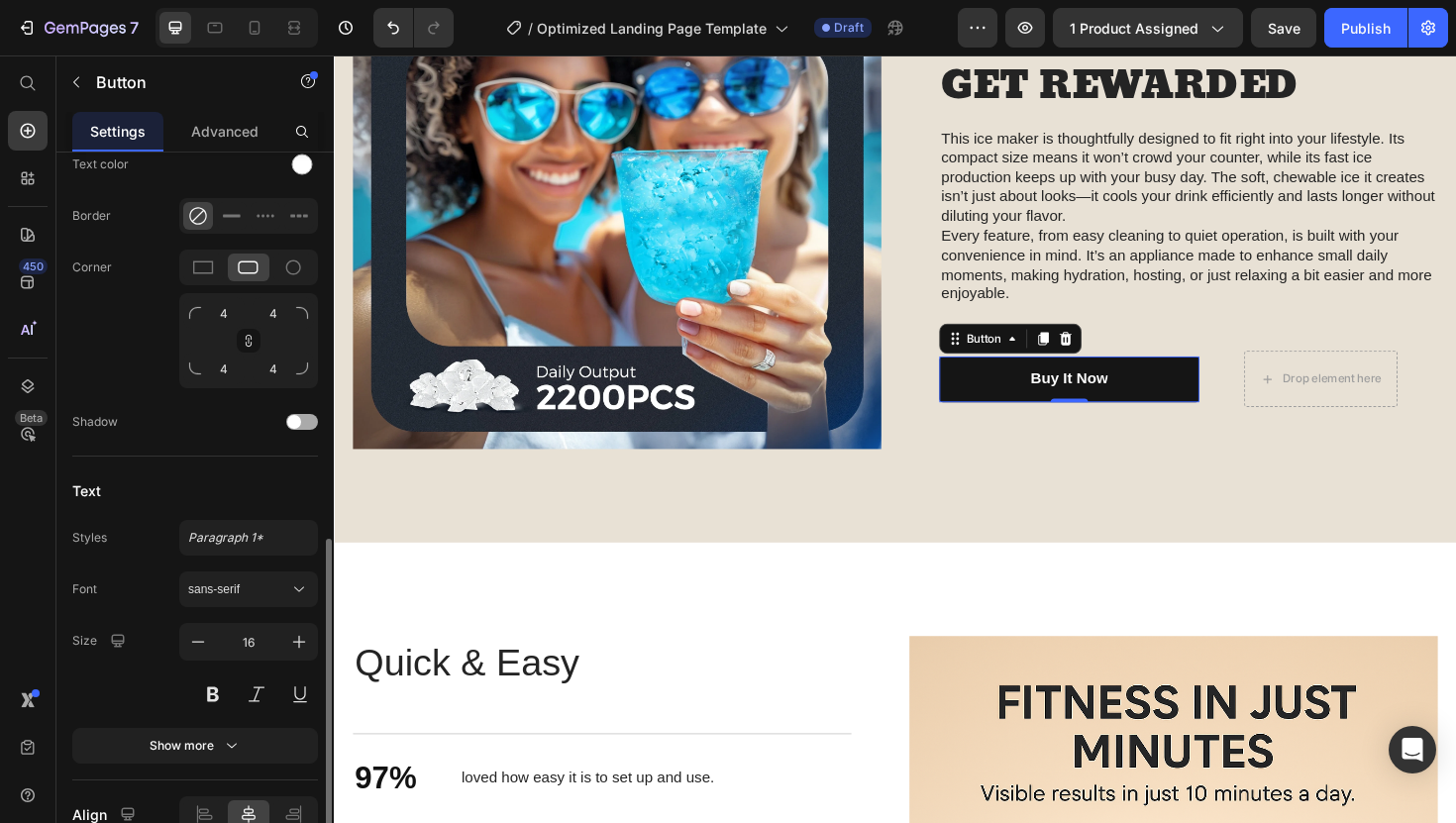 scroll, scrollTop: 756, scrollLeft: 0, axis: vertical 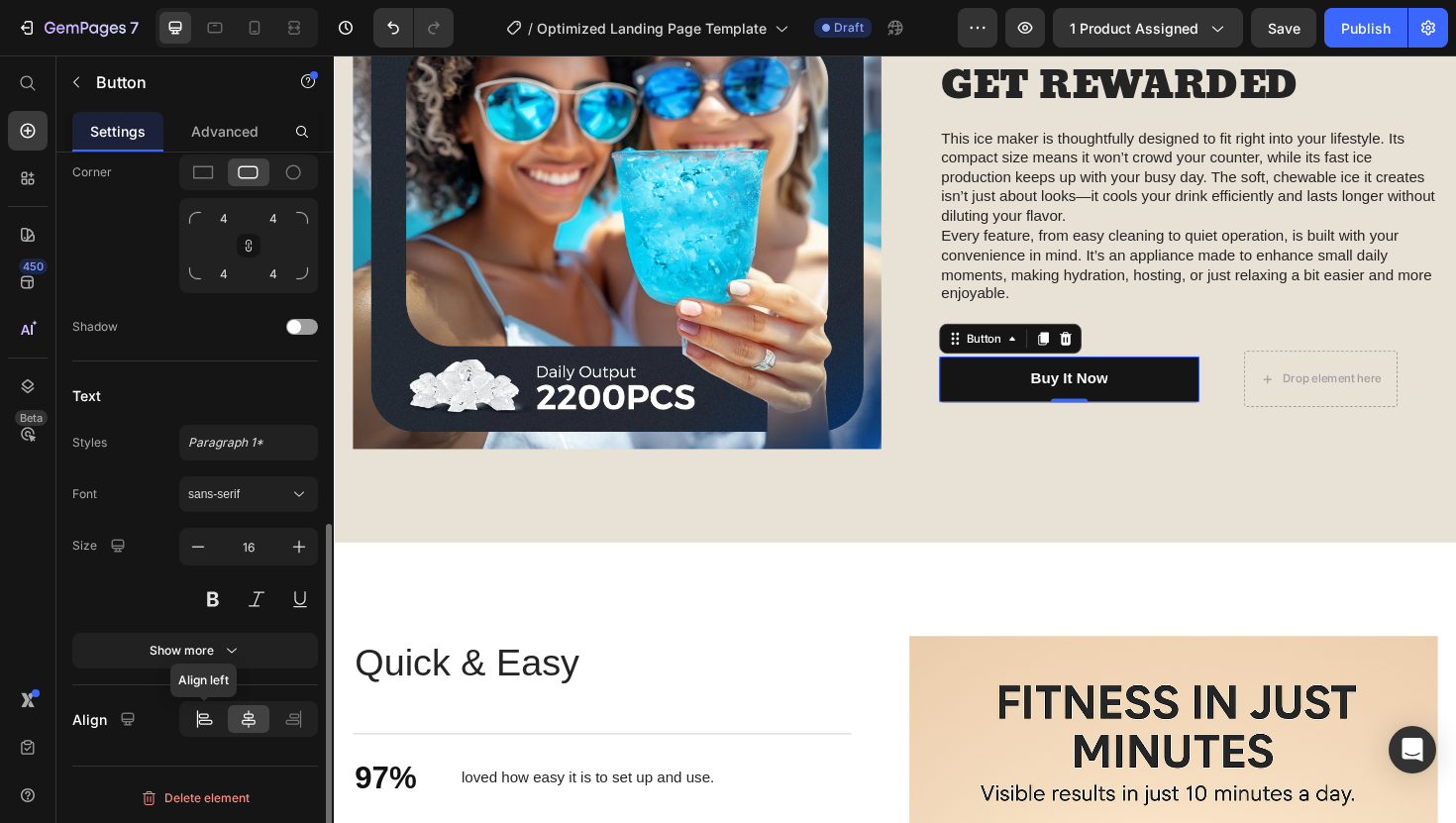 click 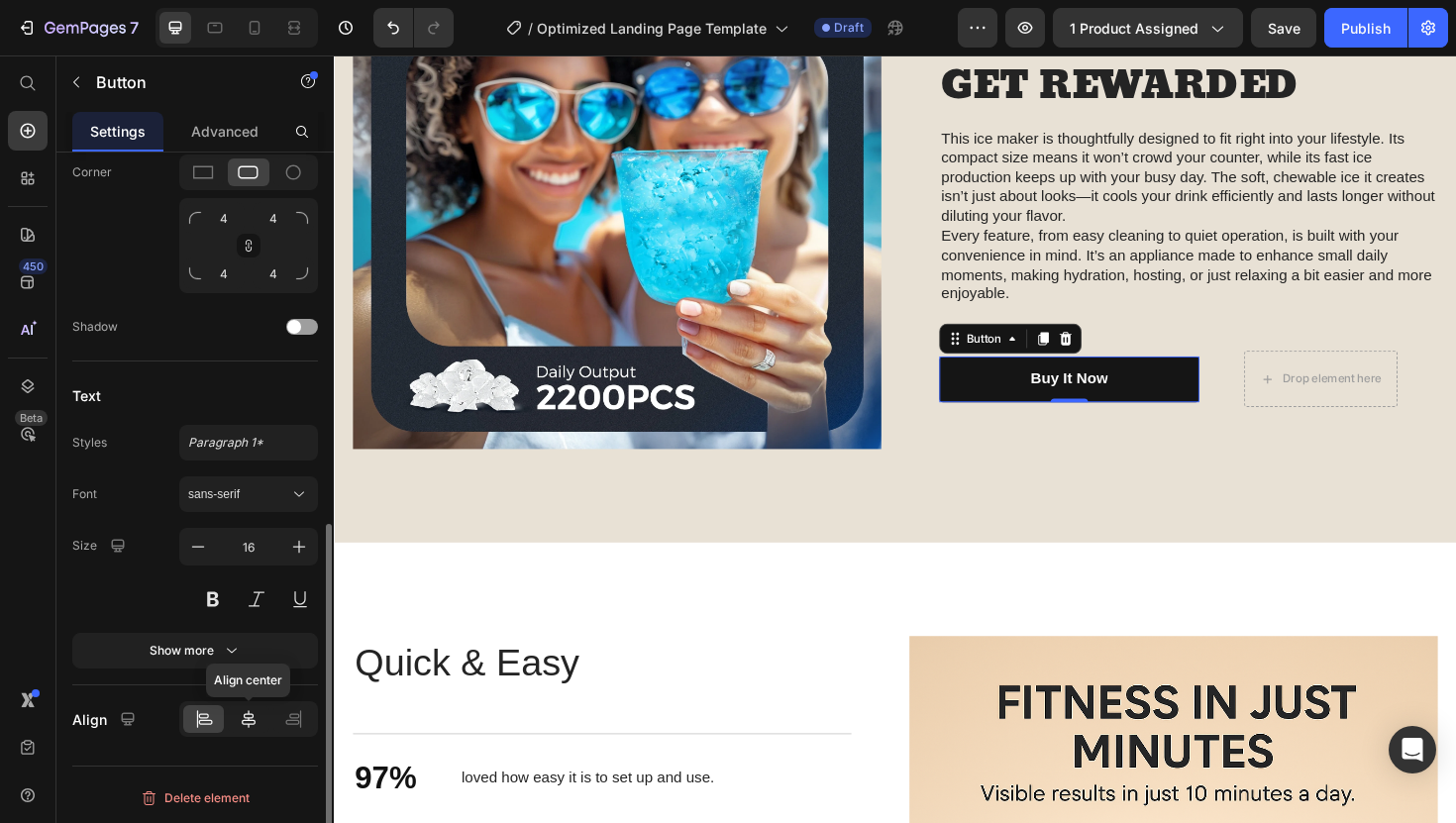 click 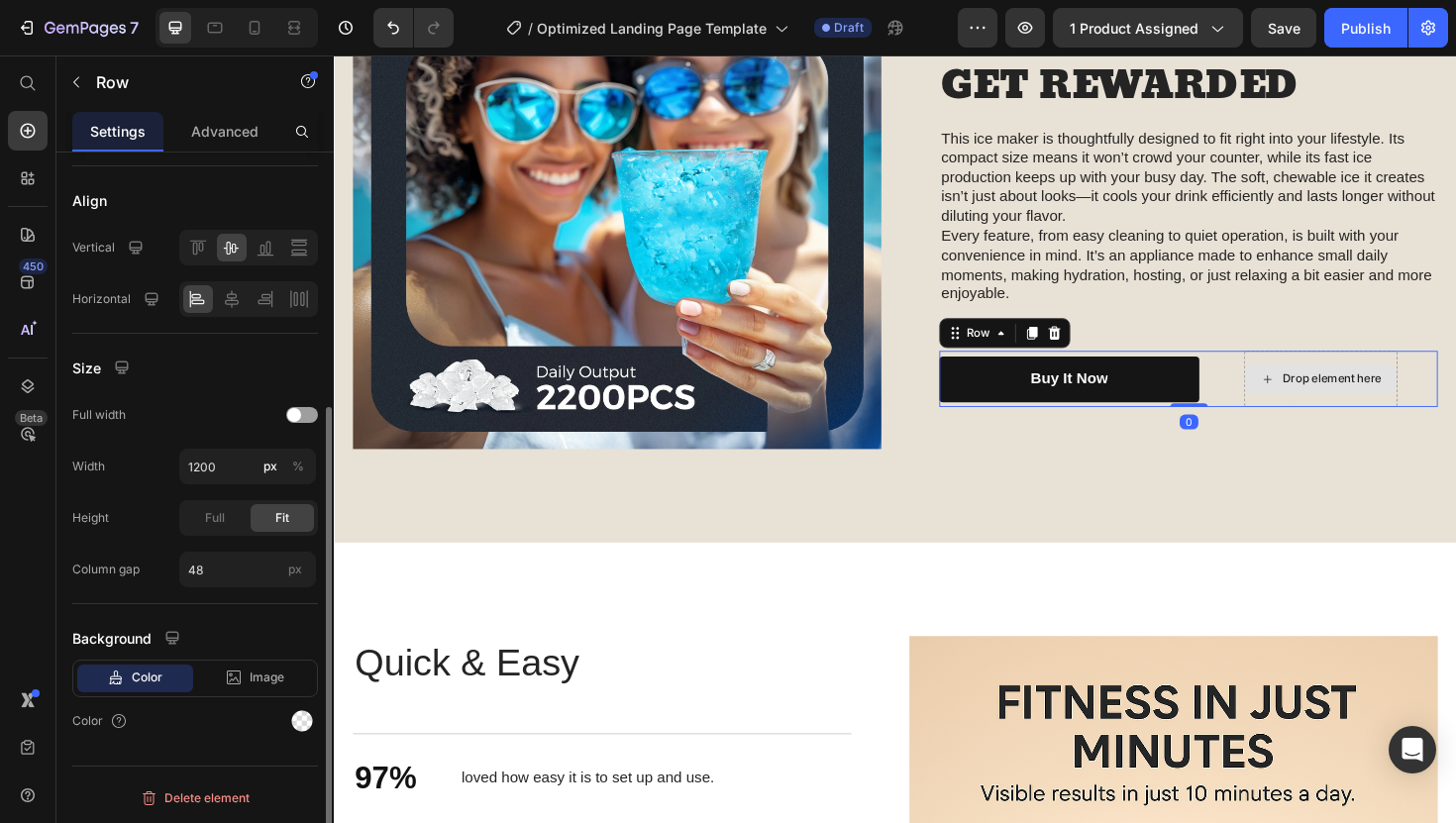 scroll, scrollTop: 0, scrollLeft: 0, axis: both 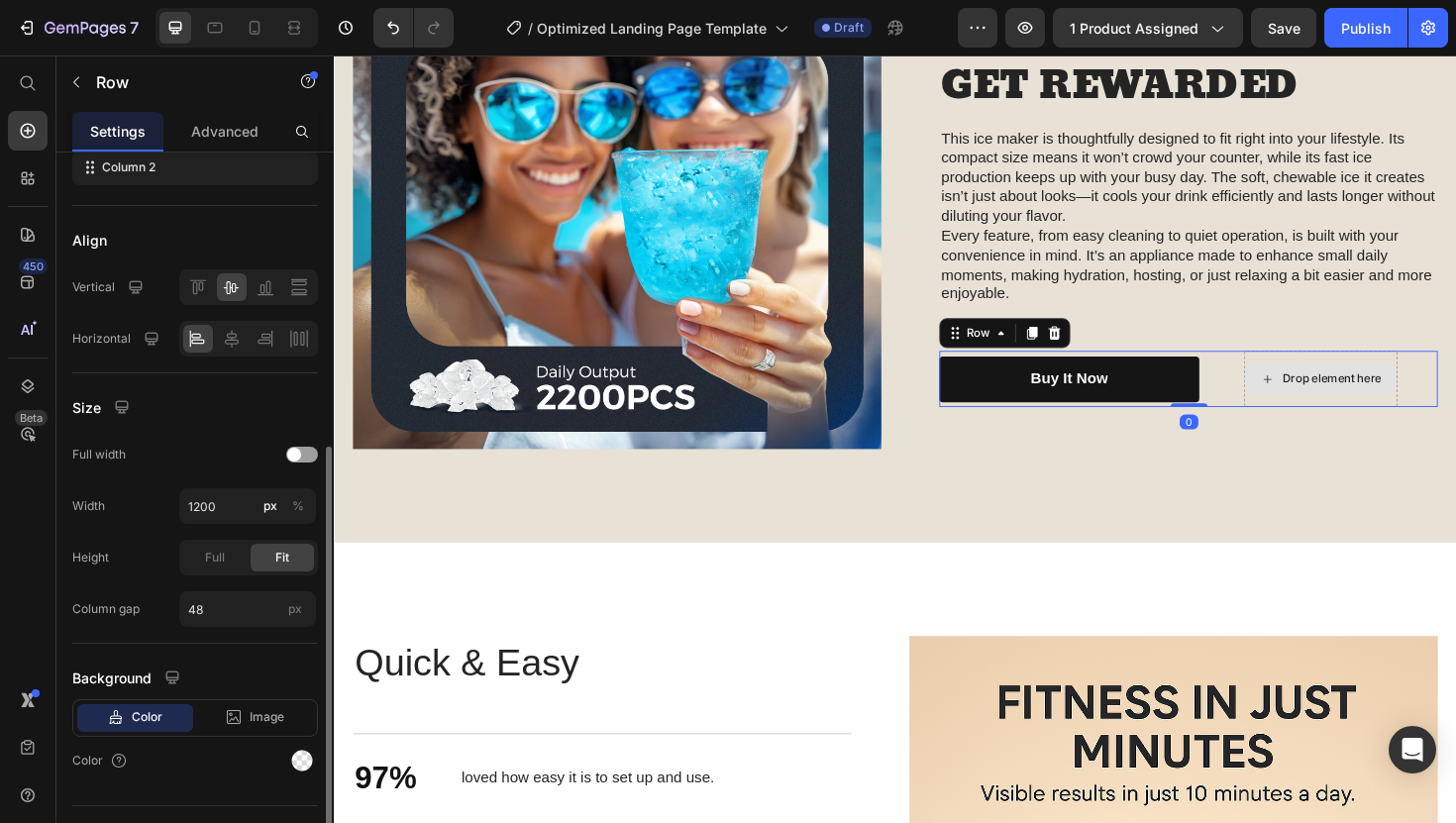 click on "Drop element here" at bounding box center [1379, 398] 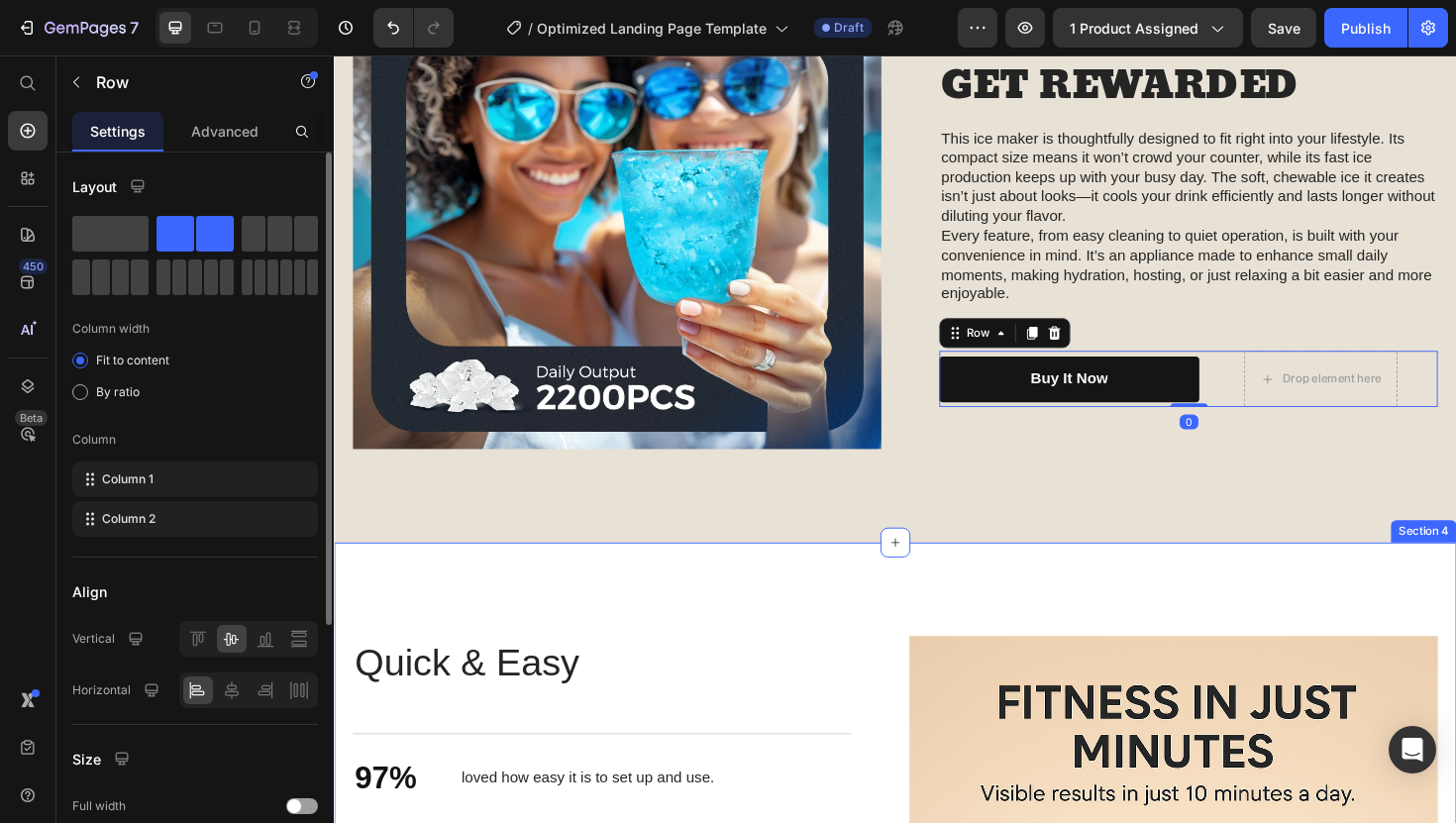 click on "Easy Use. Better You. Heading Quick & Easy Heading 97% Text Block loved how easy it is to set up and use. Text Block Row 94% Text Block noticed their drinks tasted cleaner and better. Text Block Row 92% Text Block said they wish they bought this earlier. Text Block Row Row Image Row Section 4" at bounding box center (928, 950) 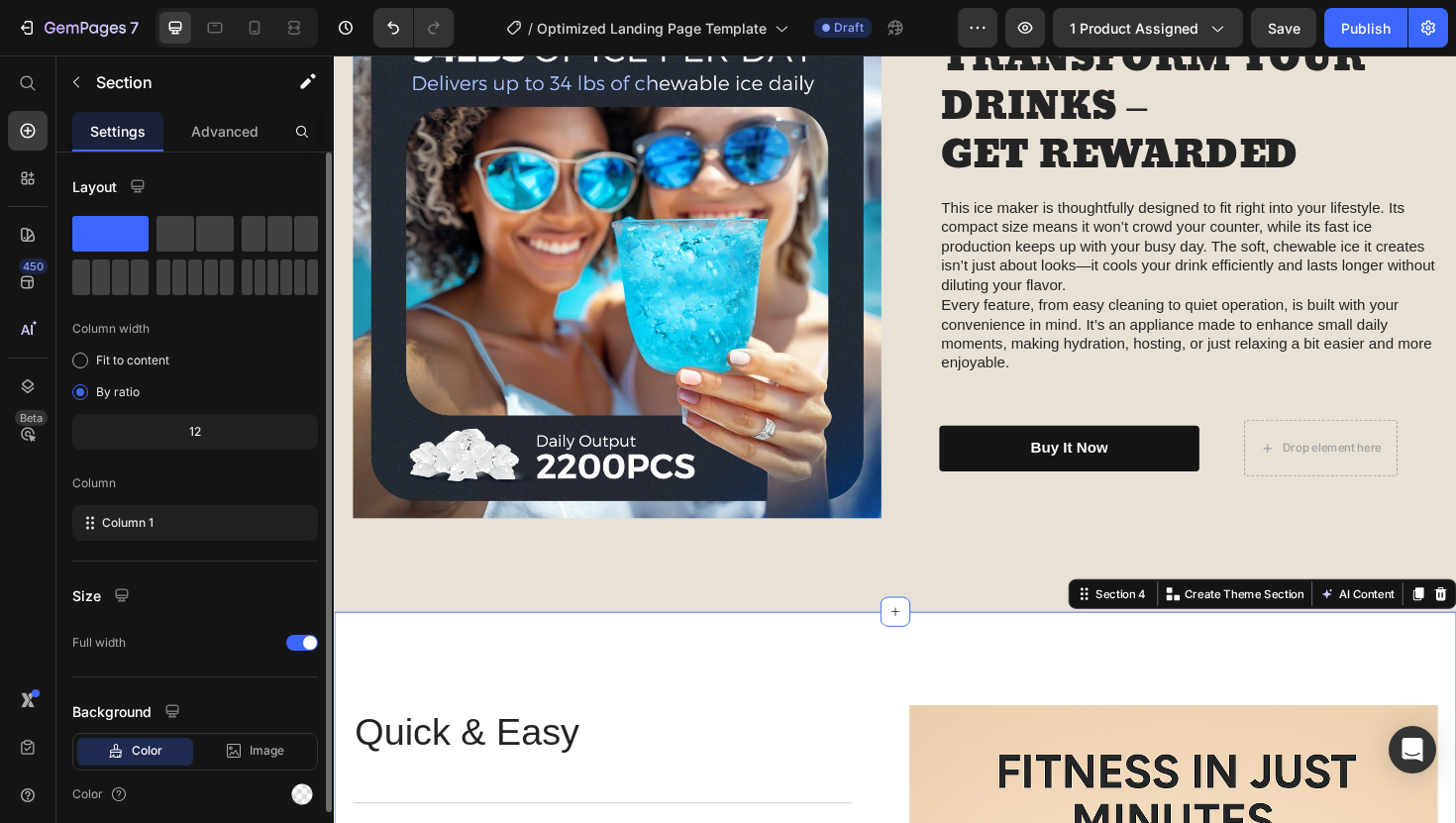 scroll, scrollTop: 1950, scrollLeft: 0, axis: vertical 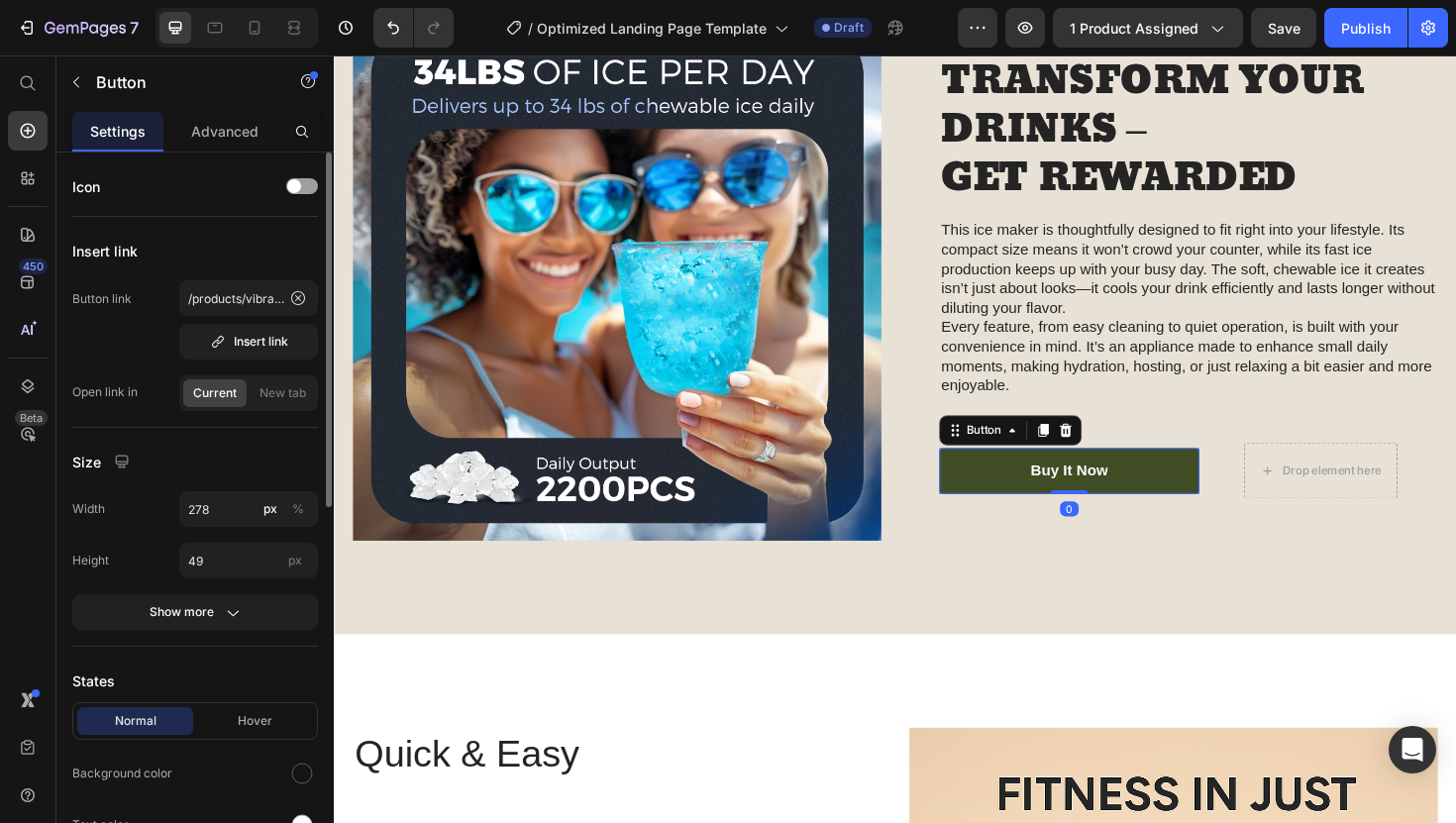 click on "buy it now" at bounding box center (1112, 495) 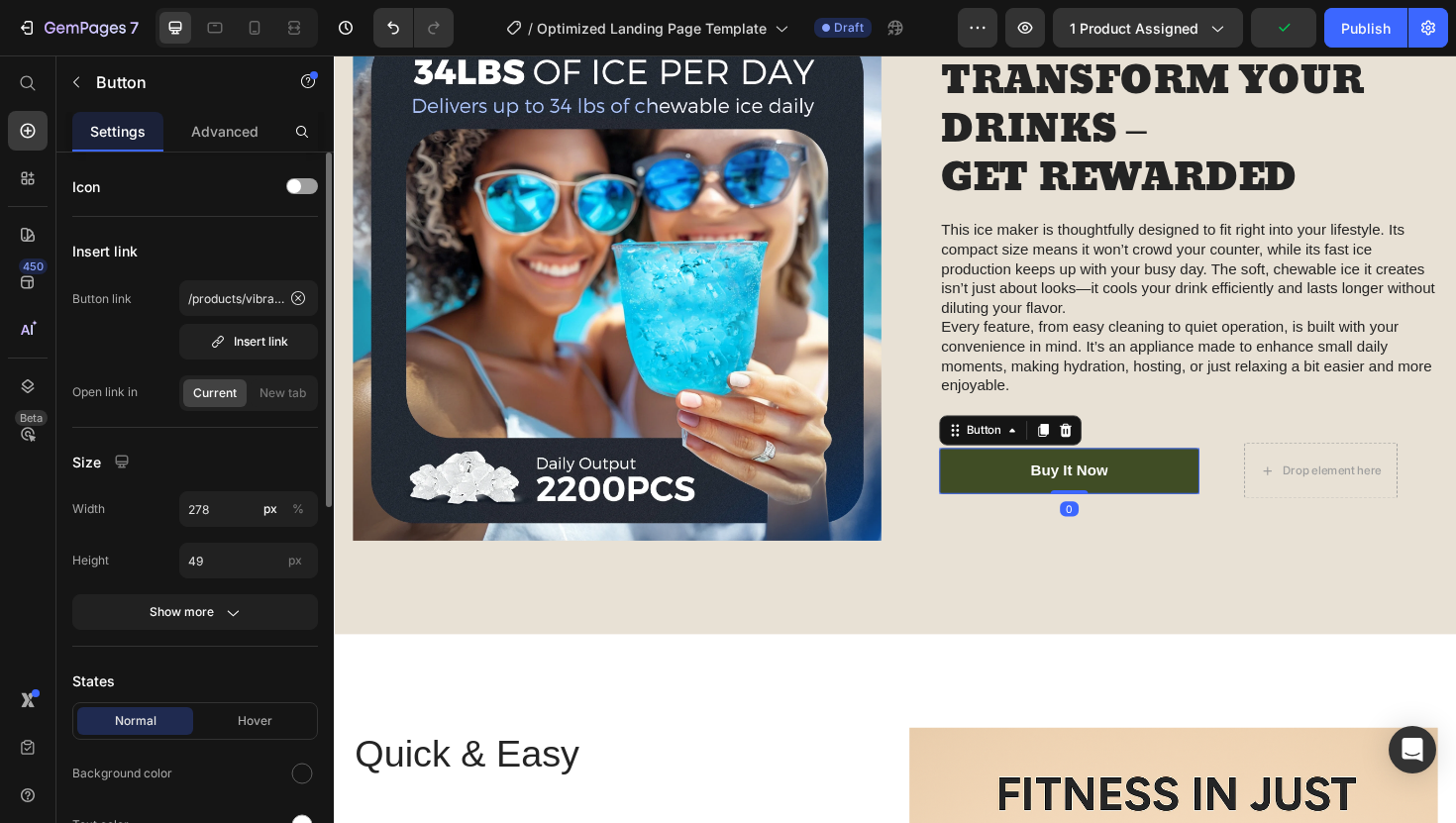 click on "buy it now" at bounding box center [1112, 495] 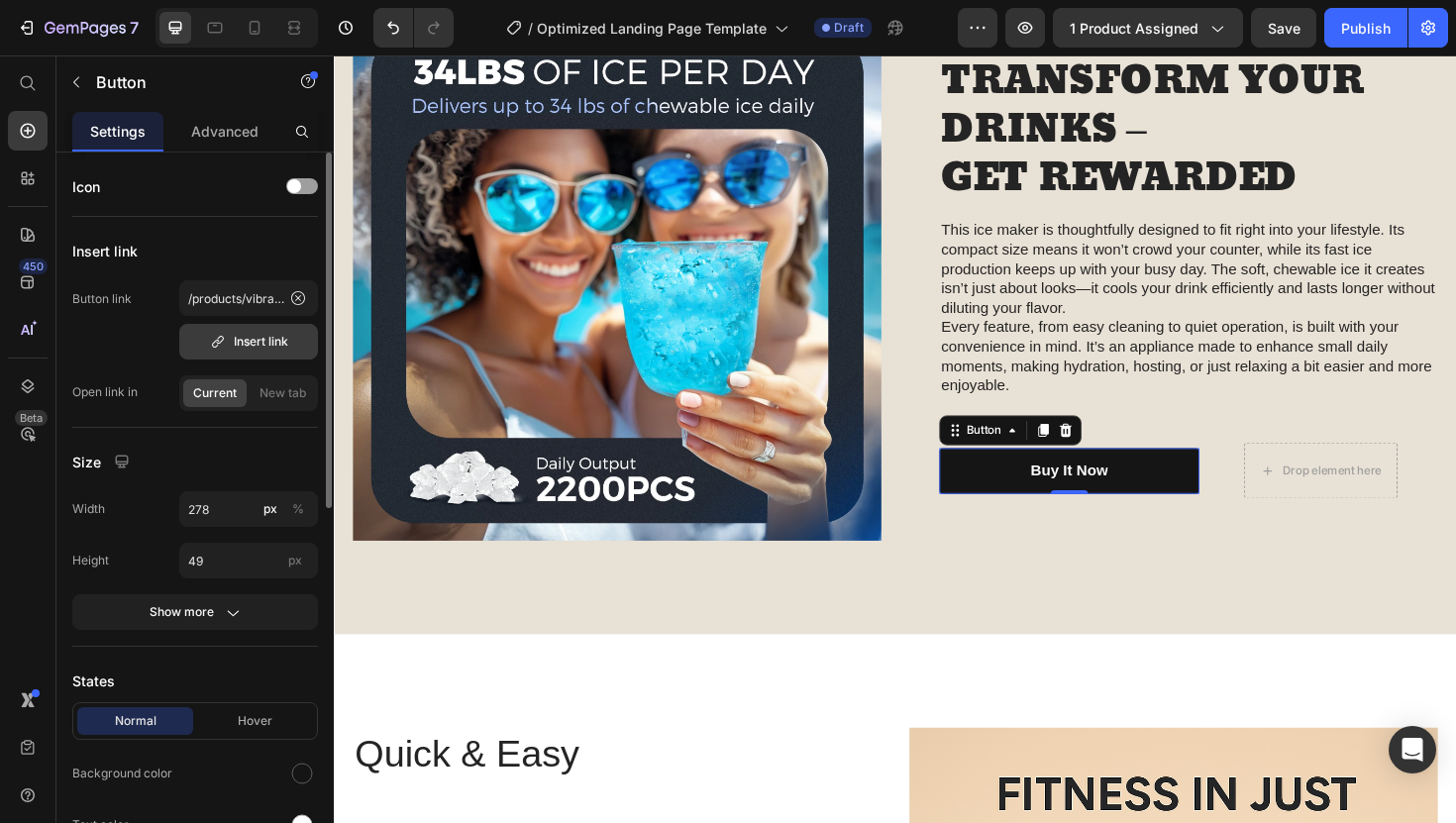 click on "Insert link" at bounding box center (249, 342) 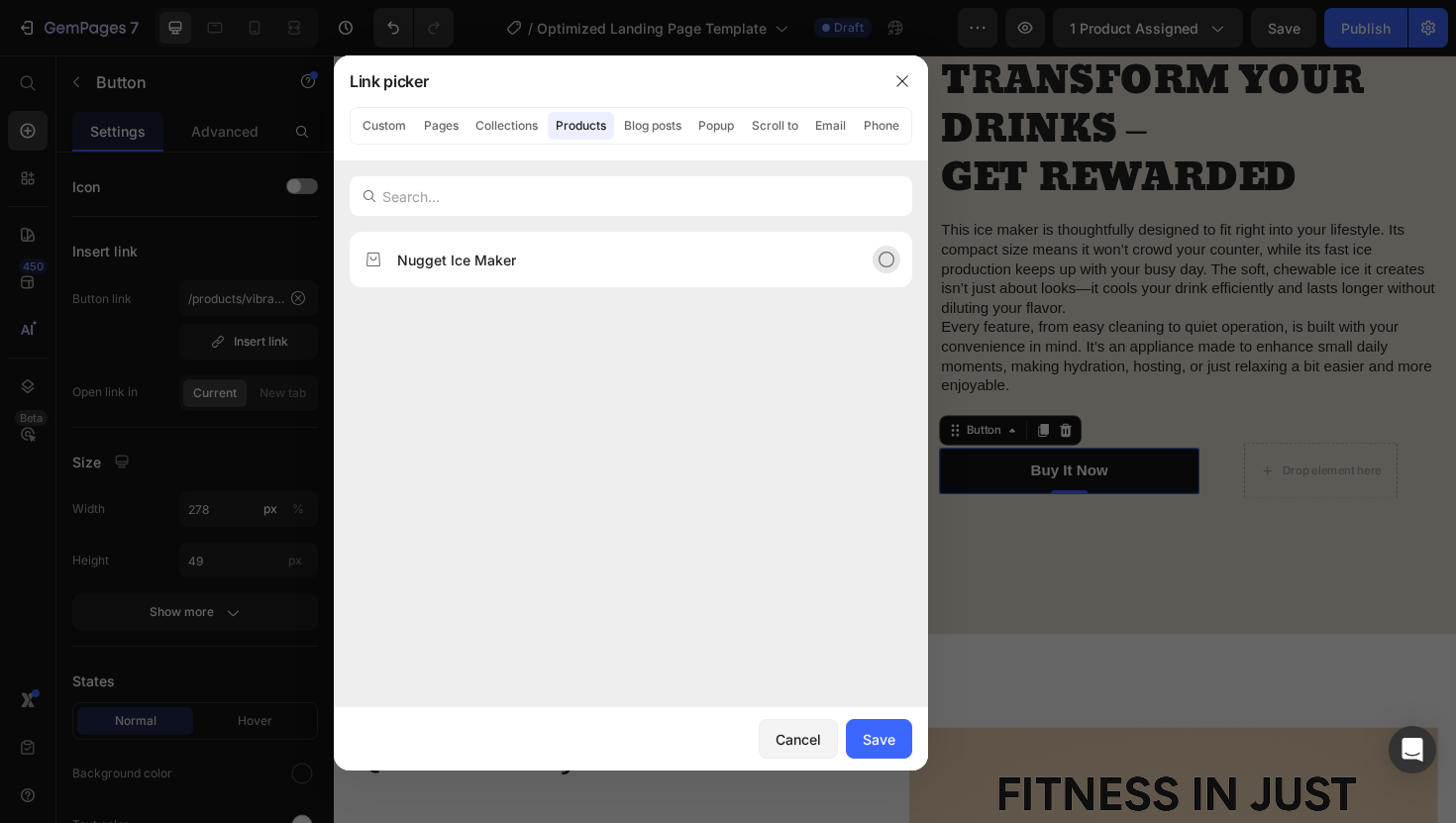 click on "Nugget Ice Maker" 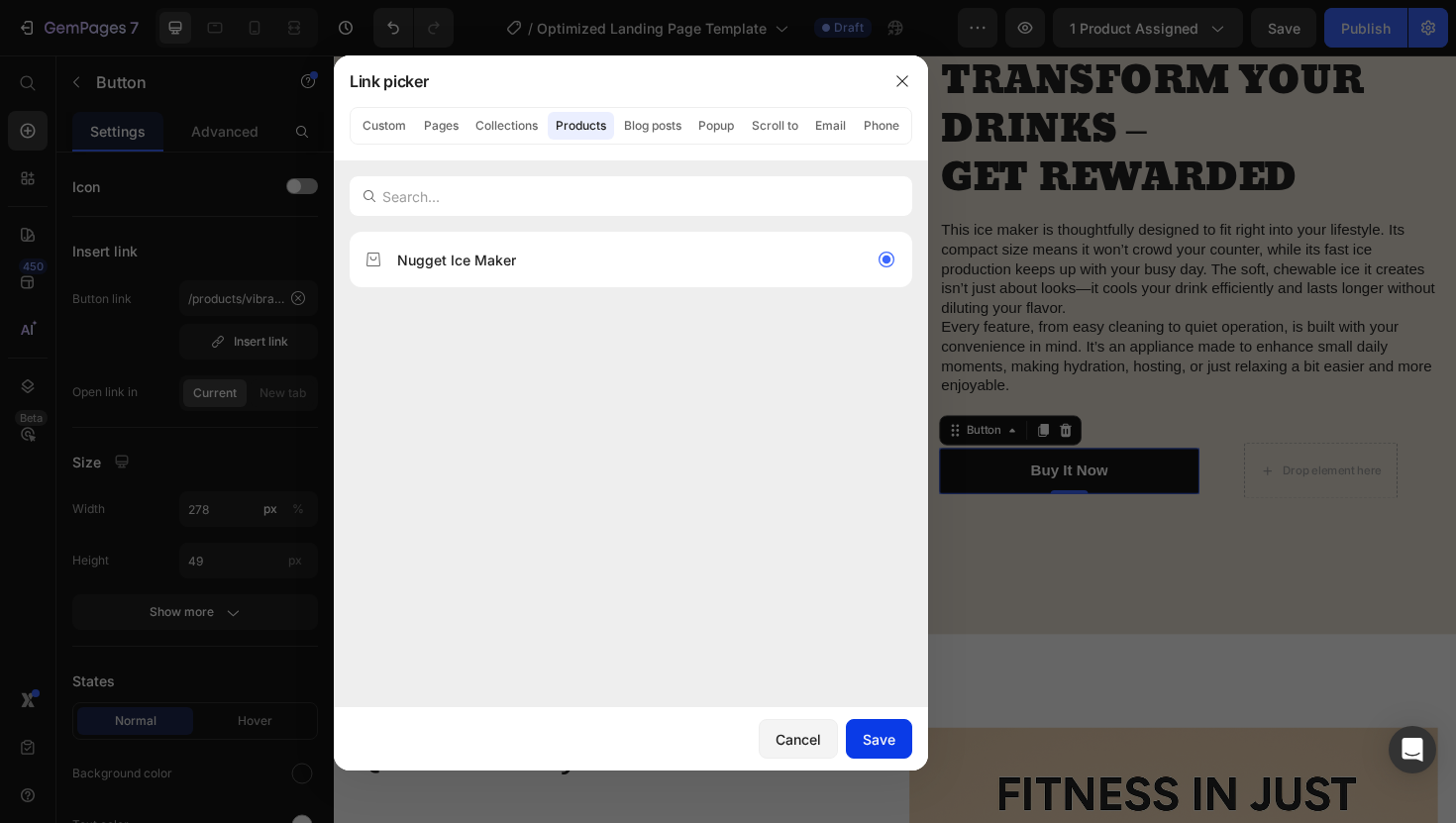click on "Save" at bounding box center (879, 739) 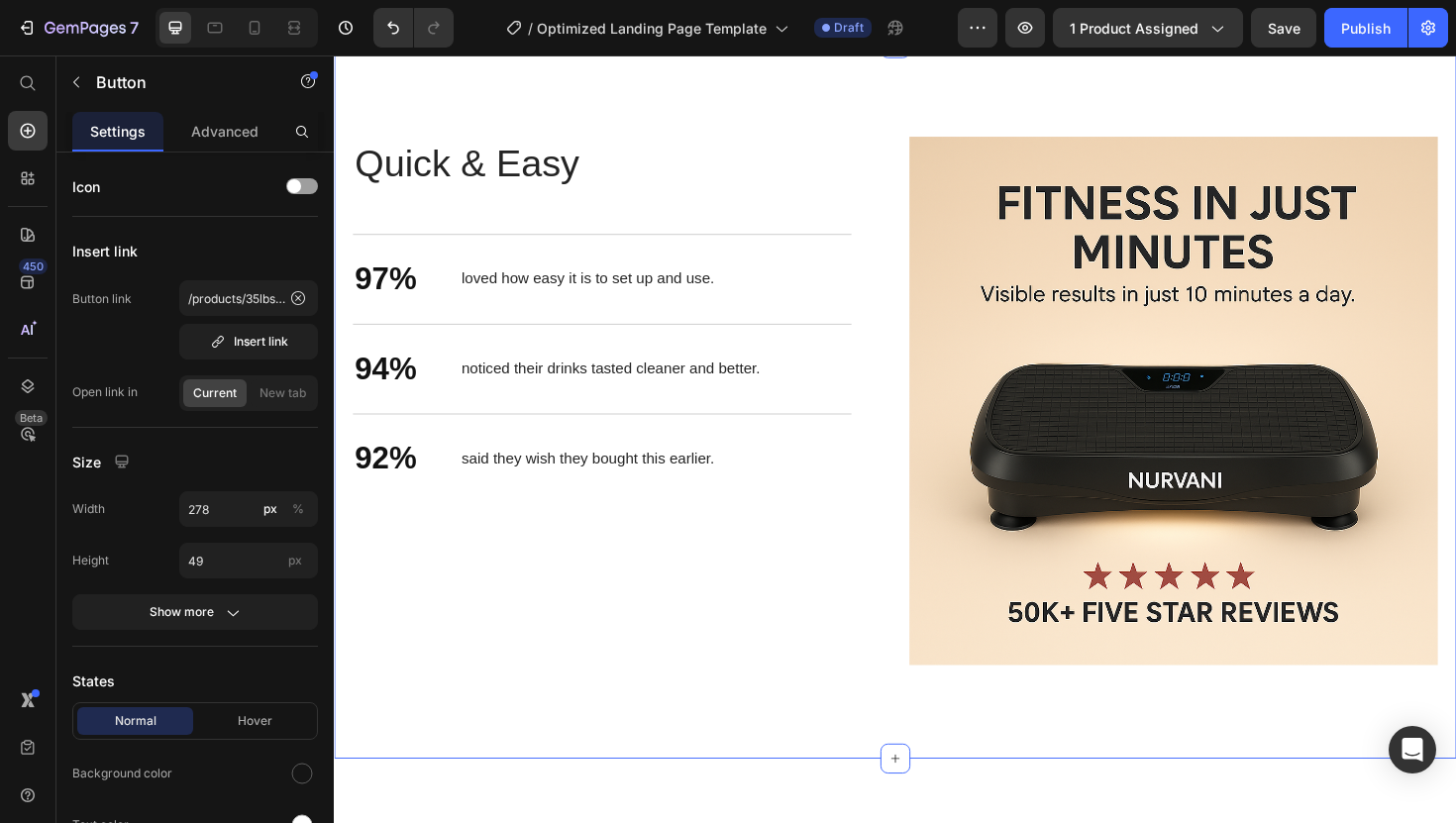 scroll, scrollTop: 2558, scrollLeft: 0, axis: vertical 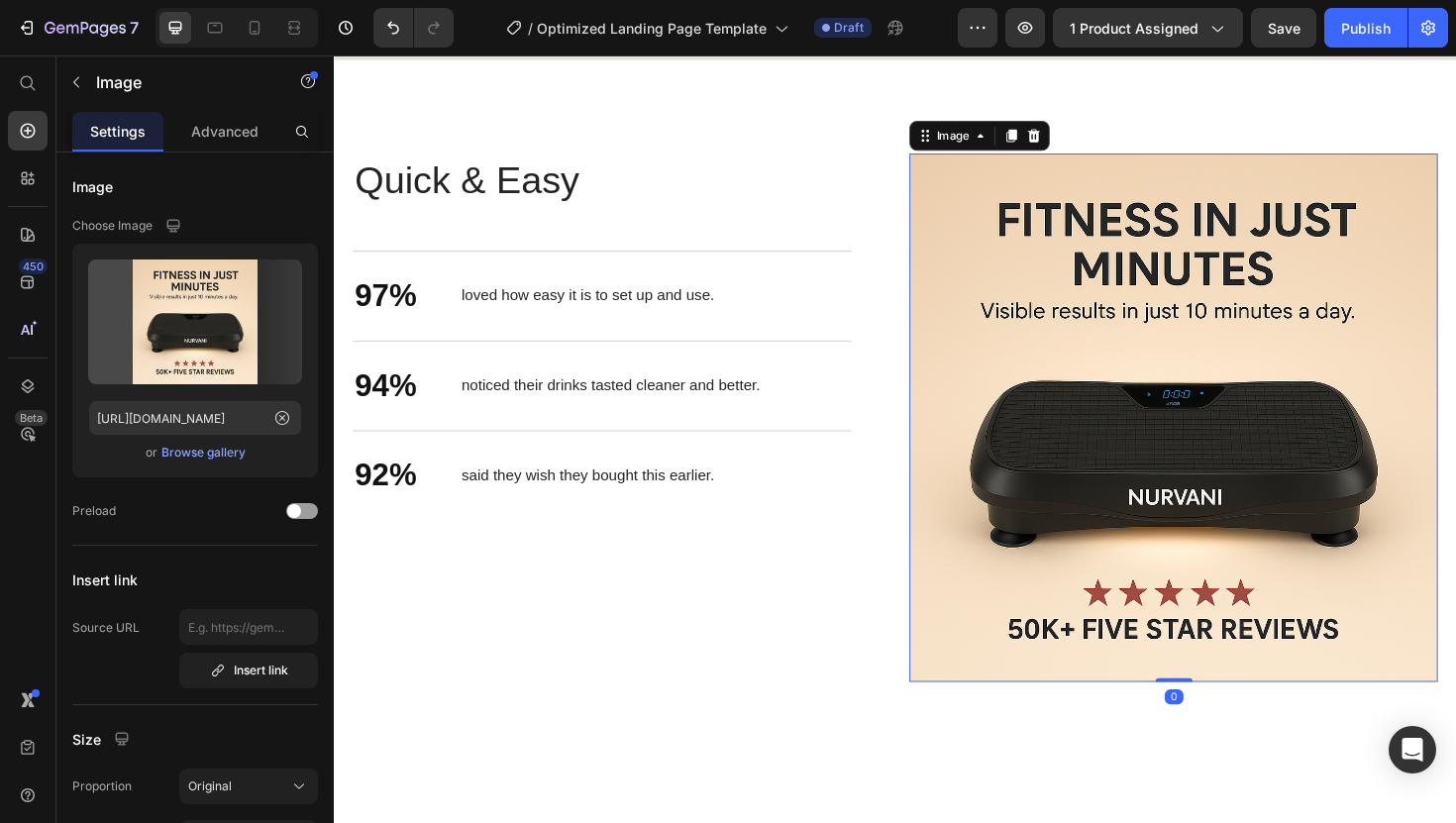 click at bounding box center [1222, 439] 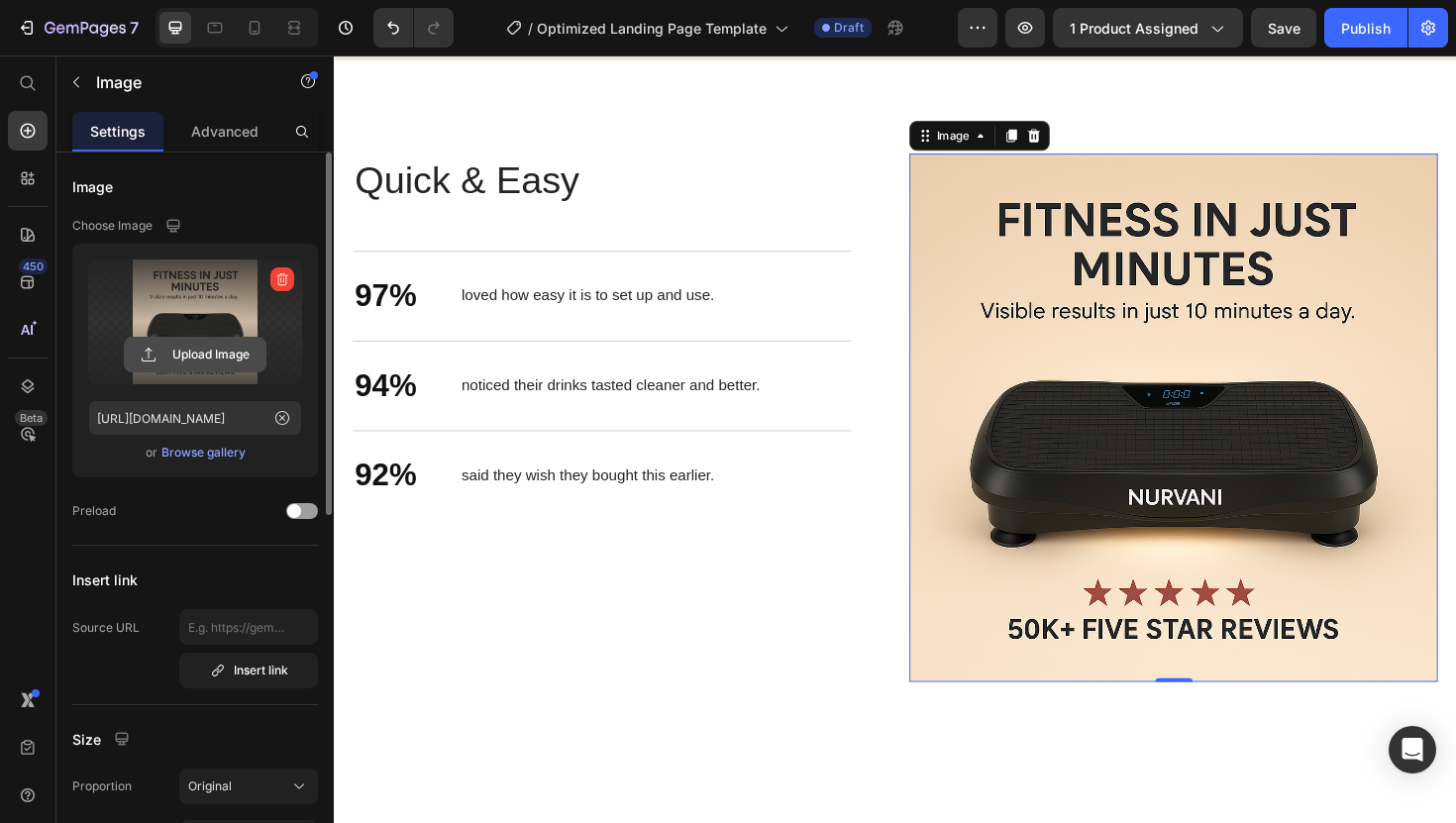 click 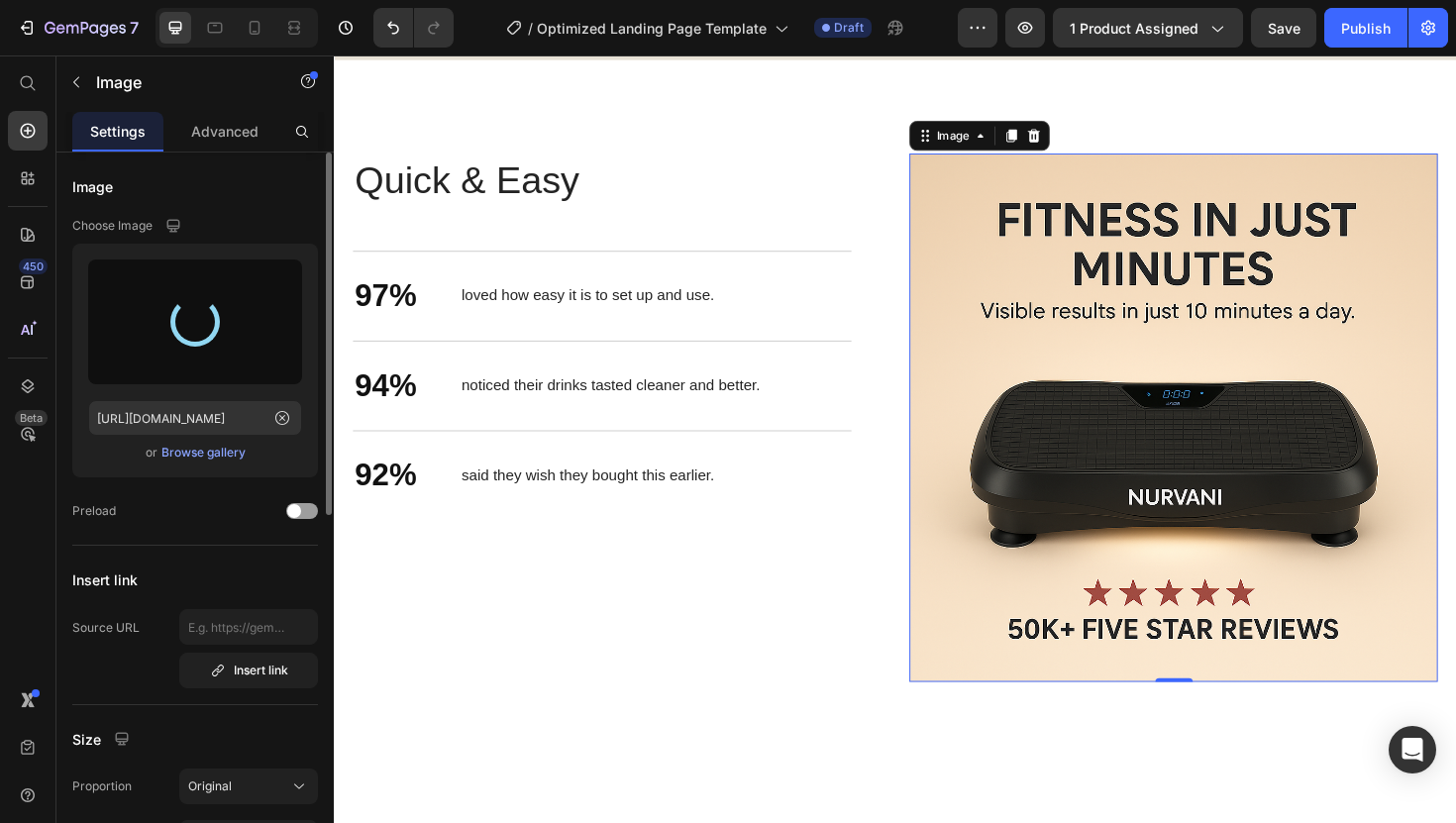 type on "[URL][DOMAIN_NAME]" 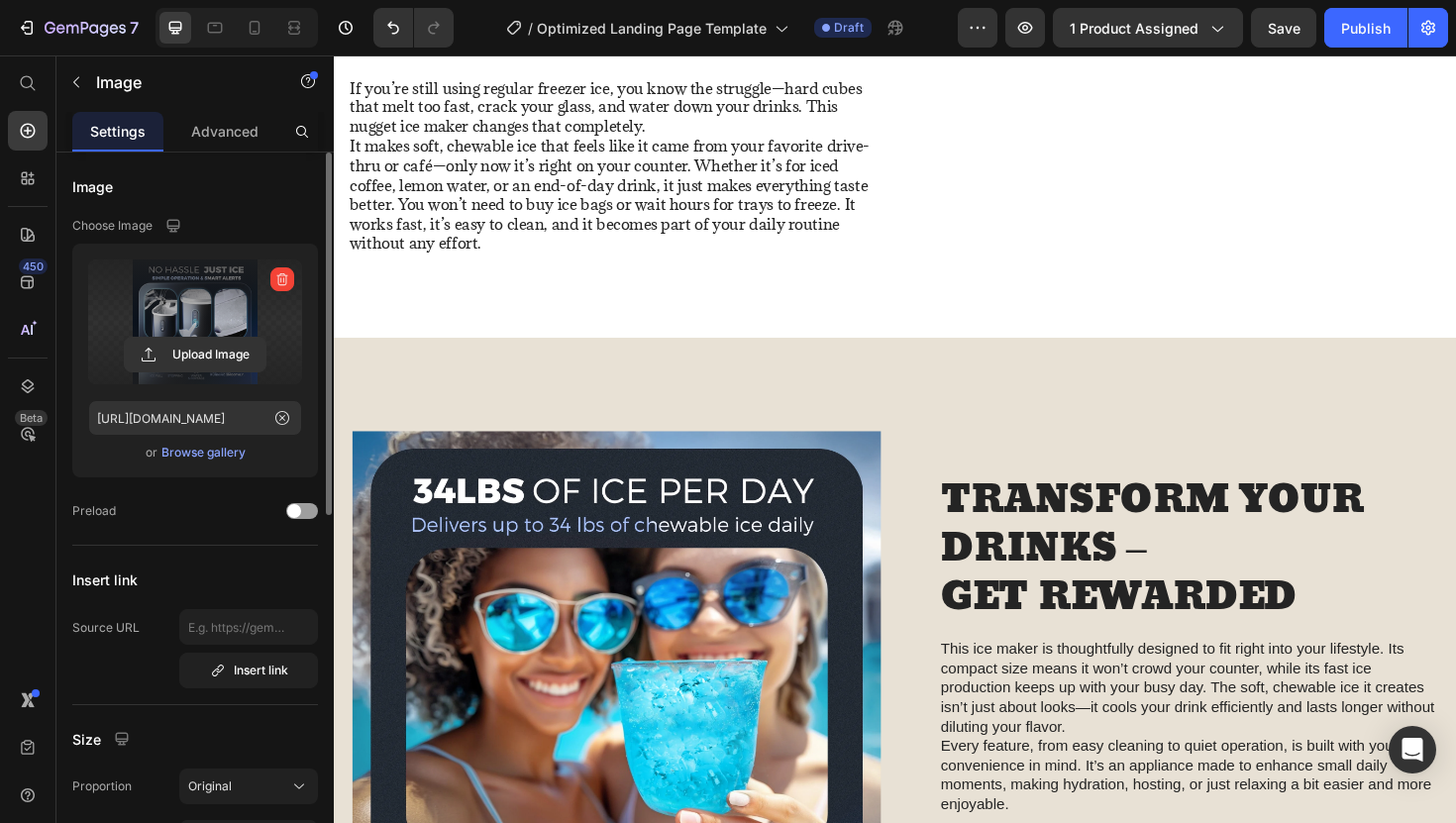 scroll, scrollTop: 1518, scrollLeft: 0, axis: vertical 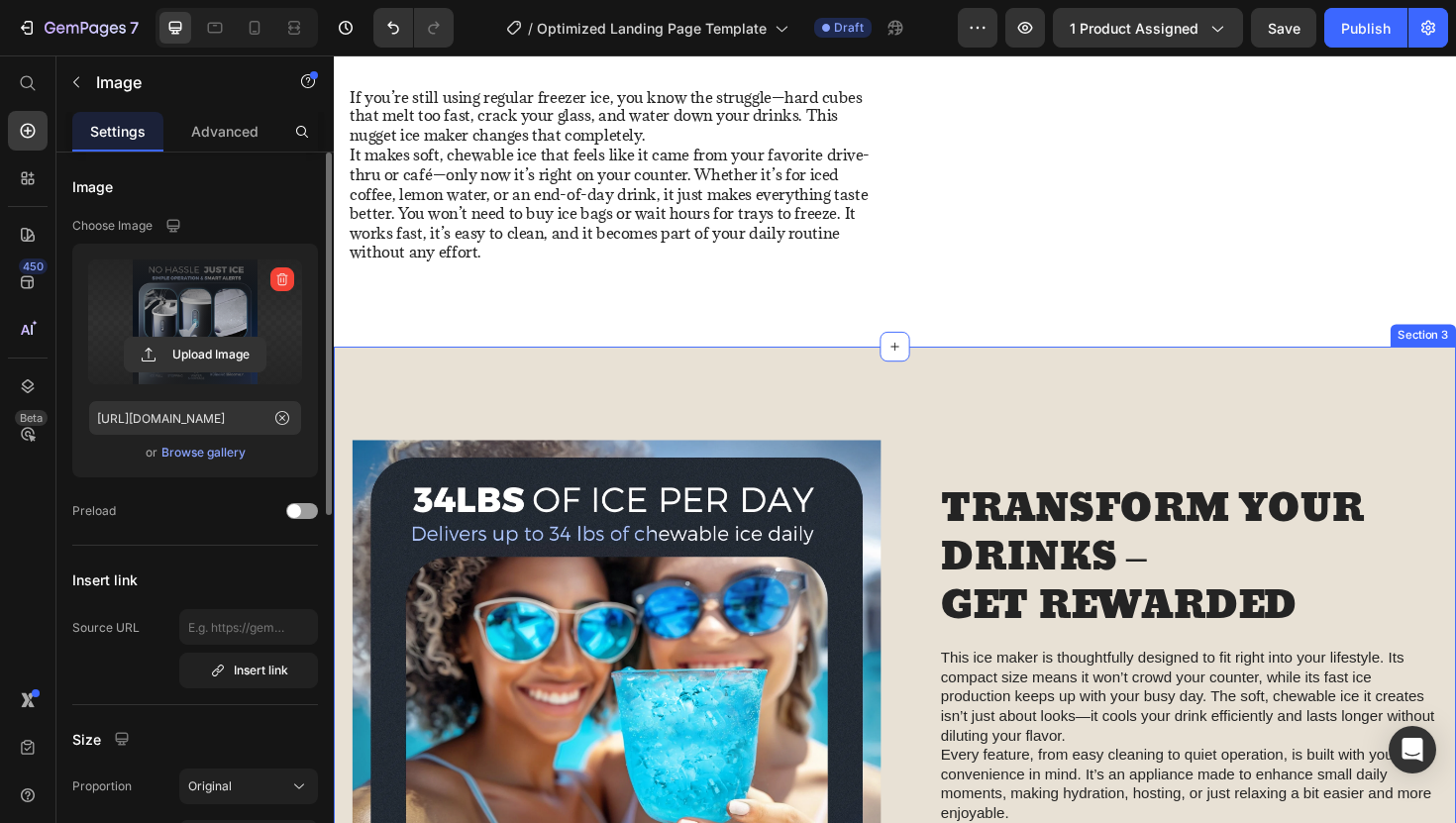 click on "Image TRANSFORM YOUR DRINKS –  GET REWARDED Heading This ice maker is thoughtfully designed to fit right into your lifestyle. Its compact size means it won’t crowd your counter, while its fast ice production keeps up with your busy day. The soft, chewable ice it creates isn’t just about looks—it cools your drink efficiently and lasts longer without diluting your flavor. Every feature, from easy cleaning to quiet operation, is built with your convenience in mind. It’s an appliance made to enhance small daily moments, making hydration, hosting, or just relaxing a bit easier and more enjoyable. Text Block buy it now Button
Drop element here Row Row Row Section 3" at bounding box center [928, 742] 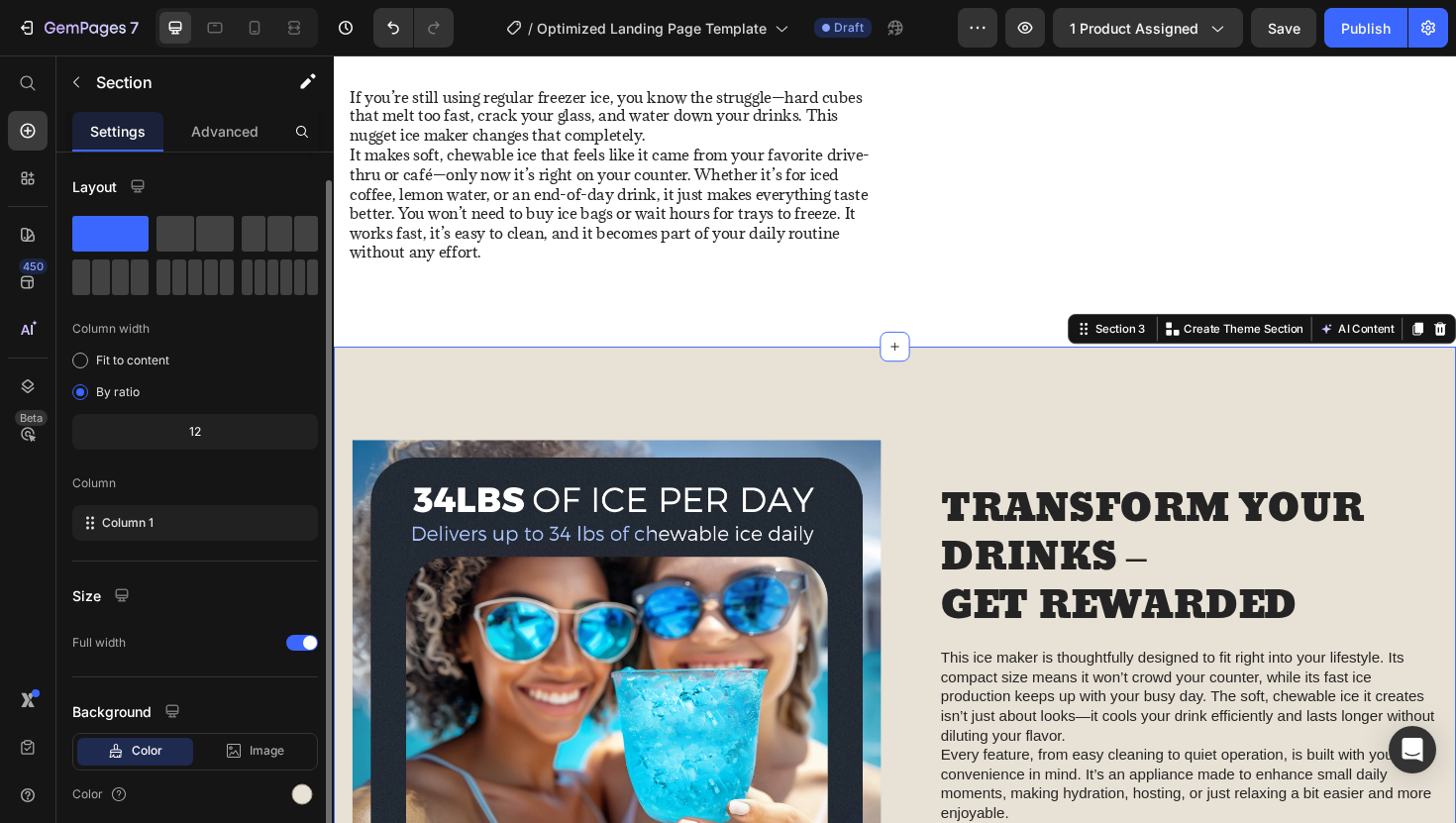 scroll, scrollTop: 73, scrollLeft: 0, axis: vertical 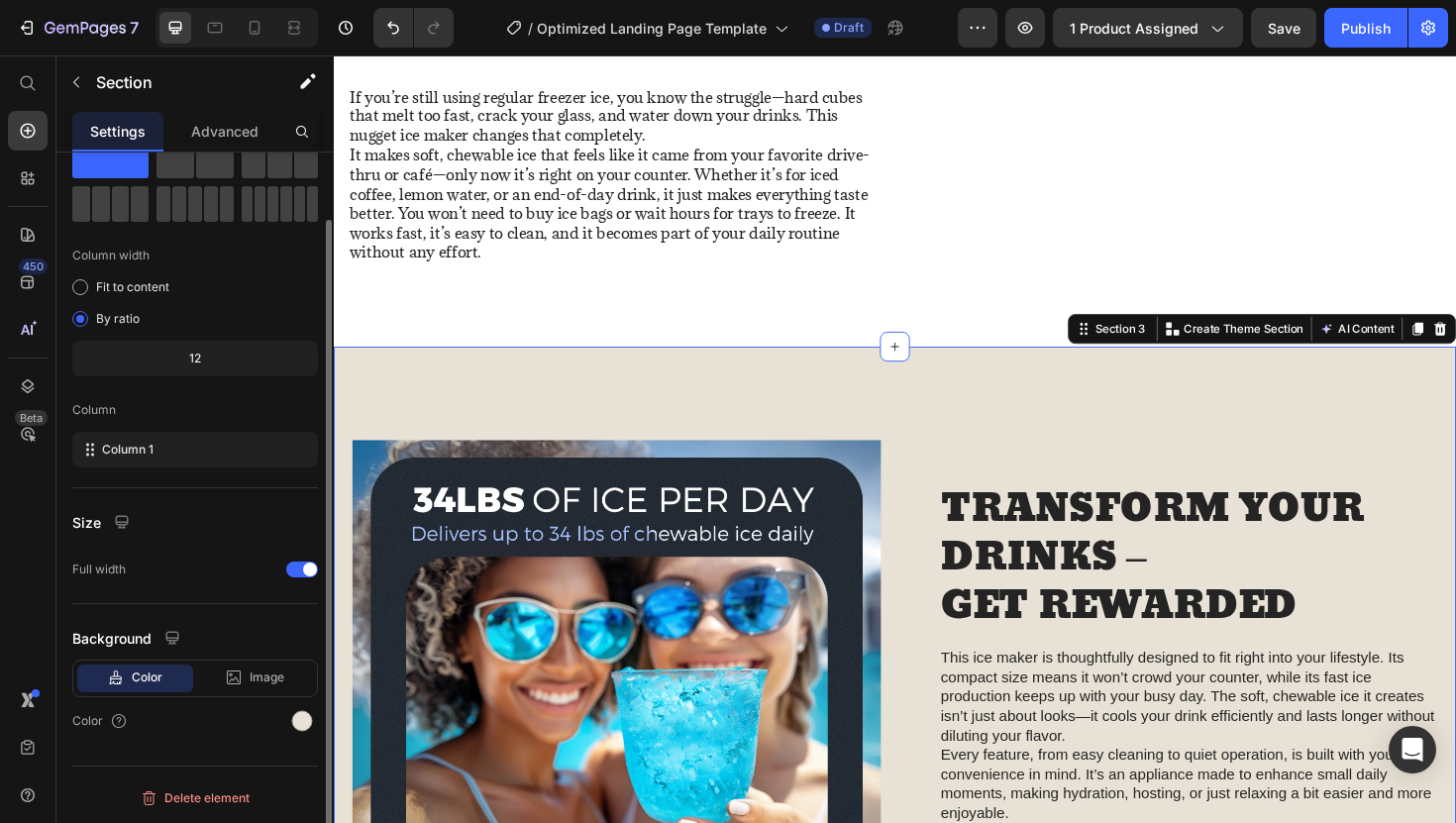 click on "Color" at bounding box center [147, 677] 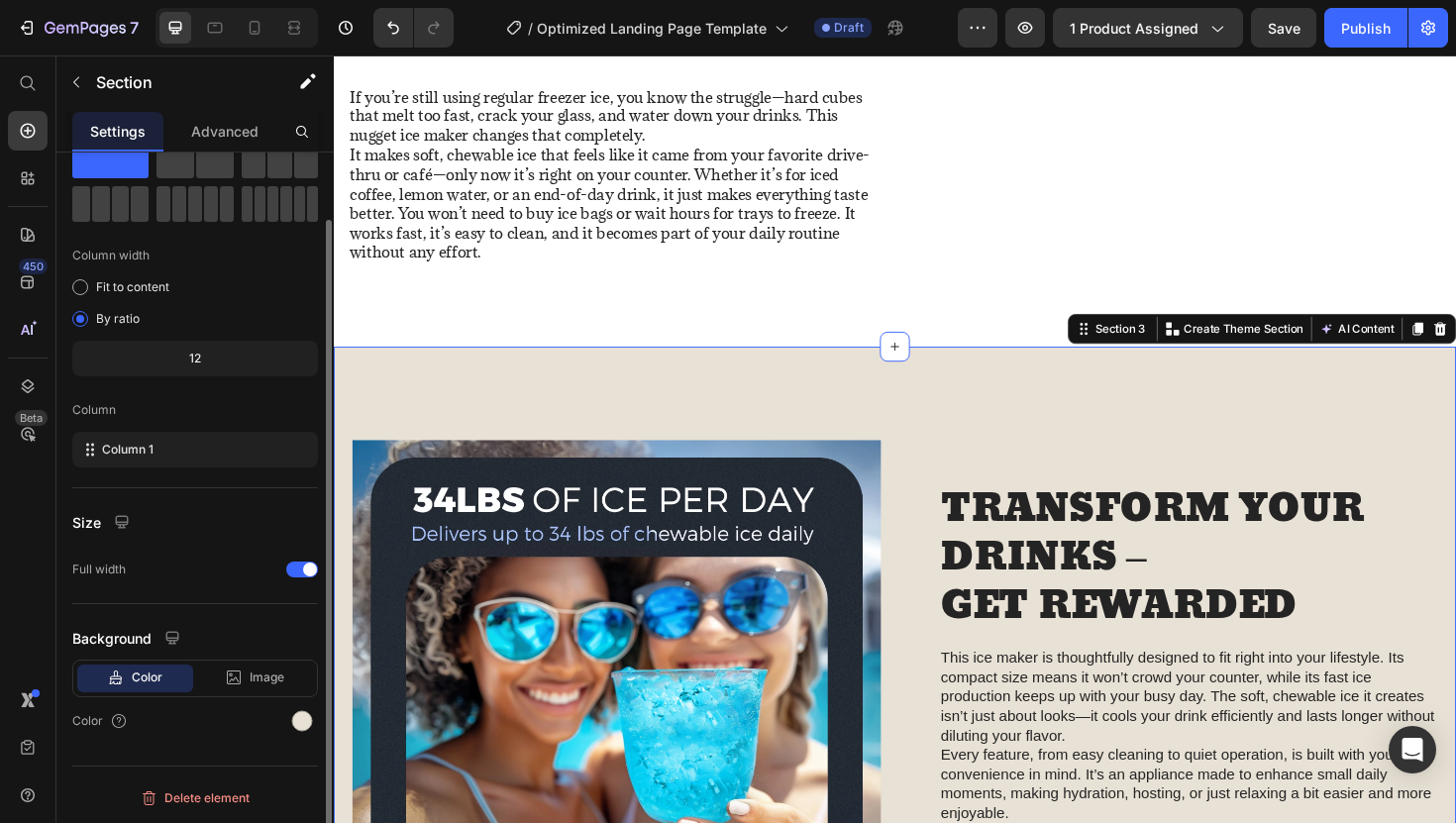click on "Color" at bounding box center (147, 677) 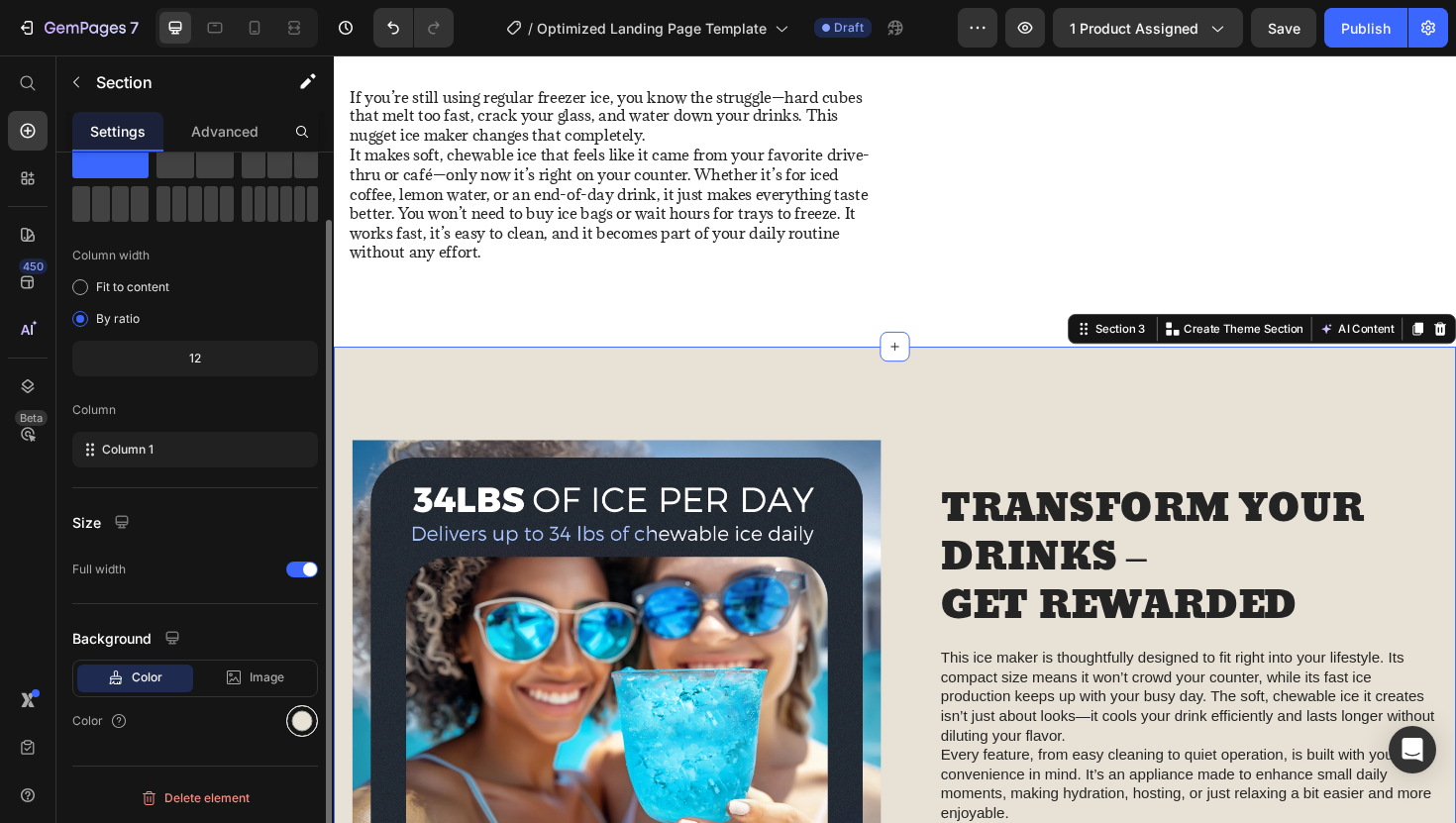 click at bounding box center (302, 721) 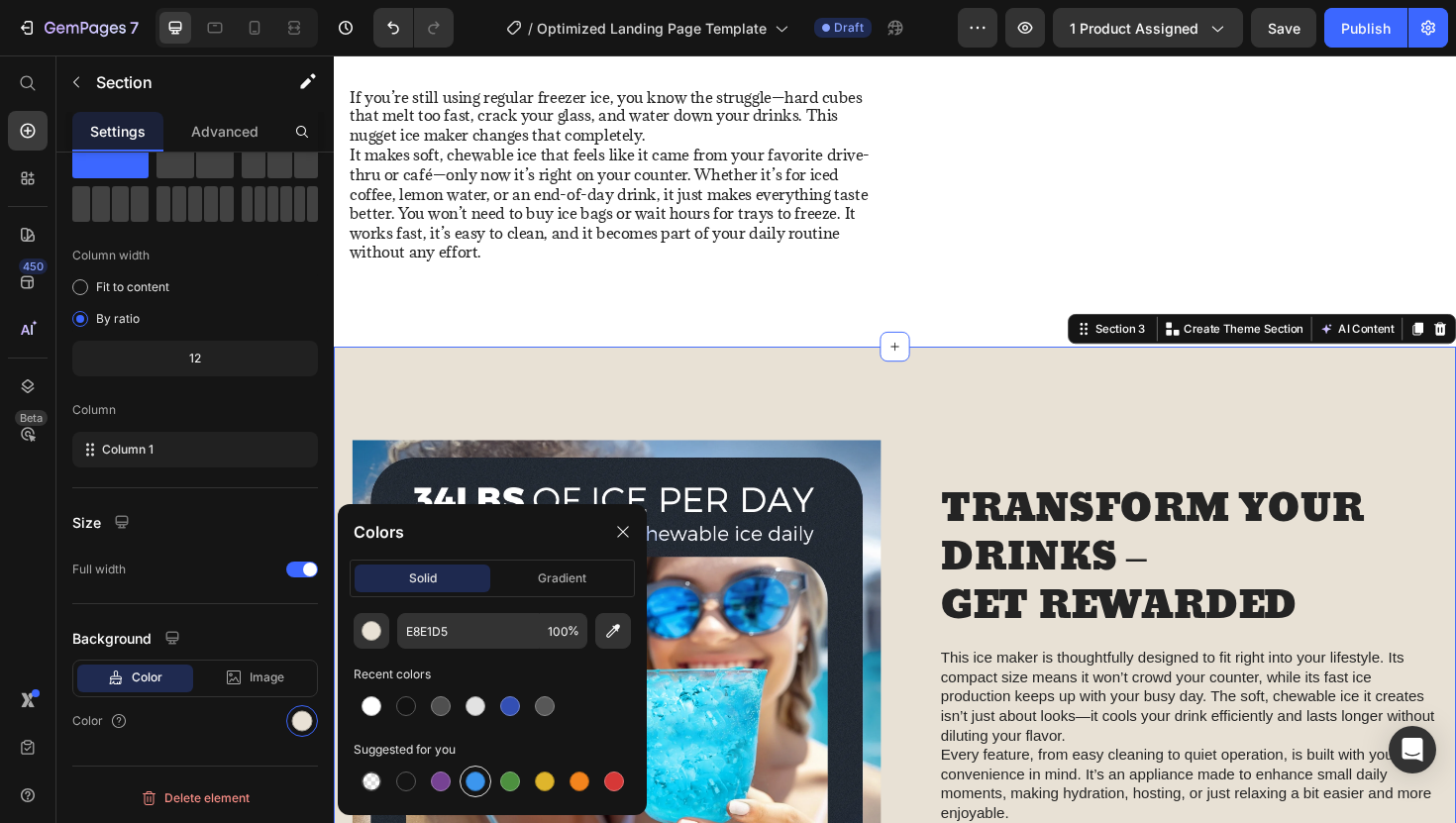 click at bounding box center (475, 781) 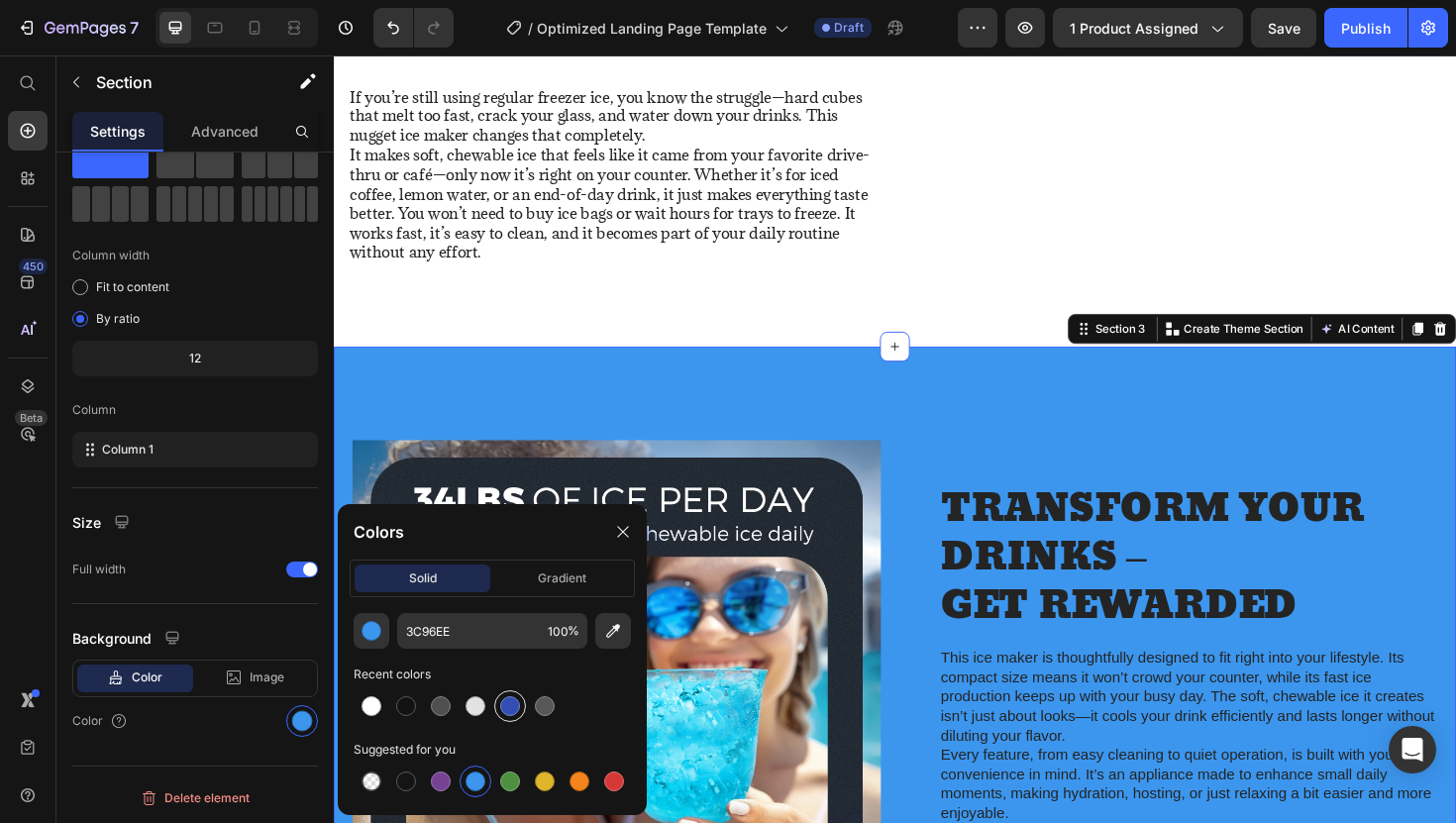 click at bounding box center (510, 706) 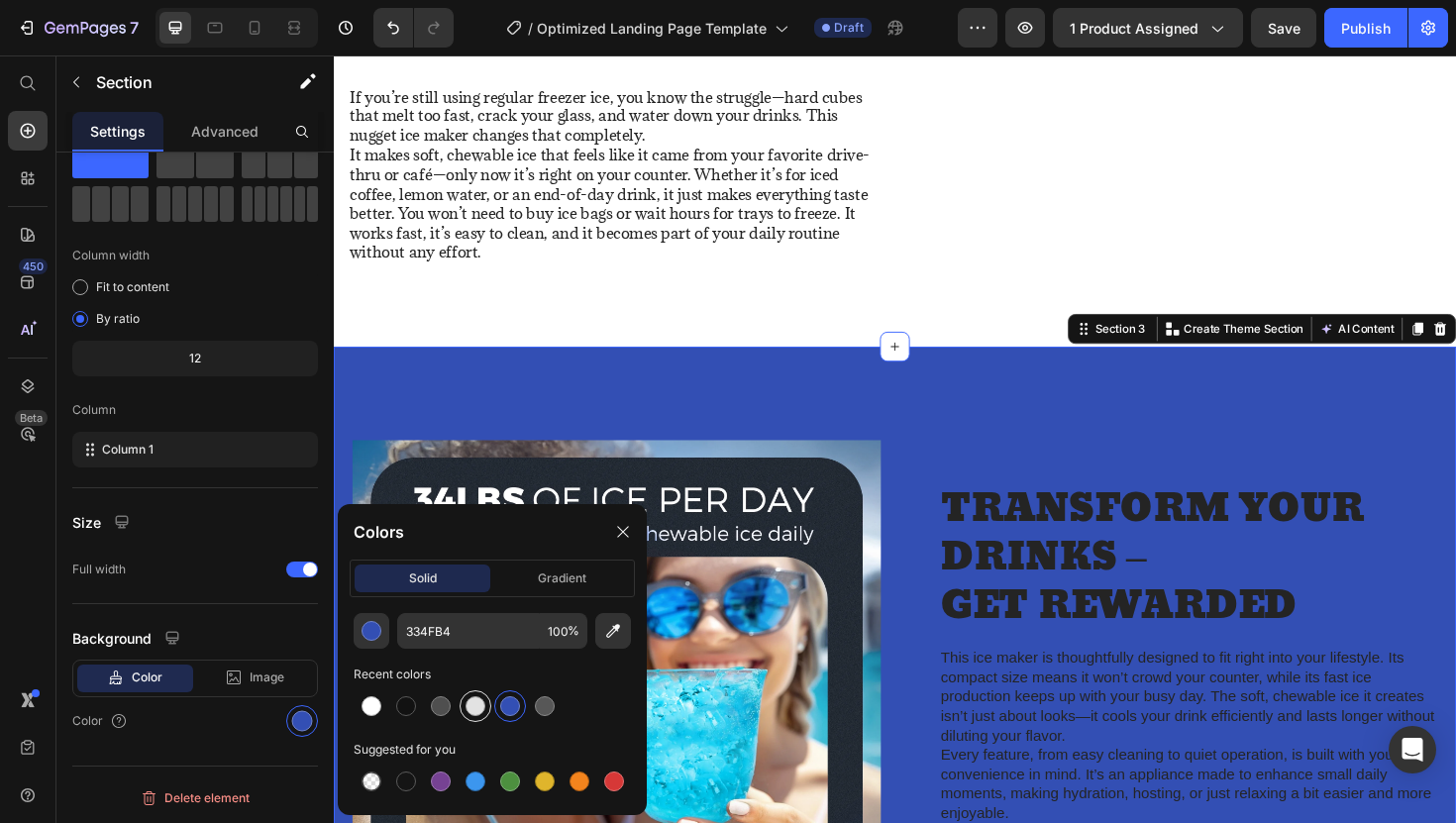 click at bounding box center (475, 706) 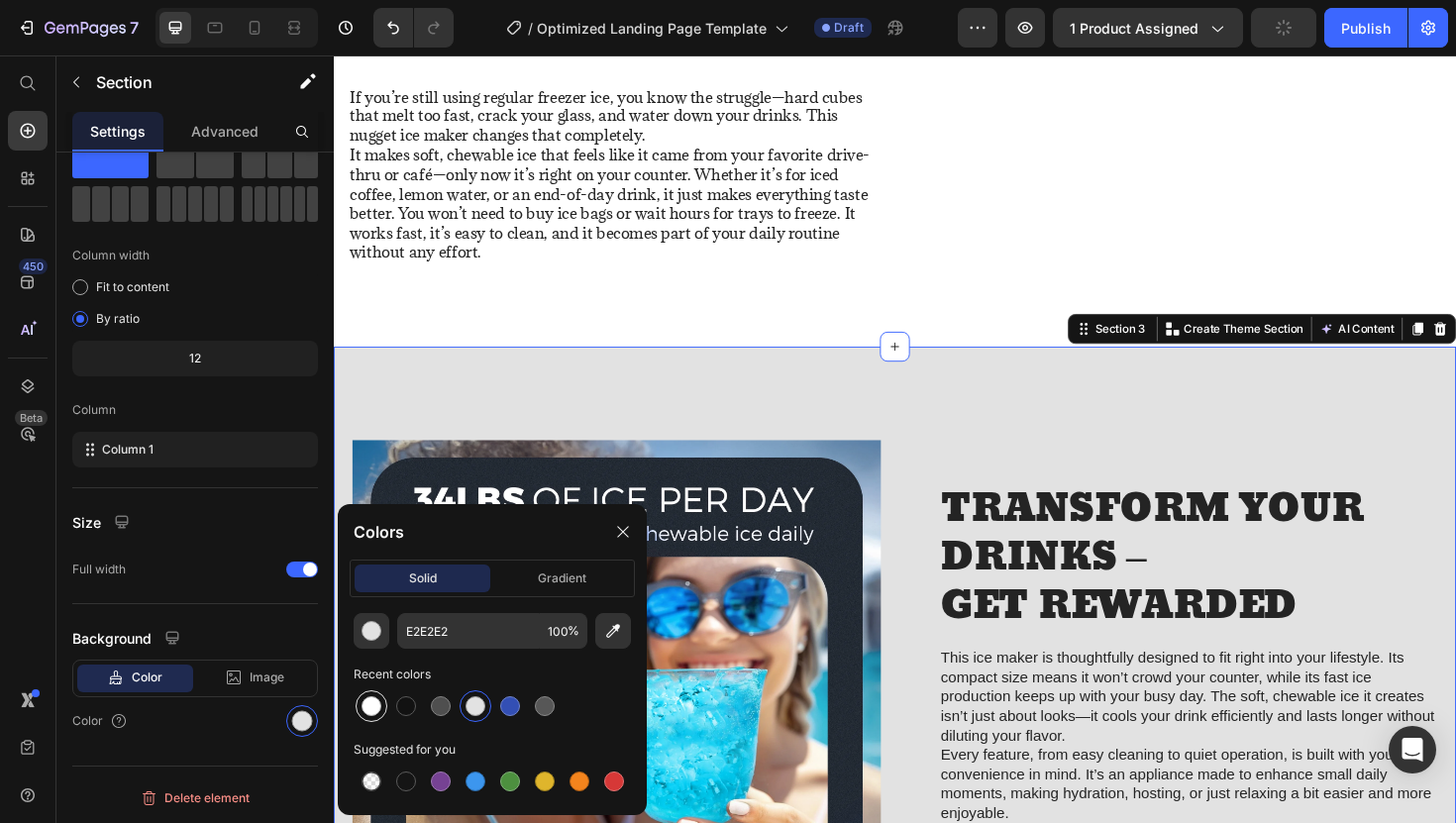 click at bounding box center (371, 706) 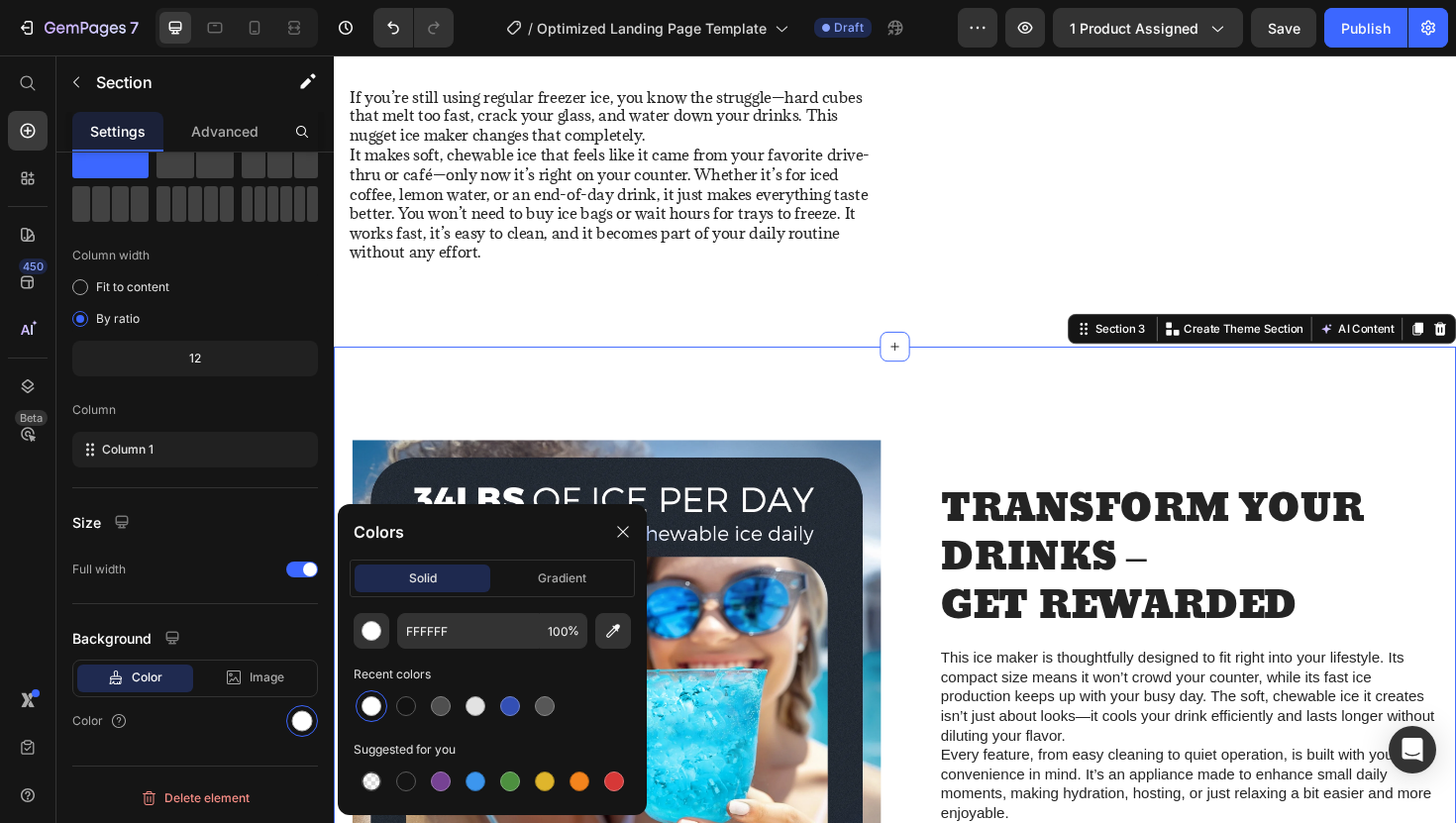 click on "Image TRANSFORM YOUR DRINKS –  GET REWARDED Heading This ice maker is thoughtfully designed to fit right into your lifestyle. Its compact size means it won’t crowd your counter, while its fast ice production keeps up with your busy day. The soft, chewable ice it creates isn’t just about looks—it cools your drink efficiently and lasts longer without diluting your flavor. Every feature, from easy cleaning to quiet operation, is built with your convenience in mind. It’s an appliance made to enhance small daily moments, making hydration, hosting, or just relaxing a bit easier and more enjoyable. Text Block buy it now Button
Drop element here Row Row Row Section 3   You can create reusable sections Create Theme Section AI Content Write with GemAI What would you like to describe here? Tone and Voice Persuasive Product Nugget Ice Maker Show more Generate" at bounding box center [928, 742] 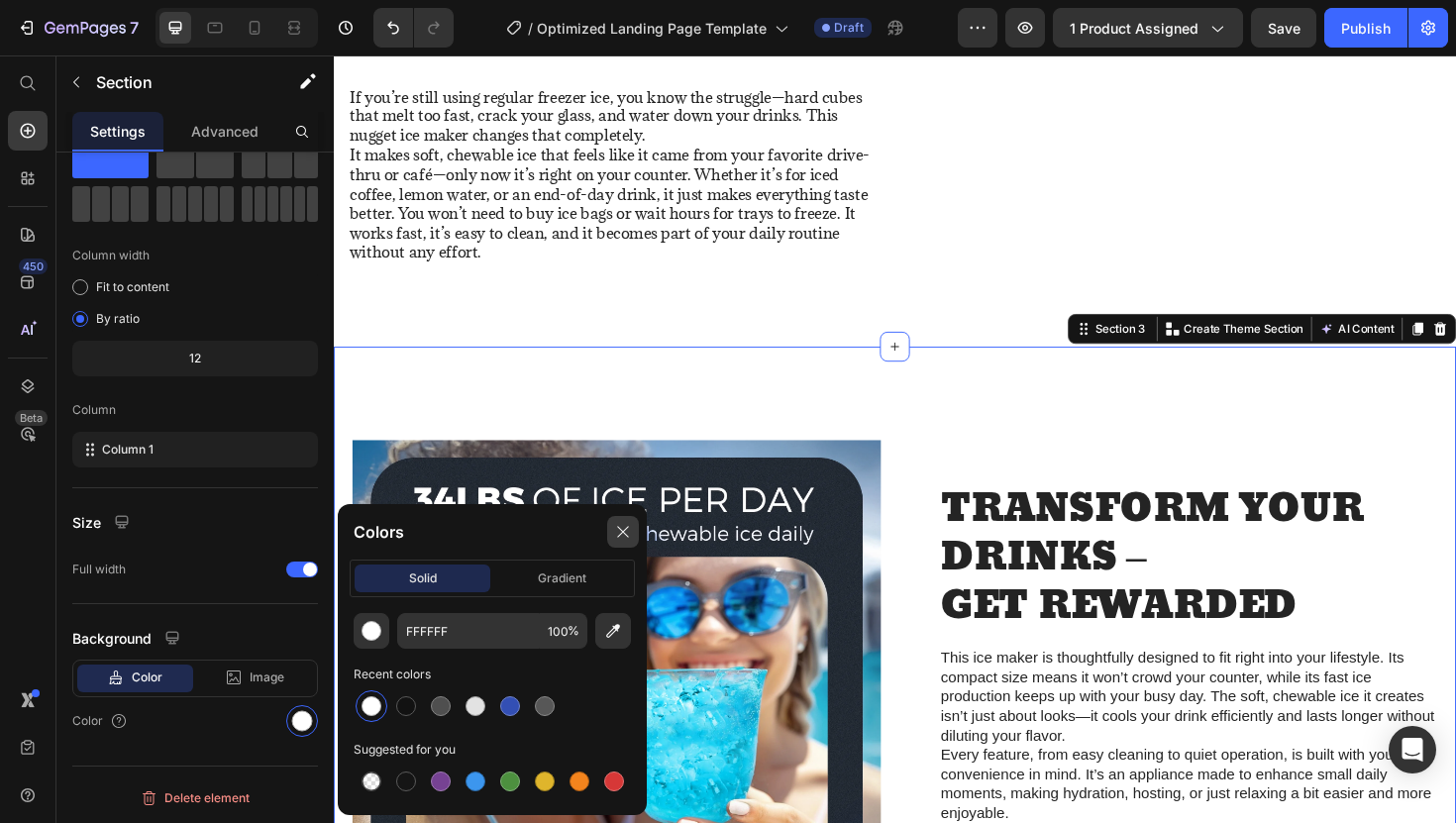 click 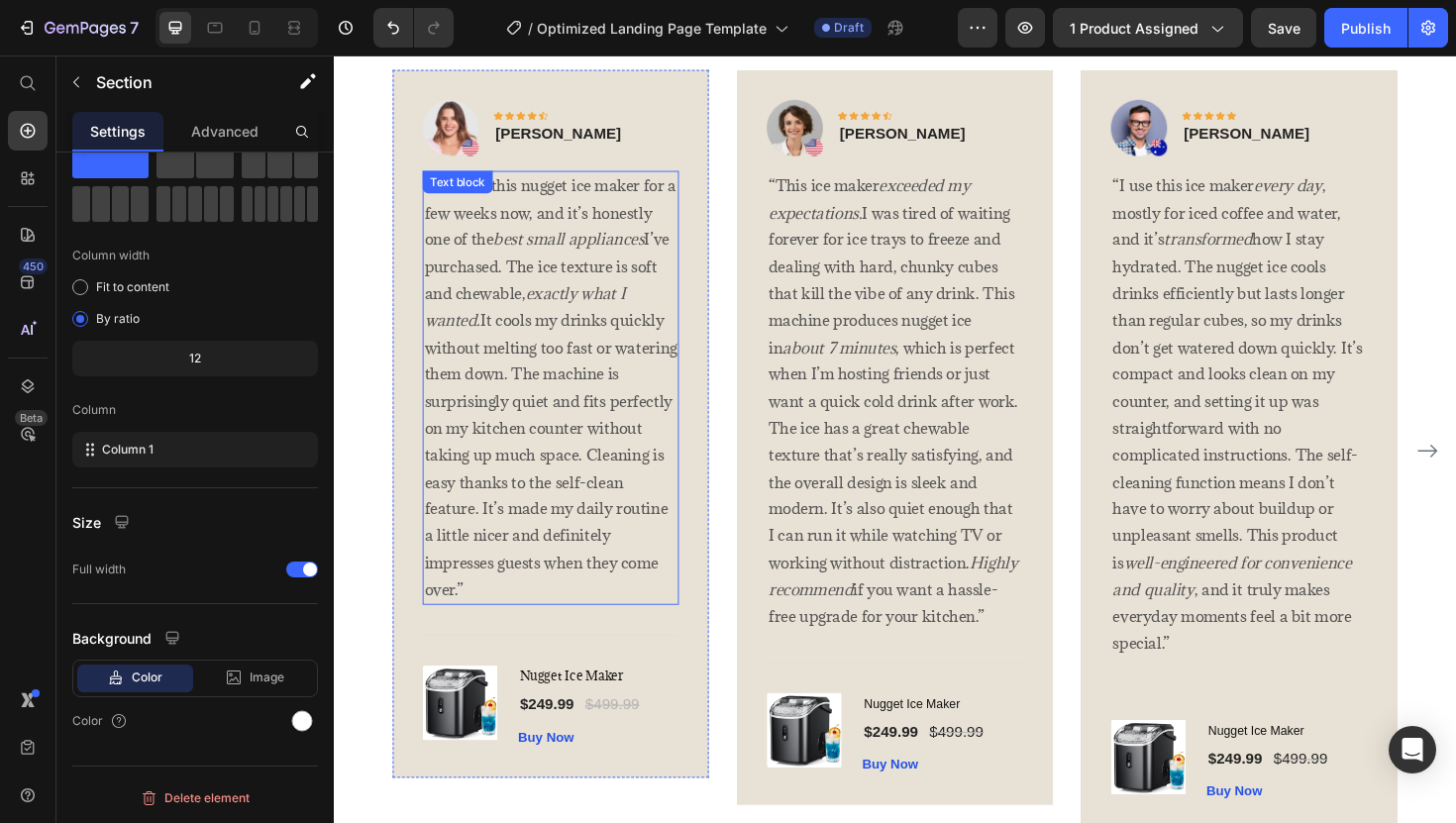 scroll, scrollTop: 3208, scrollLeft: 0, axis: vertical 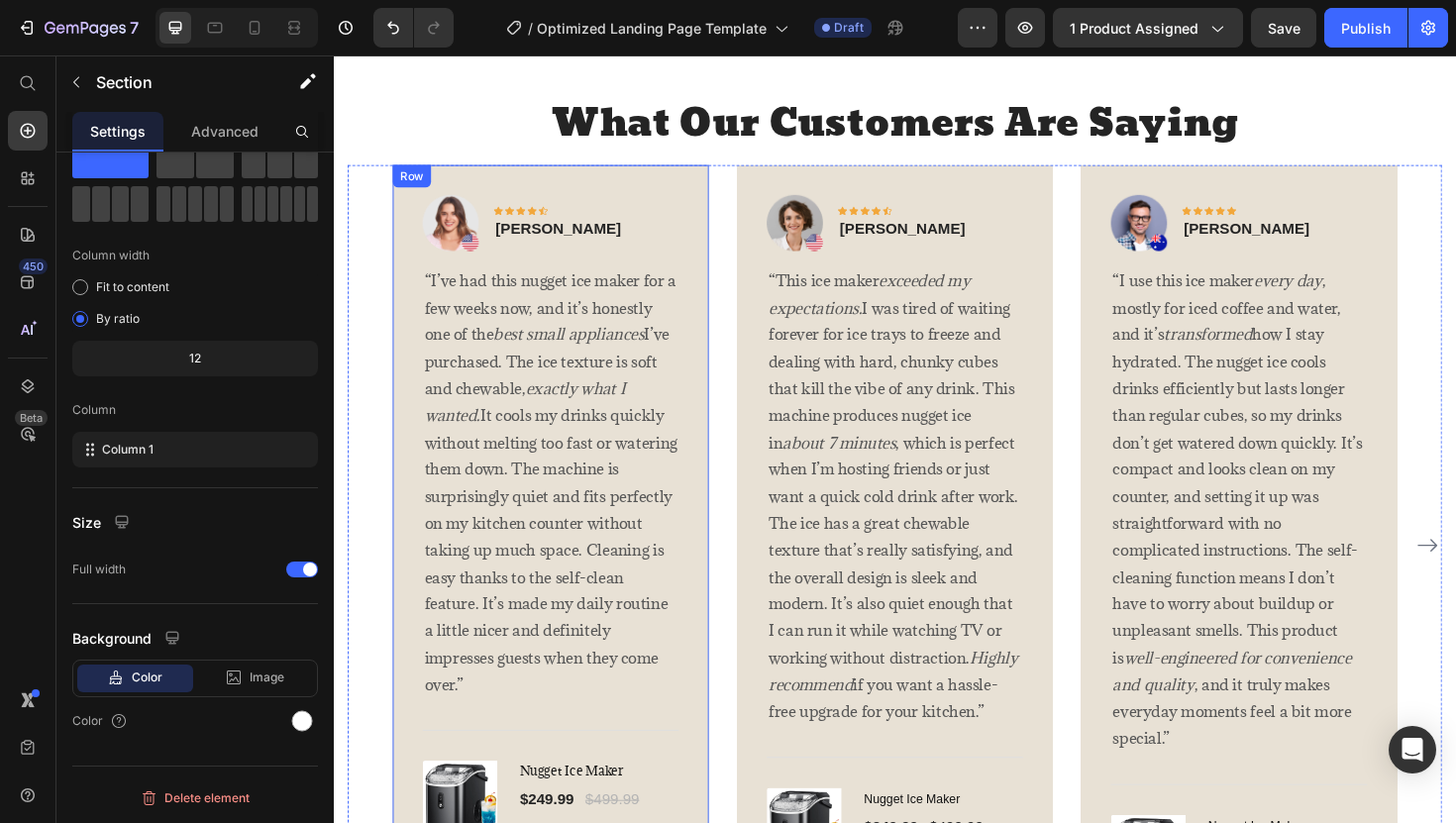 click on "Image
Icon
Icon
Icon
Icon
Icon Row [PERSON_NAME] Text block Row “I’ve had this nugget ice maker for a few weeks now, and it’s honestly one of the  best small appliances  I’ve purchased. The ice texture is soft and chewable,  exactly what I wanted.  It cools my drinks quickly without melting too fast or watering them down. The machine is surprisingly quiet and fits perfectly on my kitchen counter without taking up much space. Cleaning is easy thanks to the self-clean feature. It’s made my daily routine a little nicer and definitely impresses guests when they come over.” Text block                Title Line (P) Images & Gallery Nugget Ice Maker (P) Title $249.99 (P) Price $499.99 (P) Price Row Buy Now (P) Cart Button Product Row" at bounding box center (564, 546) 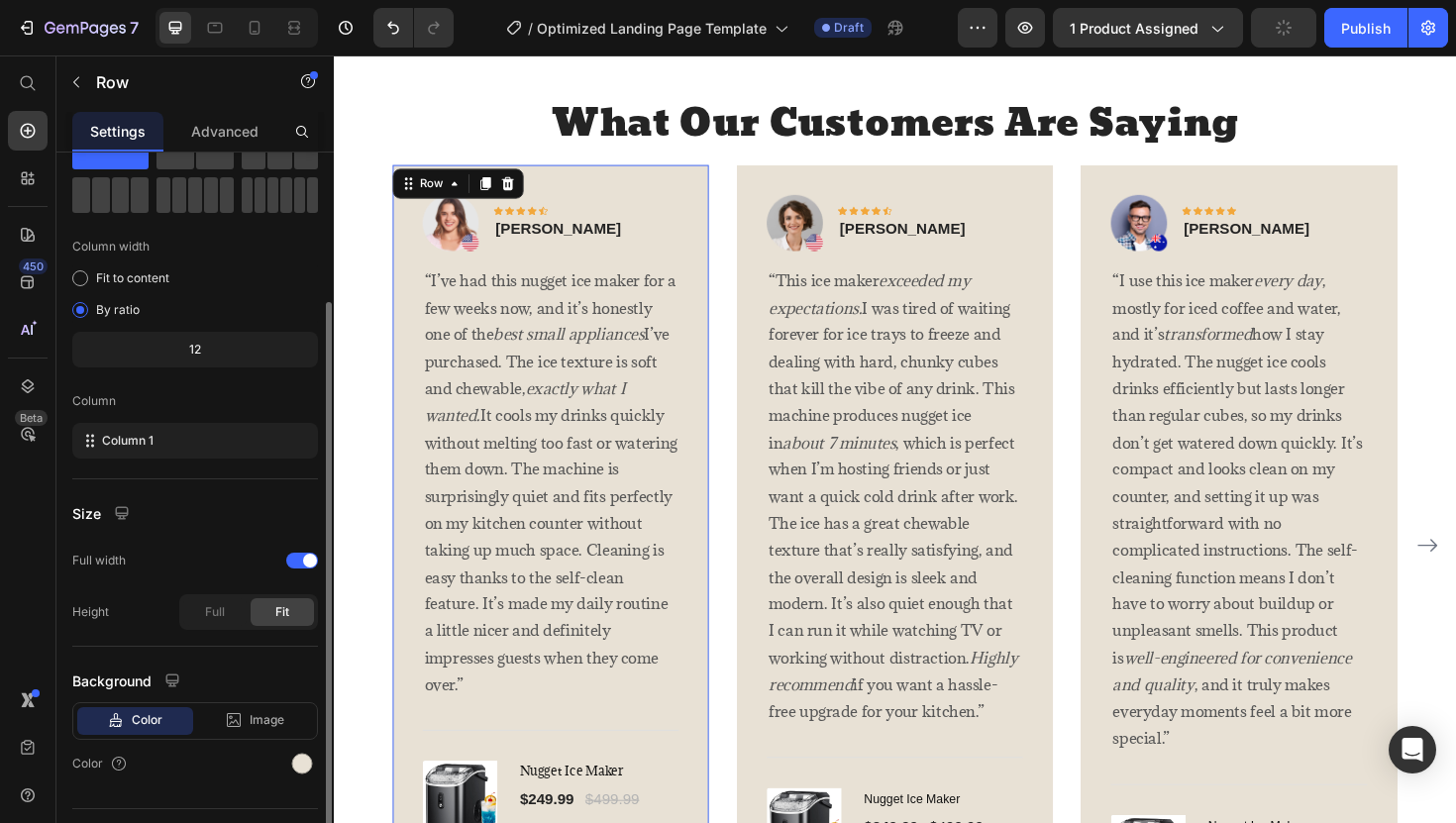 scroll, scrollTop: 125, scrollLeft: 0, axis: vertical 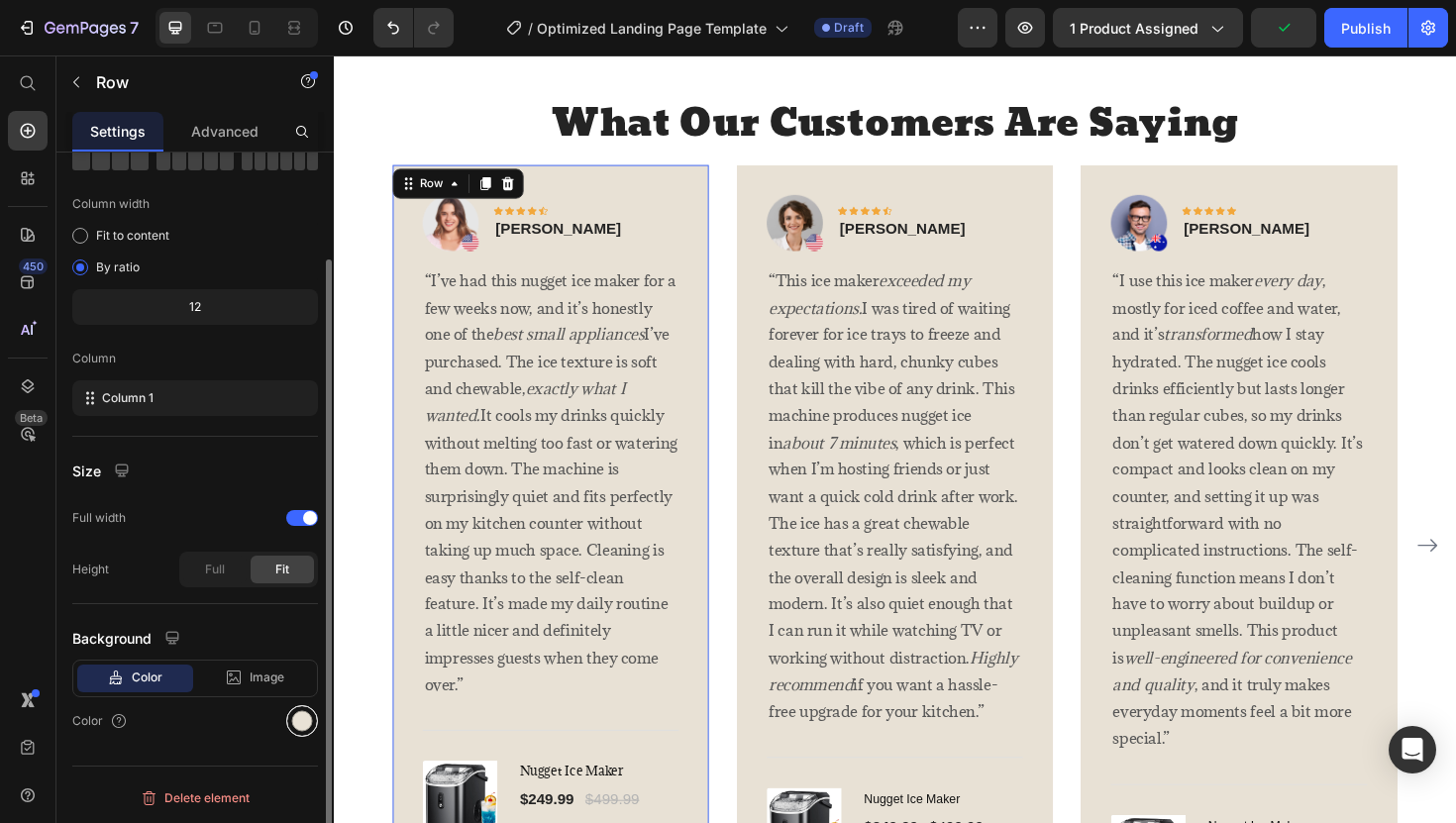click at bounding box center (302, 721) 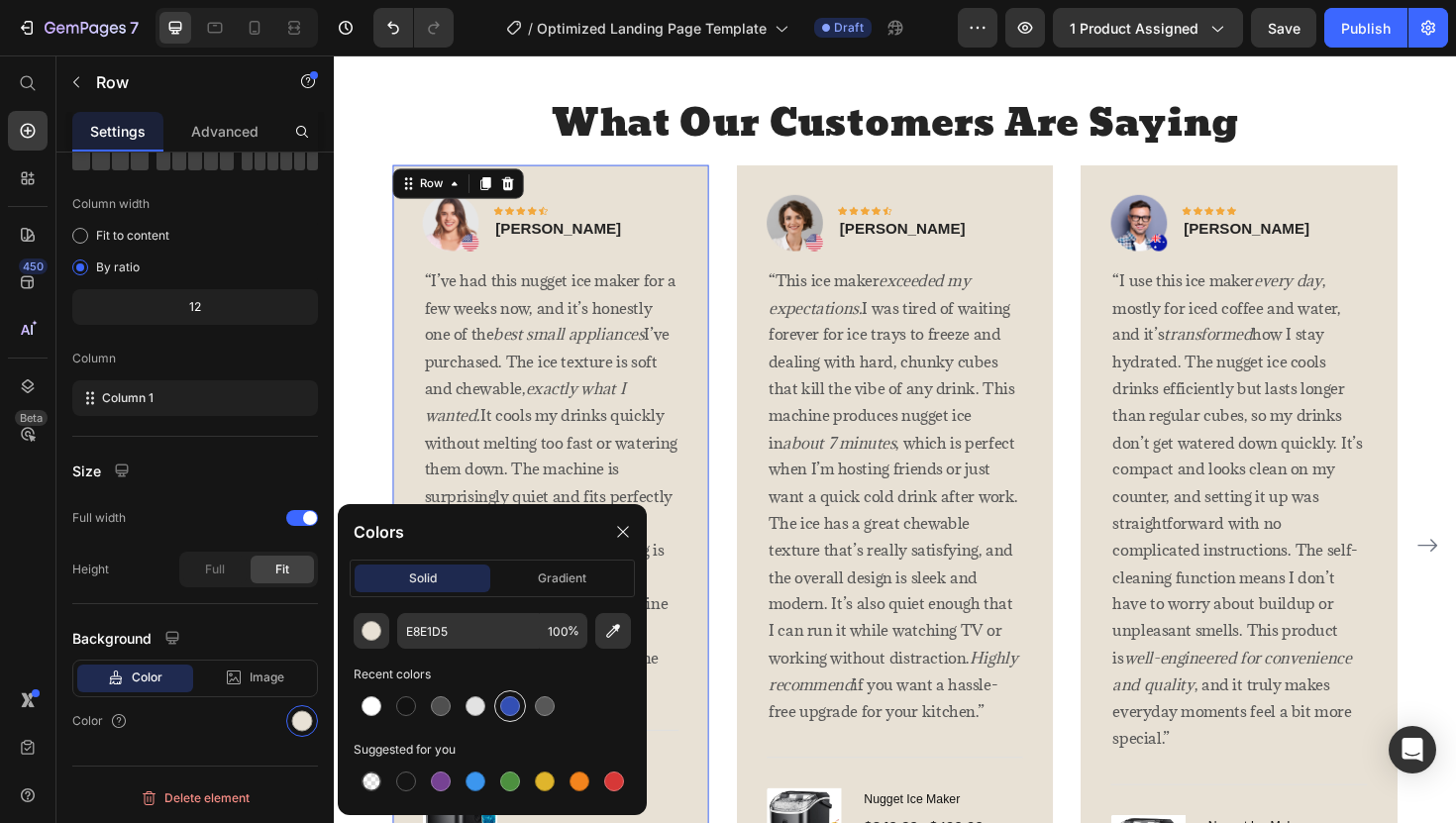 click at bounding box center (510, 706) 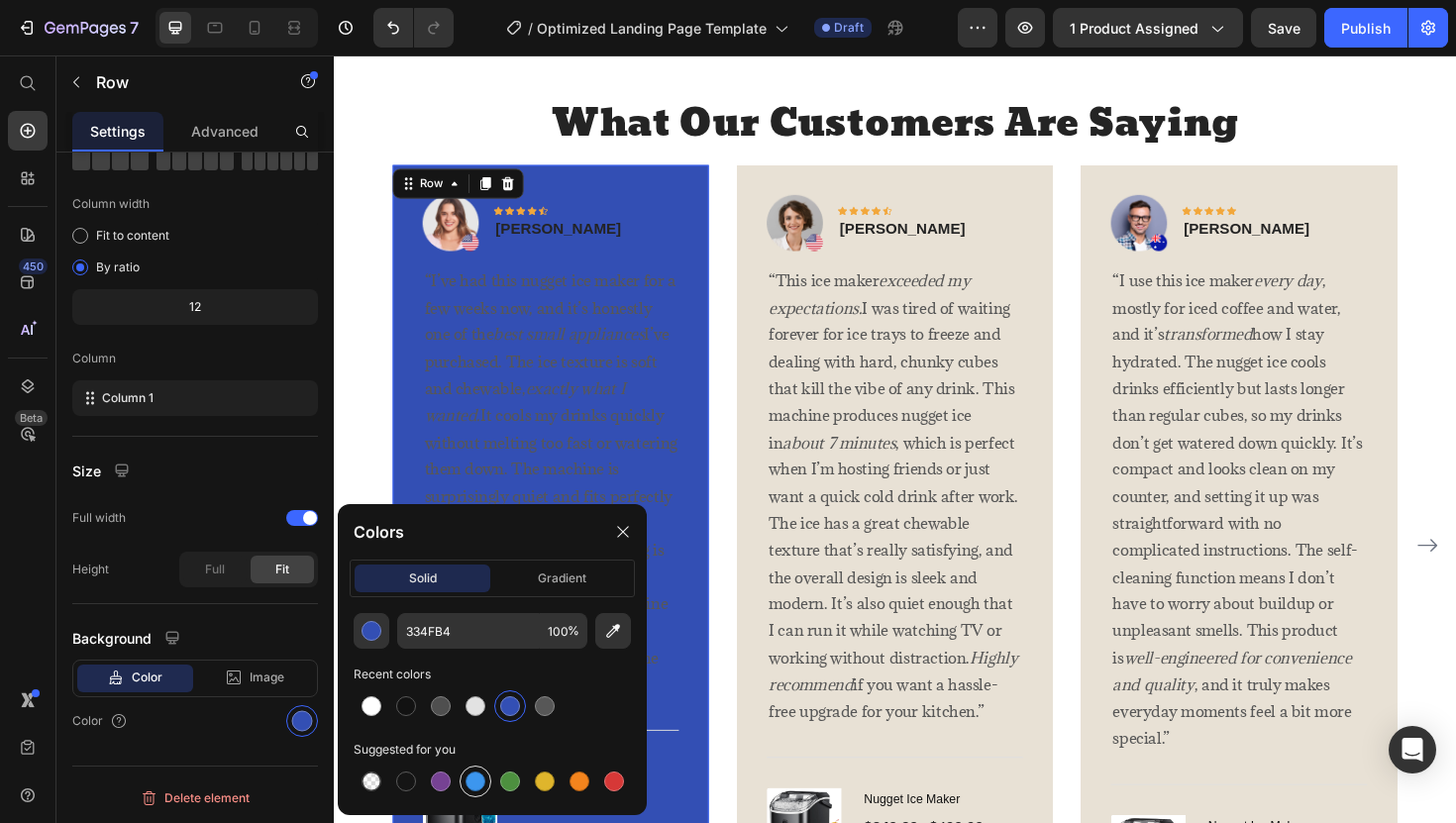 click at bounding box center (475, 781) 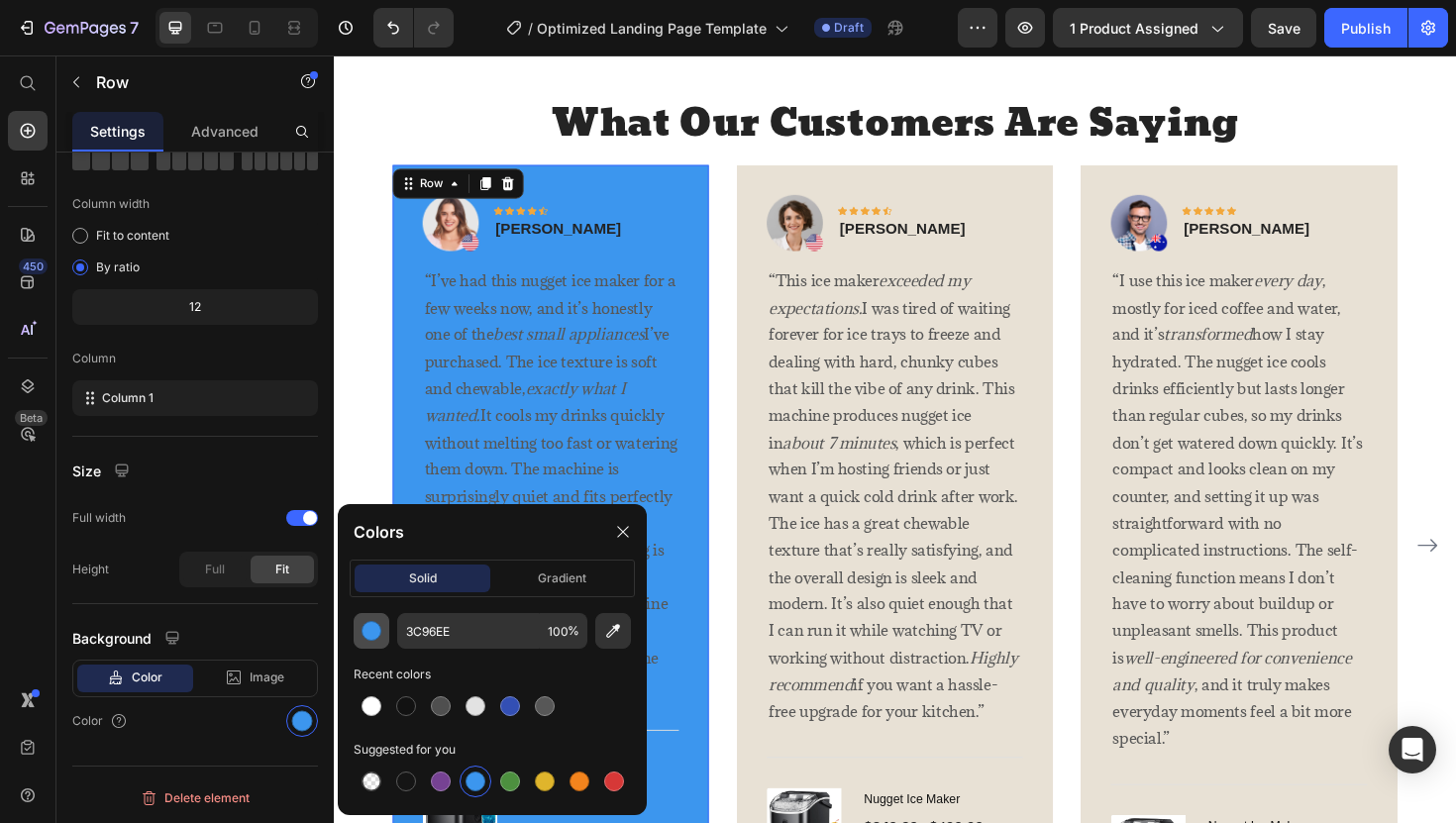 click at bounding box center [371, 631] 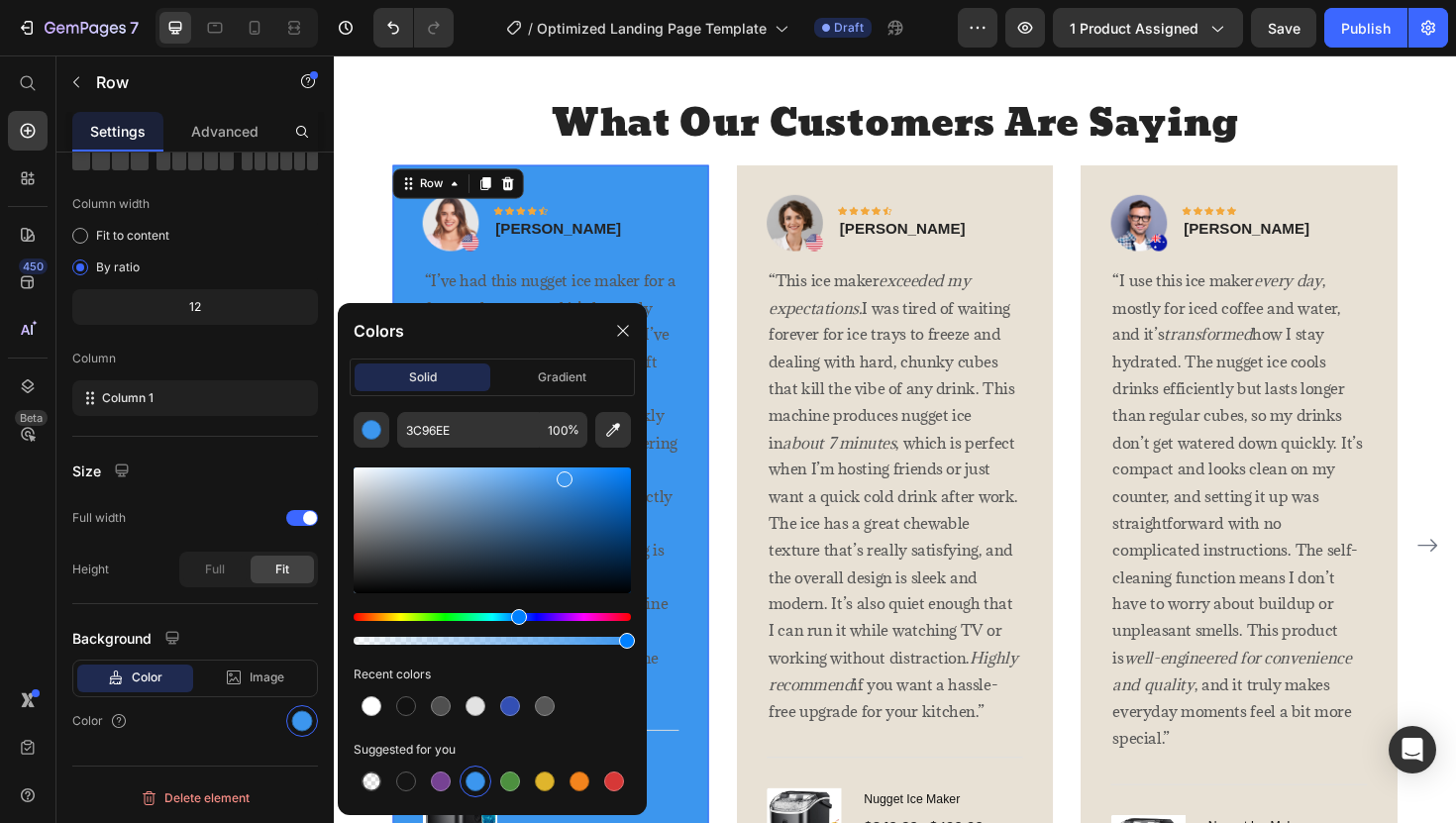 click at bounding box center (492, 530) 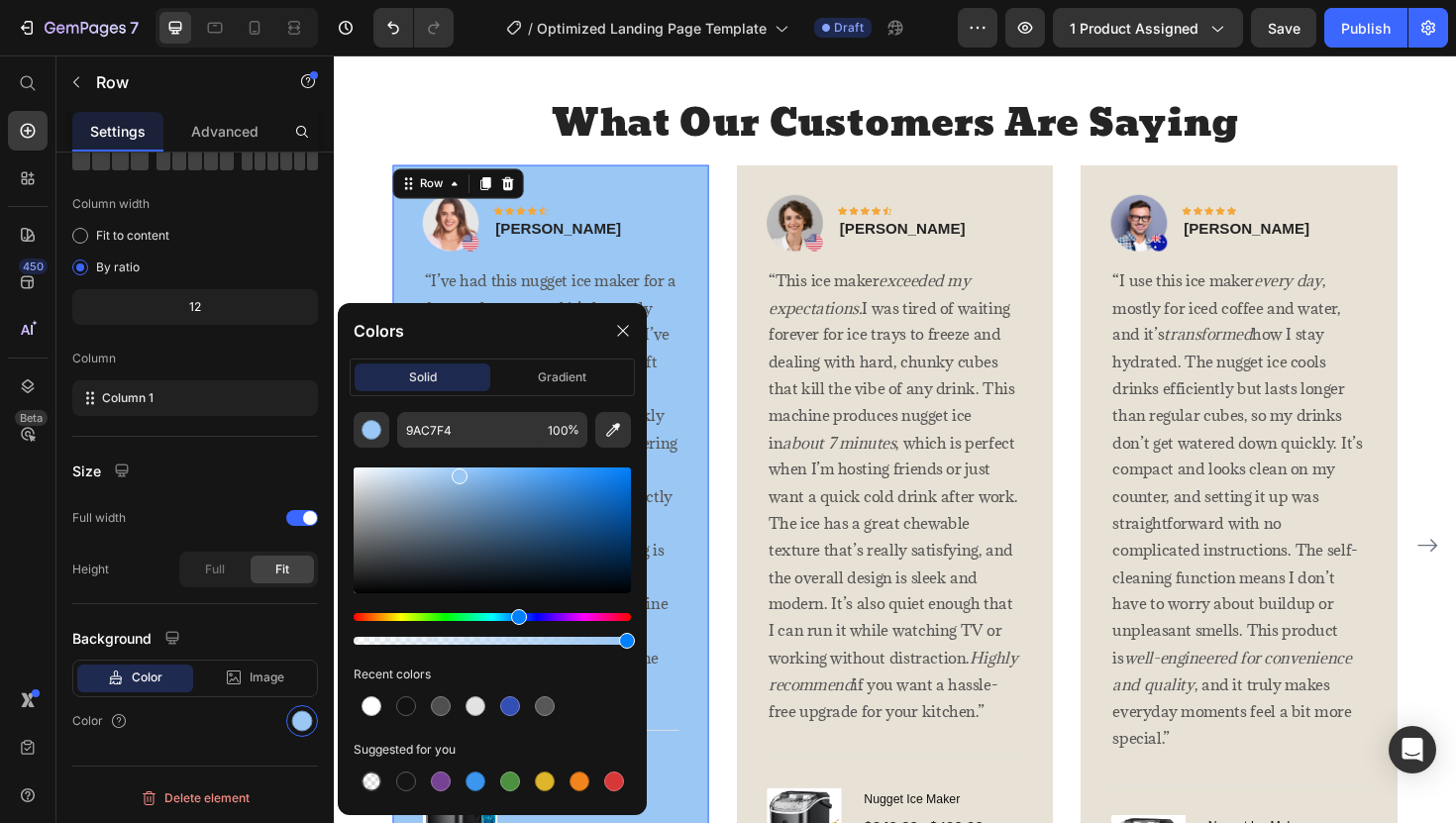 click at bounding box center [492, 530] 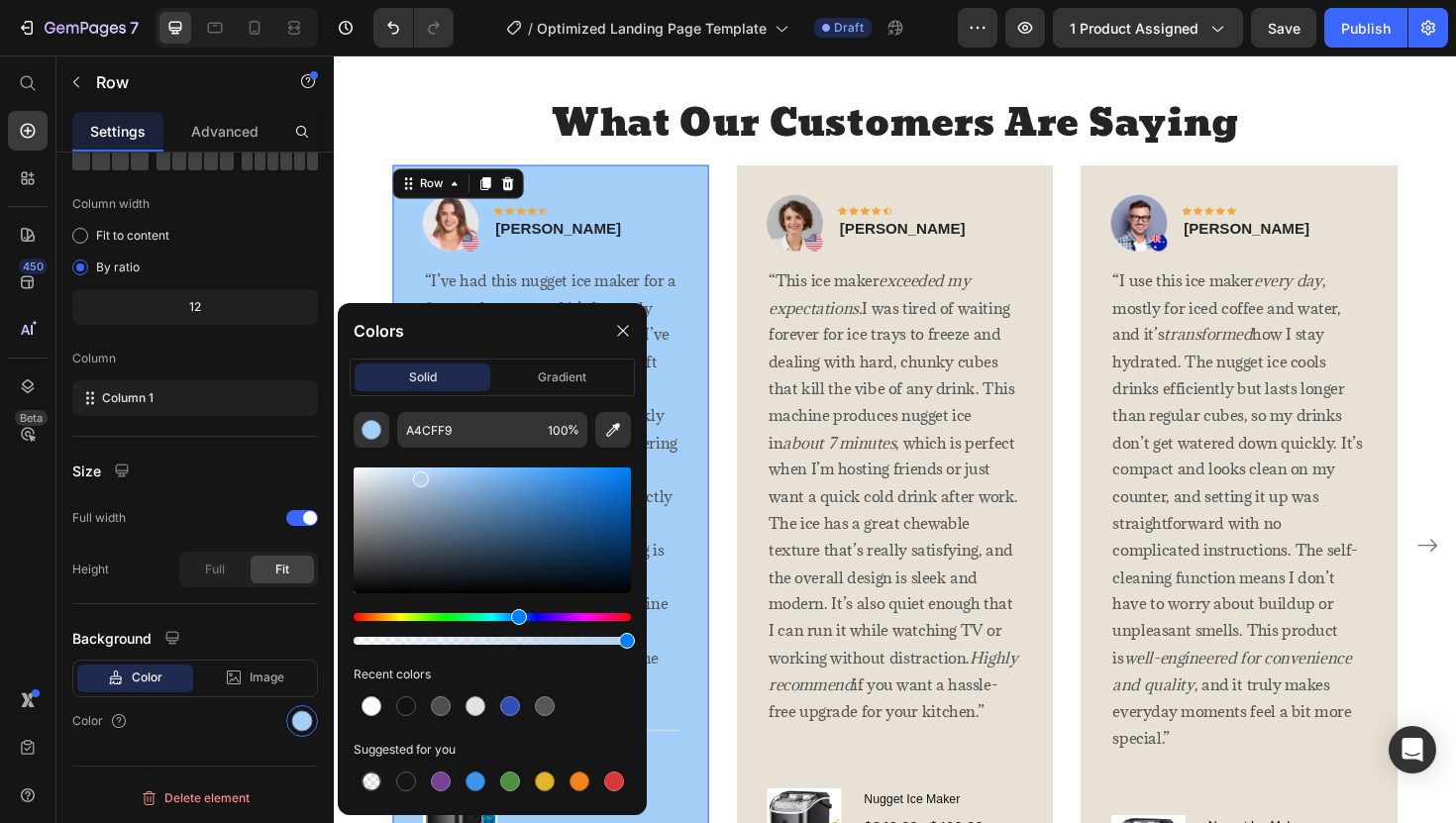 click at bounding box center [492, 530] 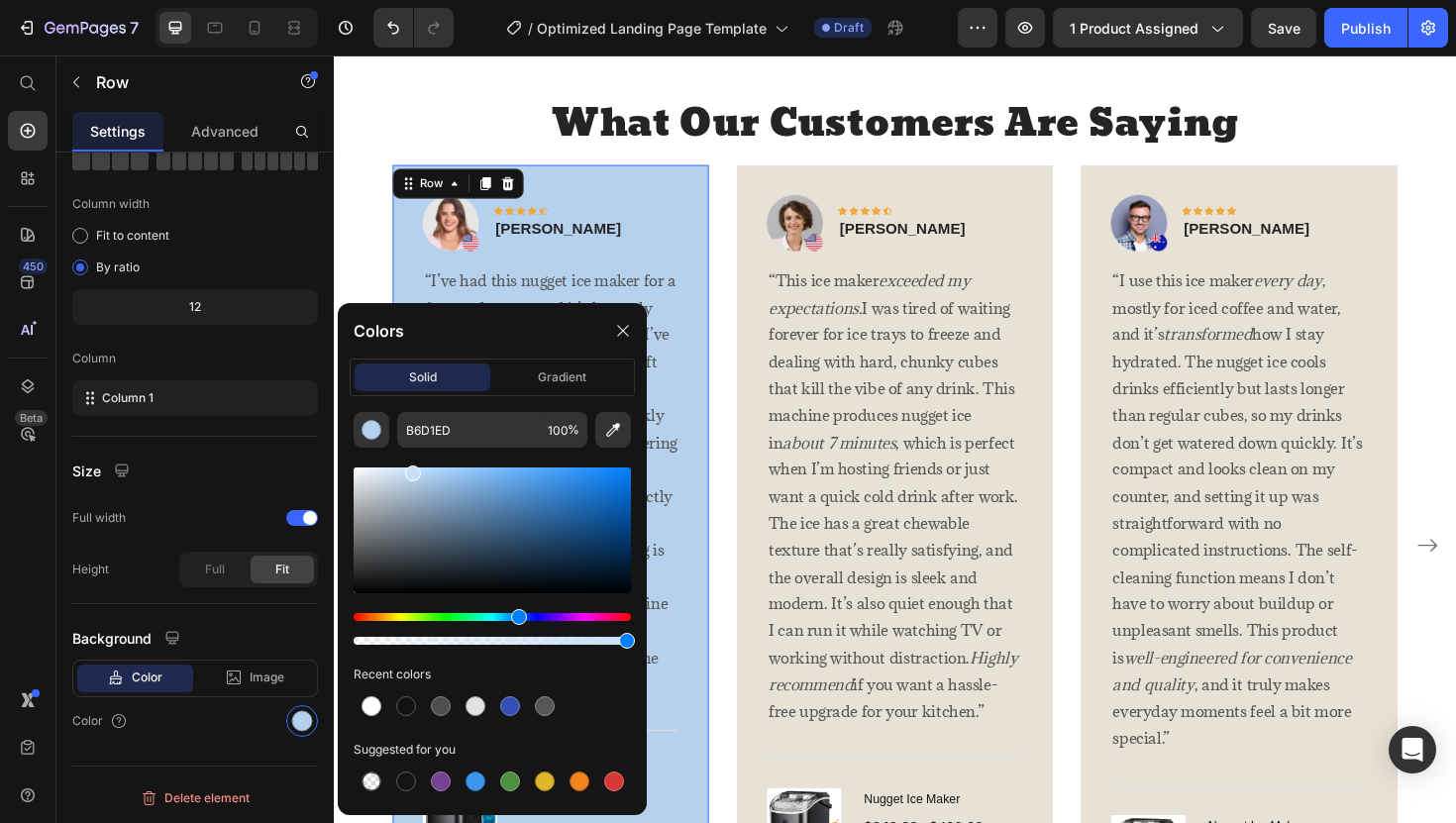 click at bounding box center [492, 530] 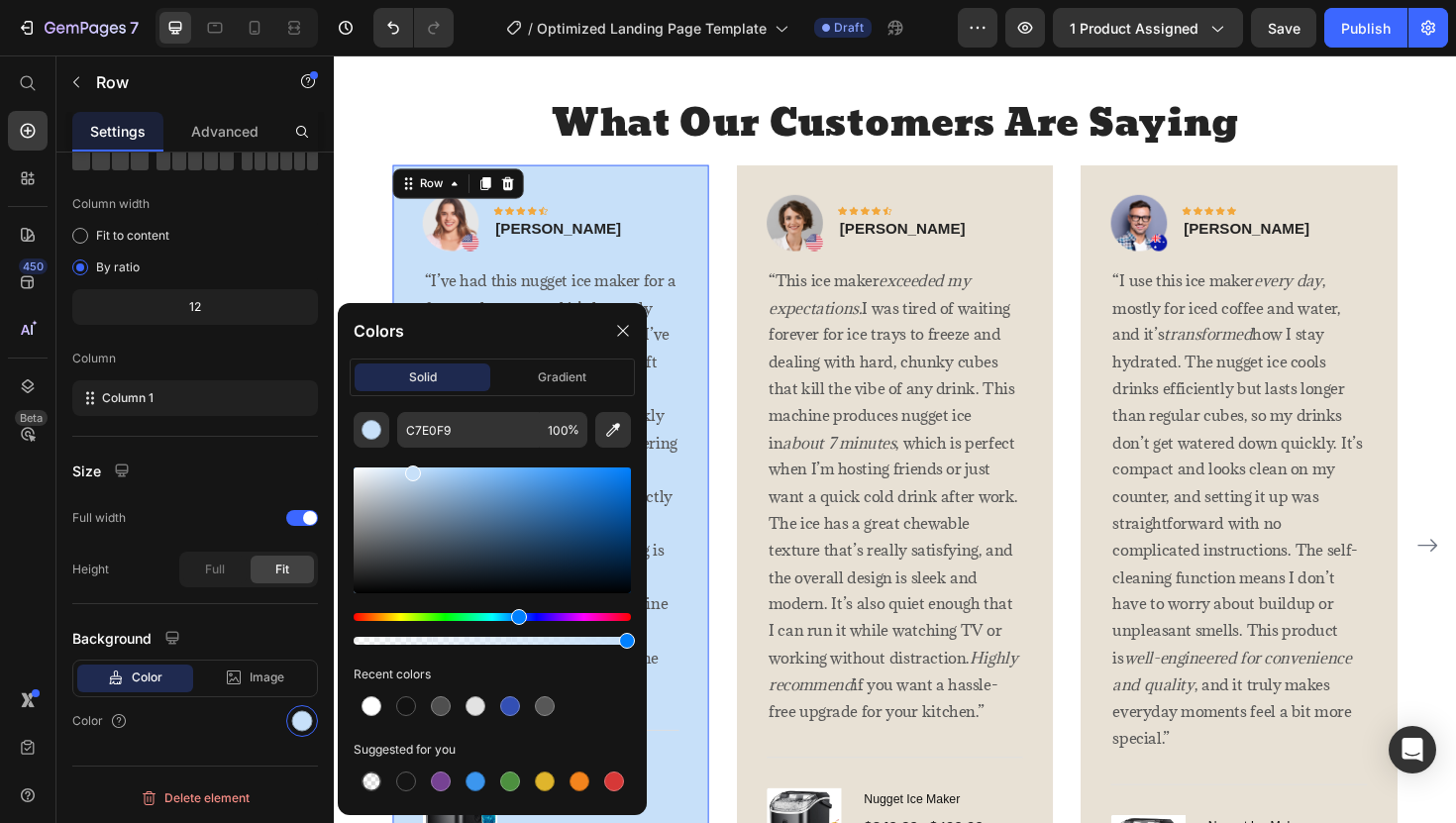 click at bounding box center [492, 530] 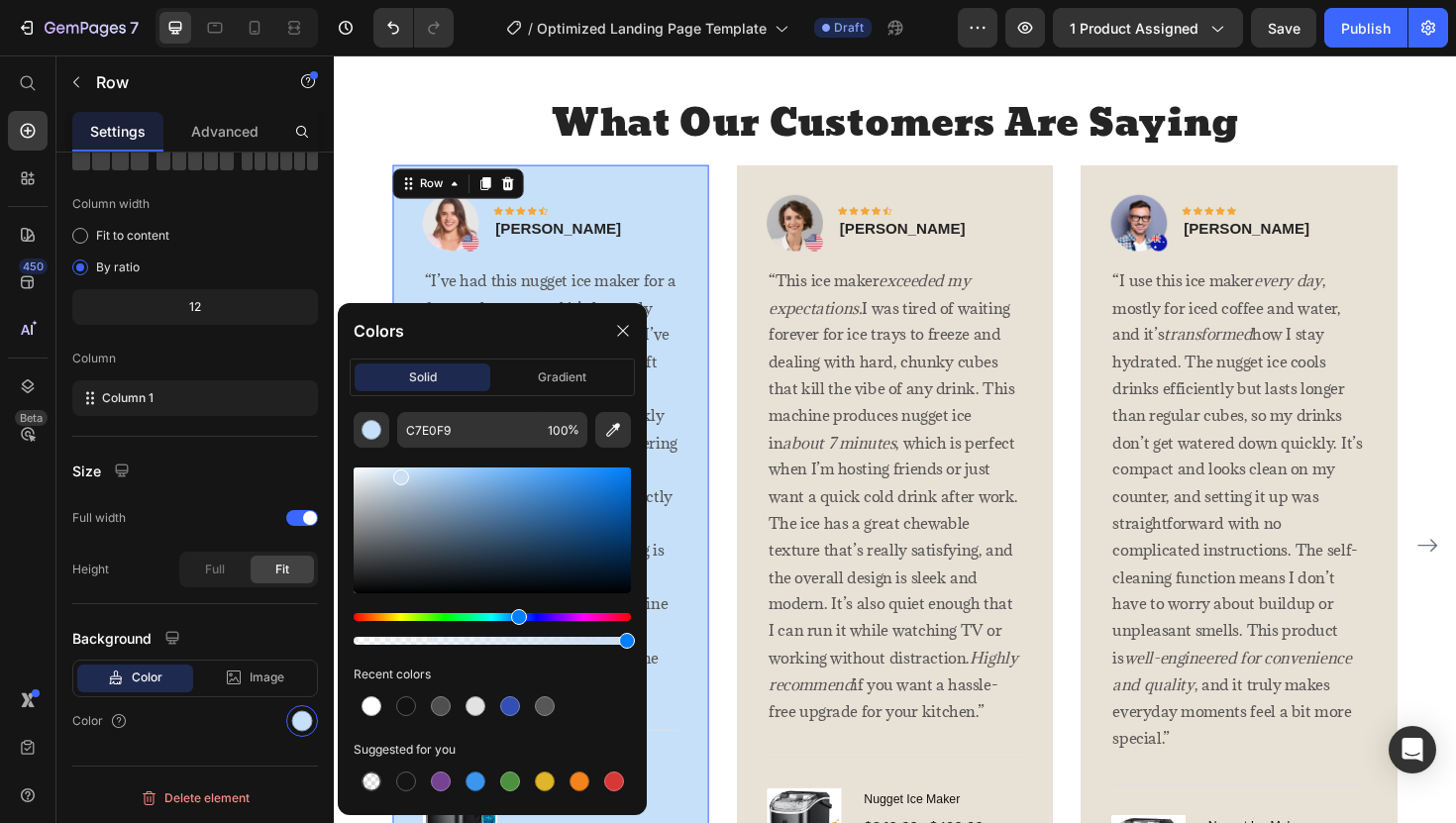 type on "CBDEF2" 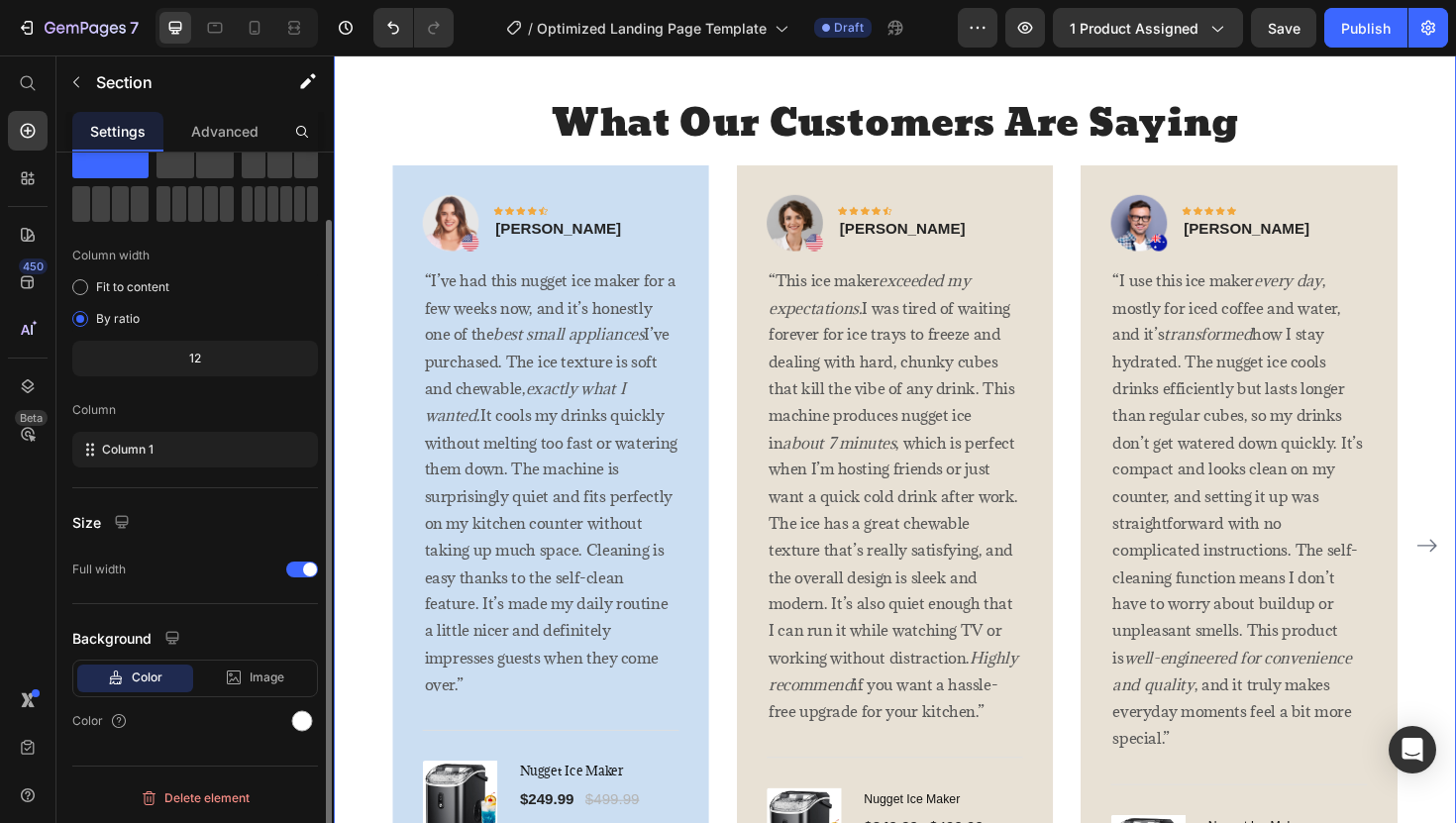 click on "What Our Customers Are Saying Heading
Image
Icon
Icon
Icon
Icon
Icon Row [PERSON_NAME] Text block Row “I’ve had this nugget ice maker for a few weeks now, and it’s honestly one of the  best small appliances  I’ve purchased. The ice texture is soft and chewable,  exactly what I wanted.  It cools my drinks quickly without melting too fast or watering them down. The machine is surprisingly quiet and fits perfectly on my kitchen counter without taking up much space. Cleaning is easy thanks to the self-clean feature. It’s made my daily routine a little nicer and definitely impresses guests when they come over.” Text block                Title Line (P) Images & Gallery Nugget Ice Maker (P) Title $249.99 (P) Price $499.99 (P) Price Row Buy Now (P) Cart Button Product Row Image
Icon
Icon
Icon
Icon
Icon Row [PERSON_NAME] Text block Row" at bounding box center [928, 553] 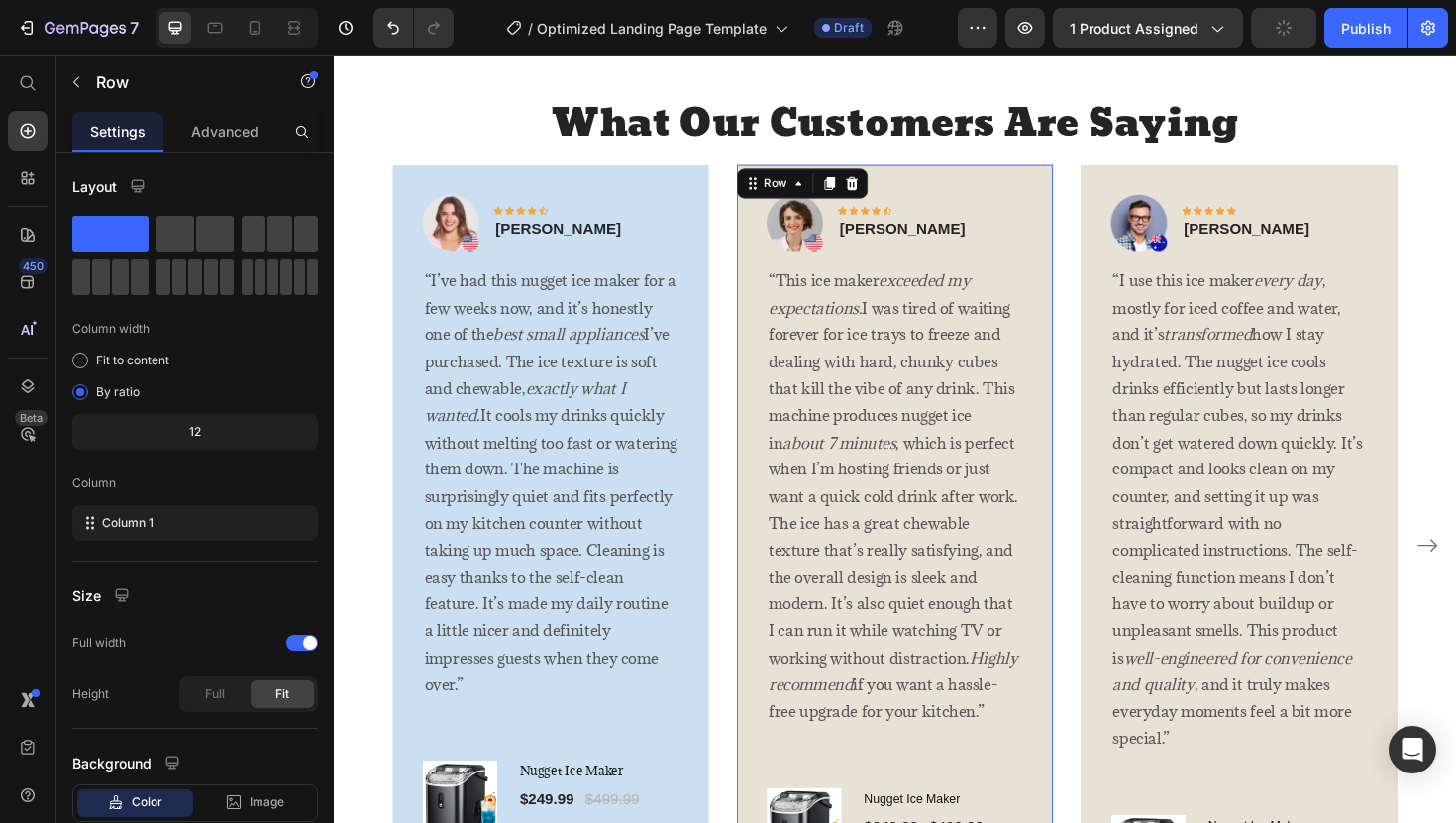 click on "Image
Icon
Icon
Icon
Icon
Icon Row [PERSON_NAME] Text block Row “This ice maker  exceeded my expectations.  I was tired of waiting forever for ice trays to freeze and dealing with hard, chunky cubes that kill the vibe of any drink. This machine produces nugget ice in  about 7 minutes , which is perfect when I’m hosting friends or just want a quick cold drink after work. The ice has a great chewable texture that’s really satisfying, and the overall design is sleek and modern. It’s also quiet enough that I can run it while watching TV or working without distraction.  Highly recommend  if you want a hassle-free upgrade for your kitchen.” Text block                Title Line (P) Images & Gallery Nugget Ice Maker (P) Title $249.99 (P) Price $499.99 (P) Price Row Buy Now (P) Cart Button Product Row   0" at bounding box center [928, 561] 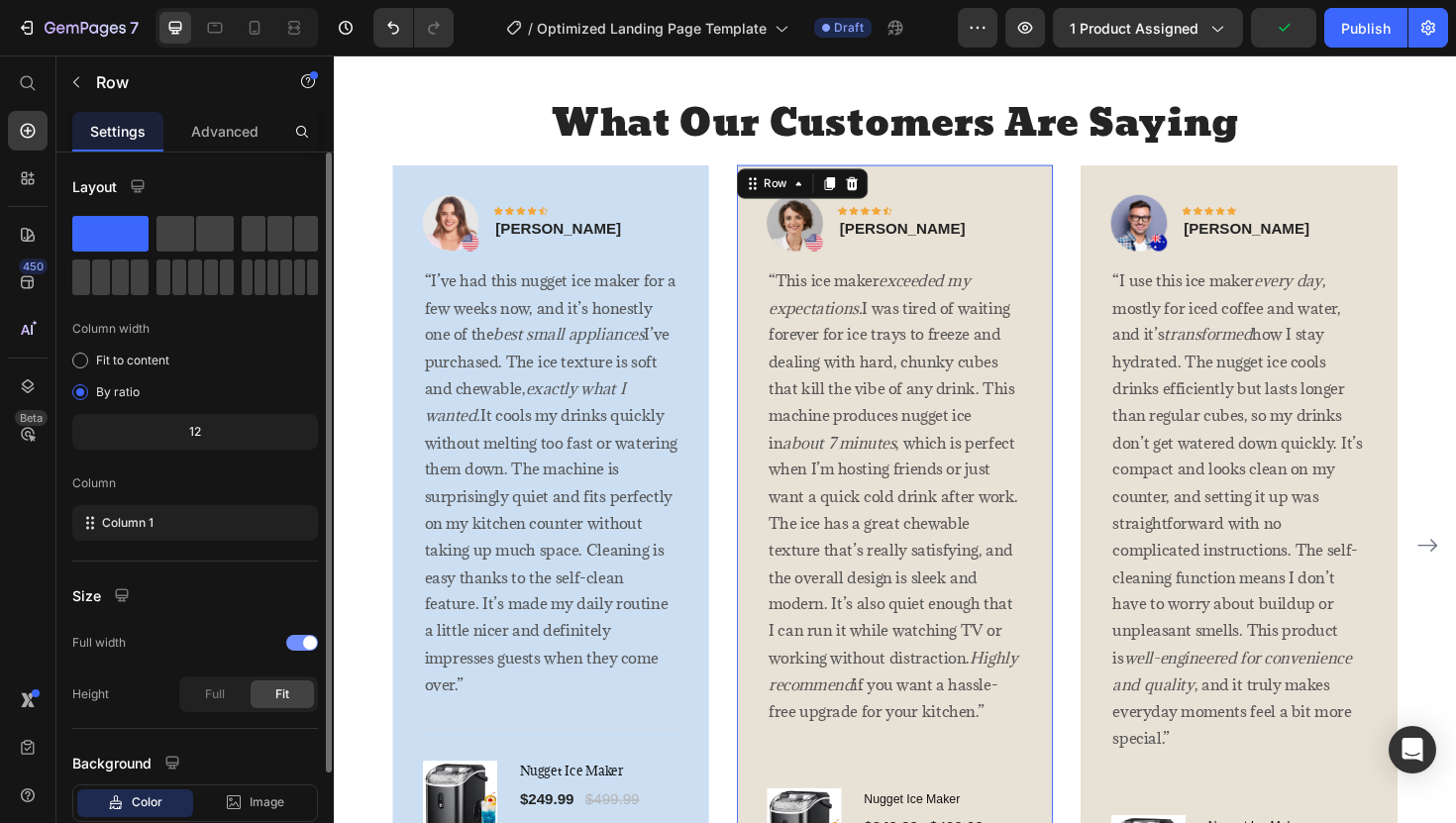 scroll, scrollTop: 125, scrollLeft: 0, axis: vertical 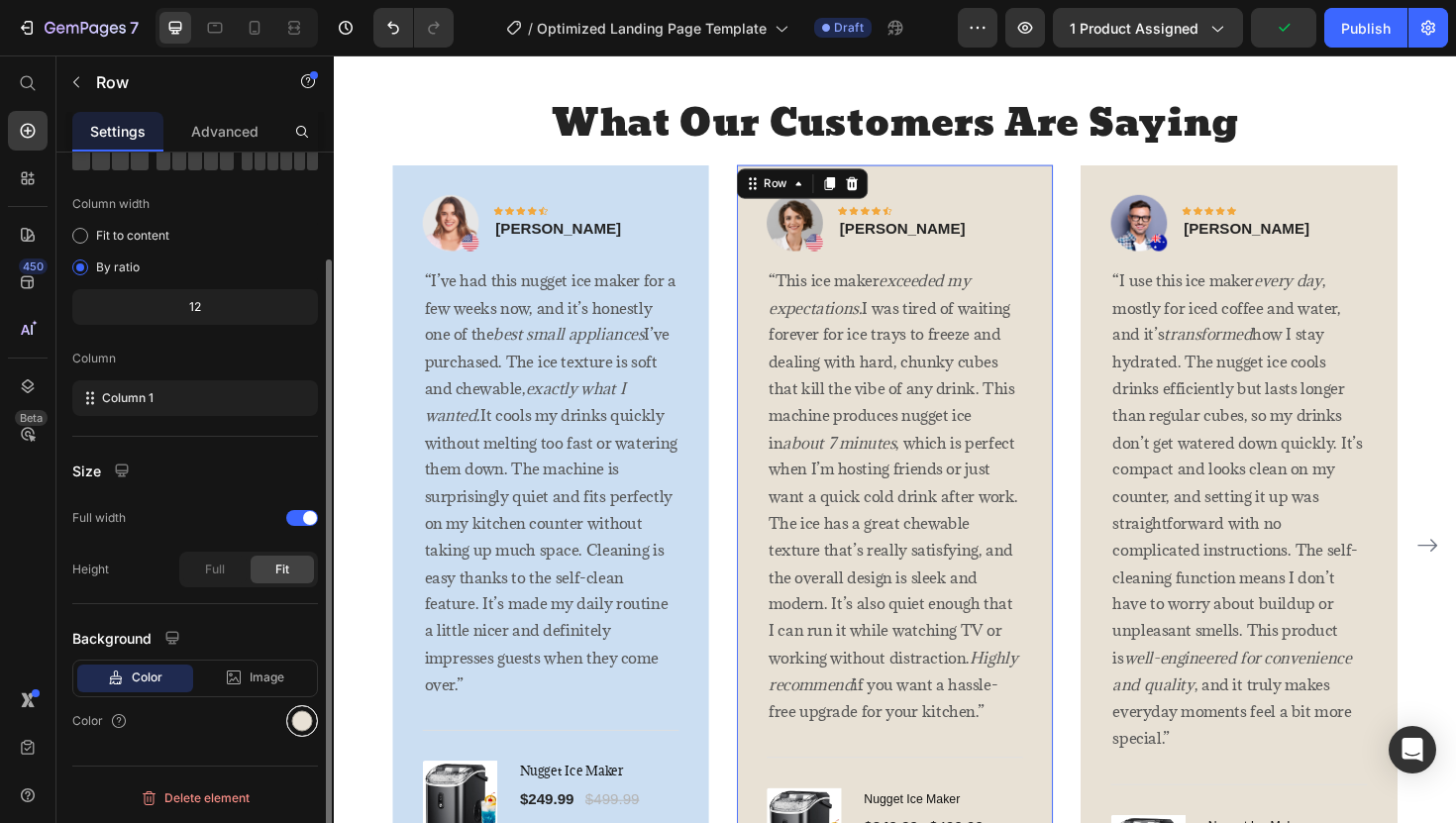 click at bounding box center (302, 721) 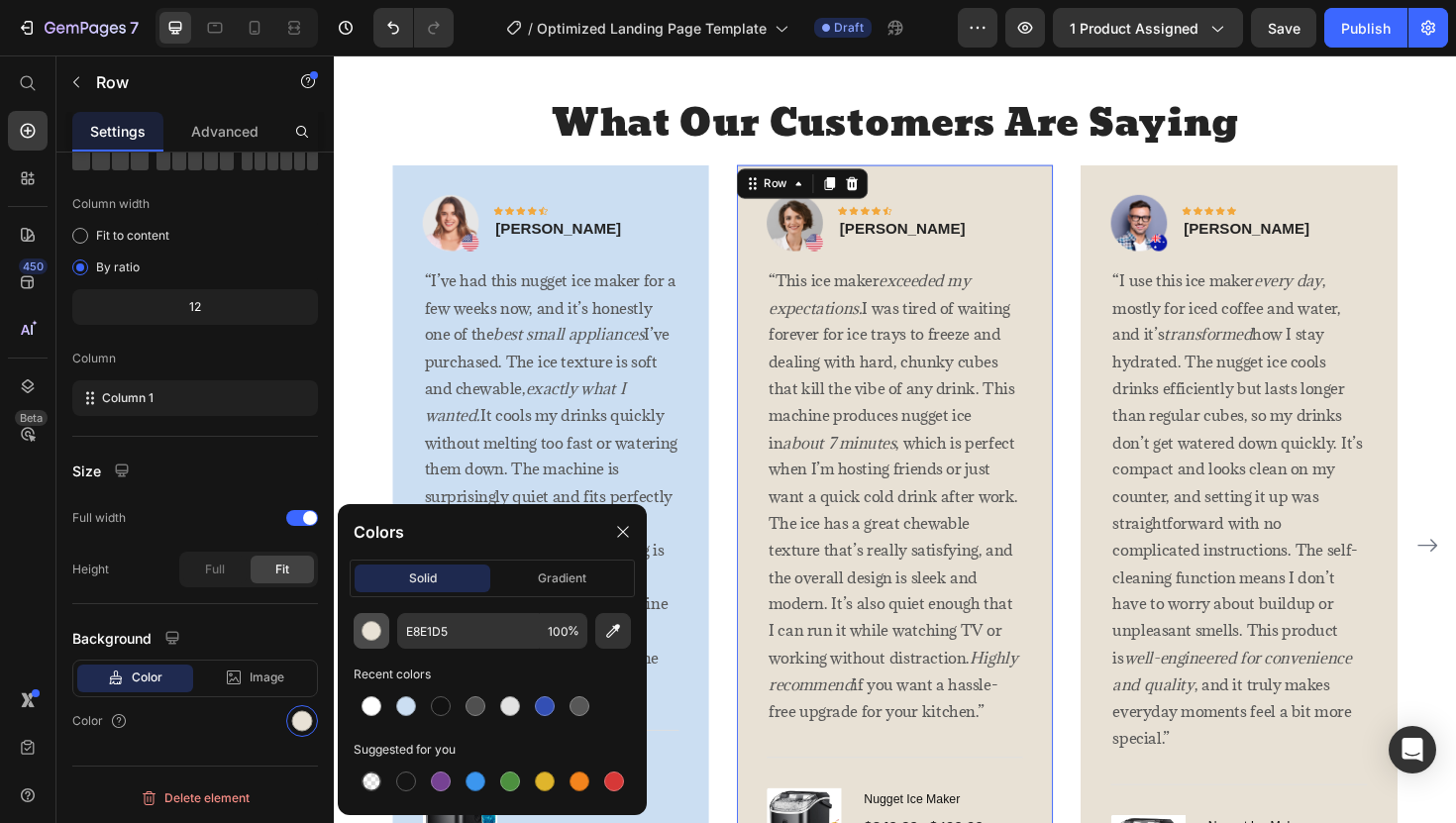 click at bounding box center [371, 631] 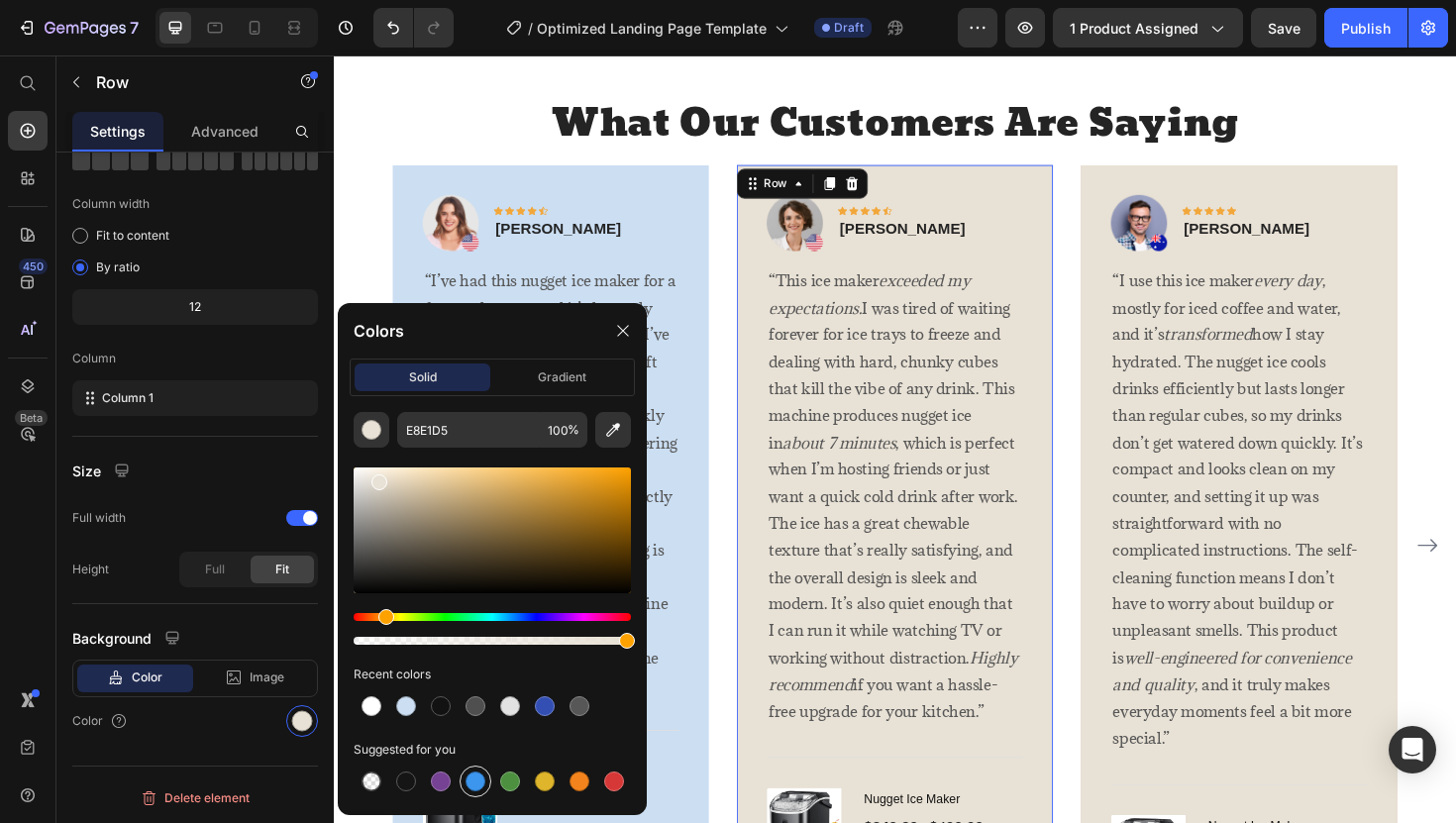 click at bounding box center [475, 781] 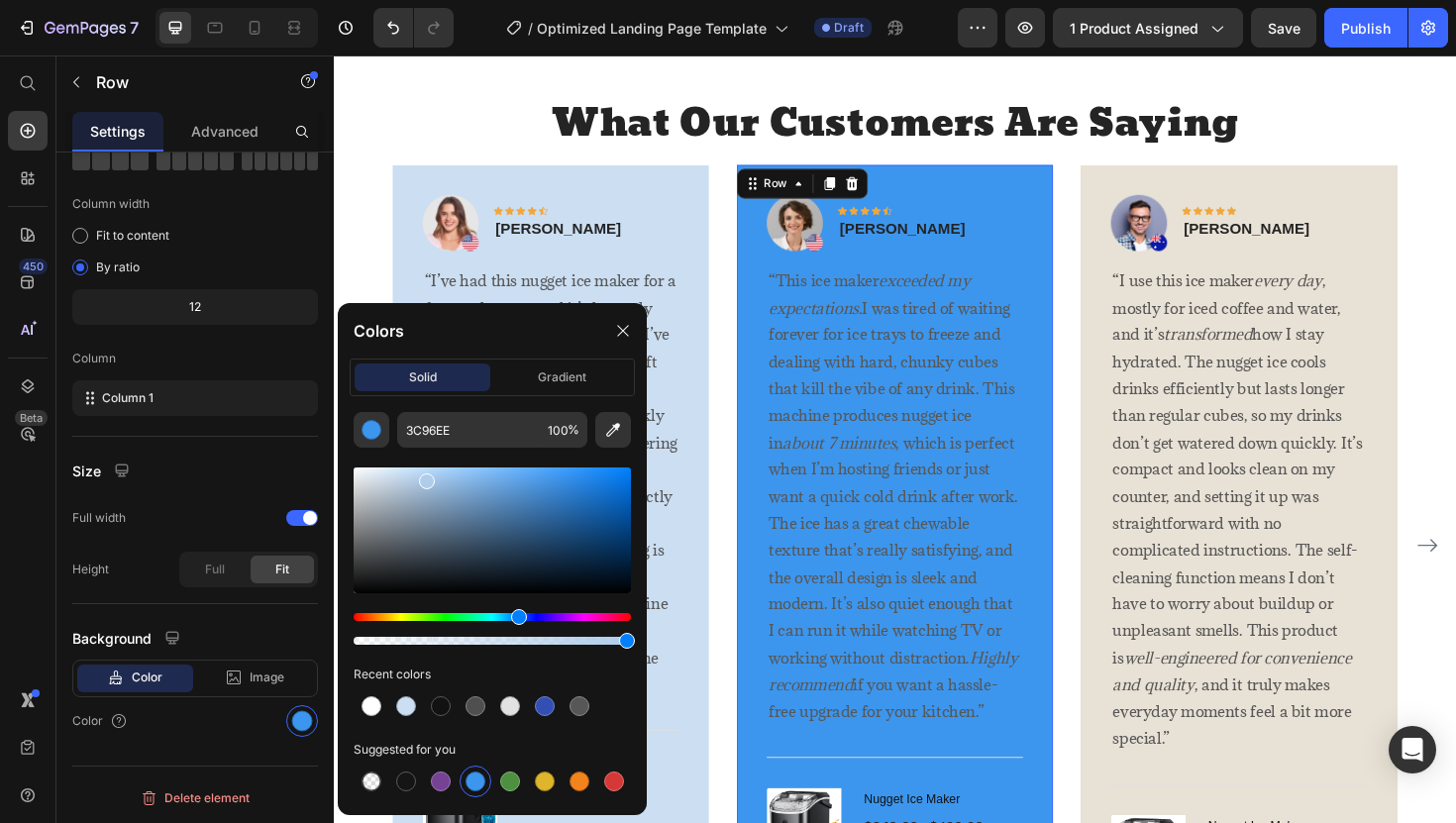 click at bounding box center [492, 530] 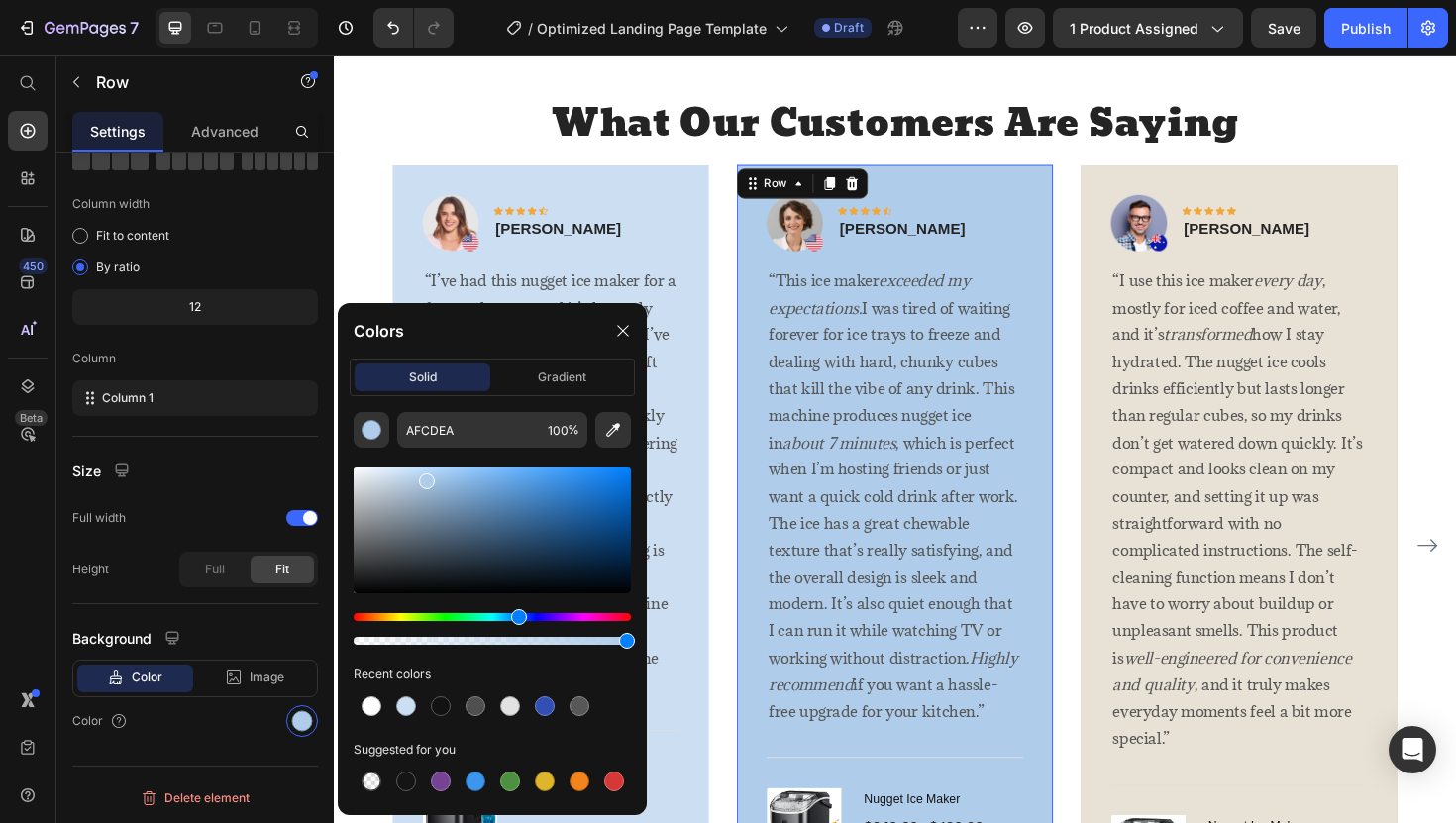 click at bounding box center [492, 530] 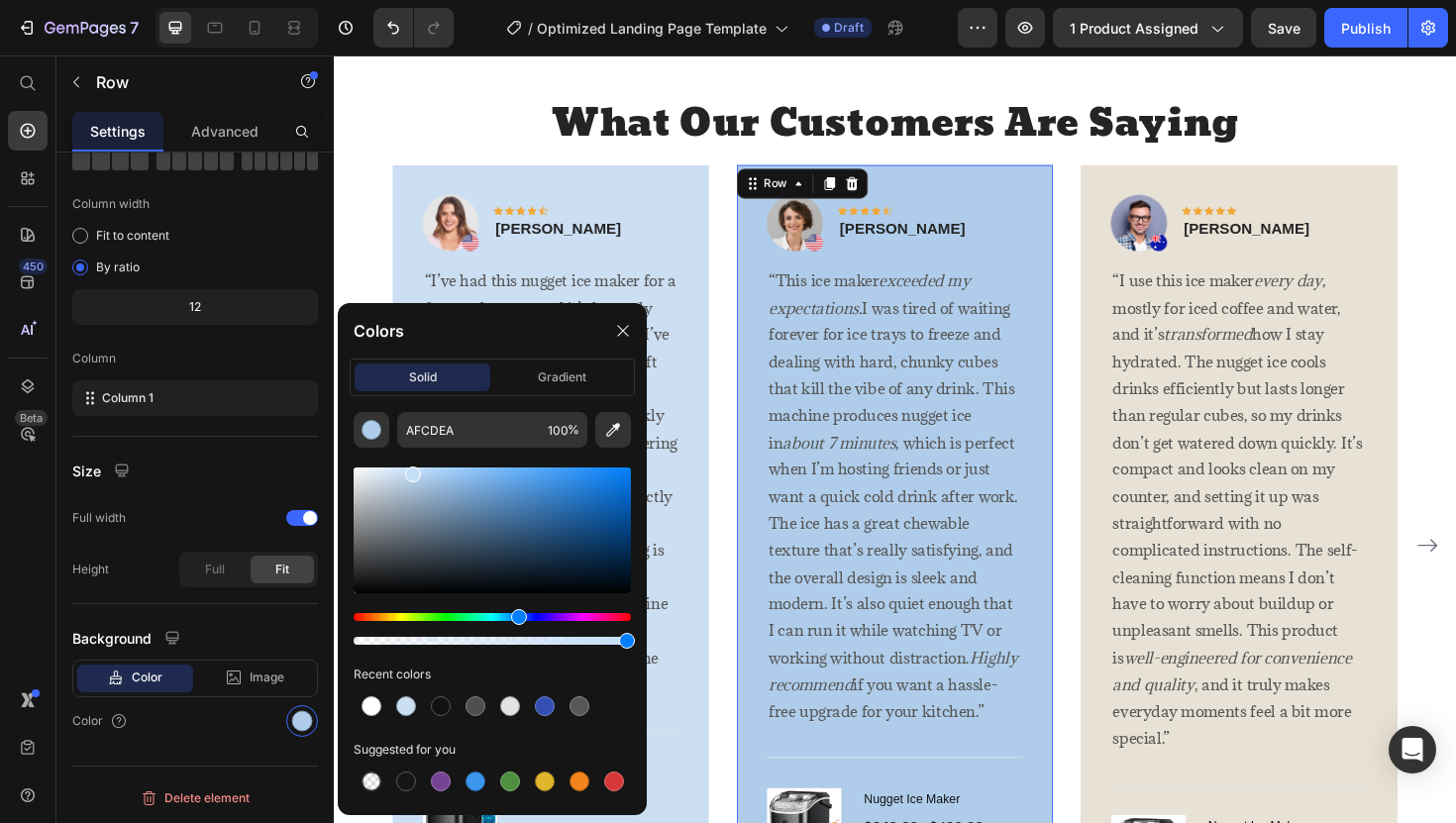 type on "C5DEF7" 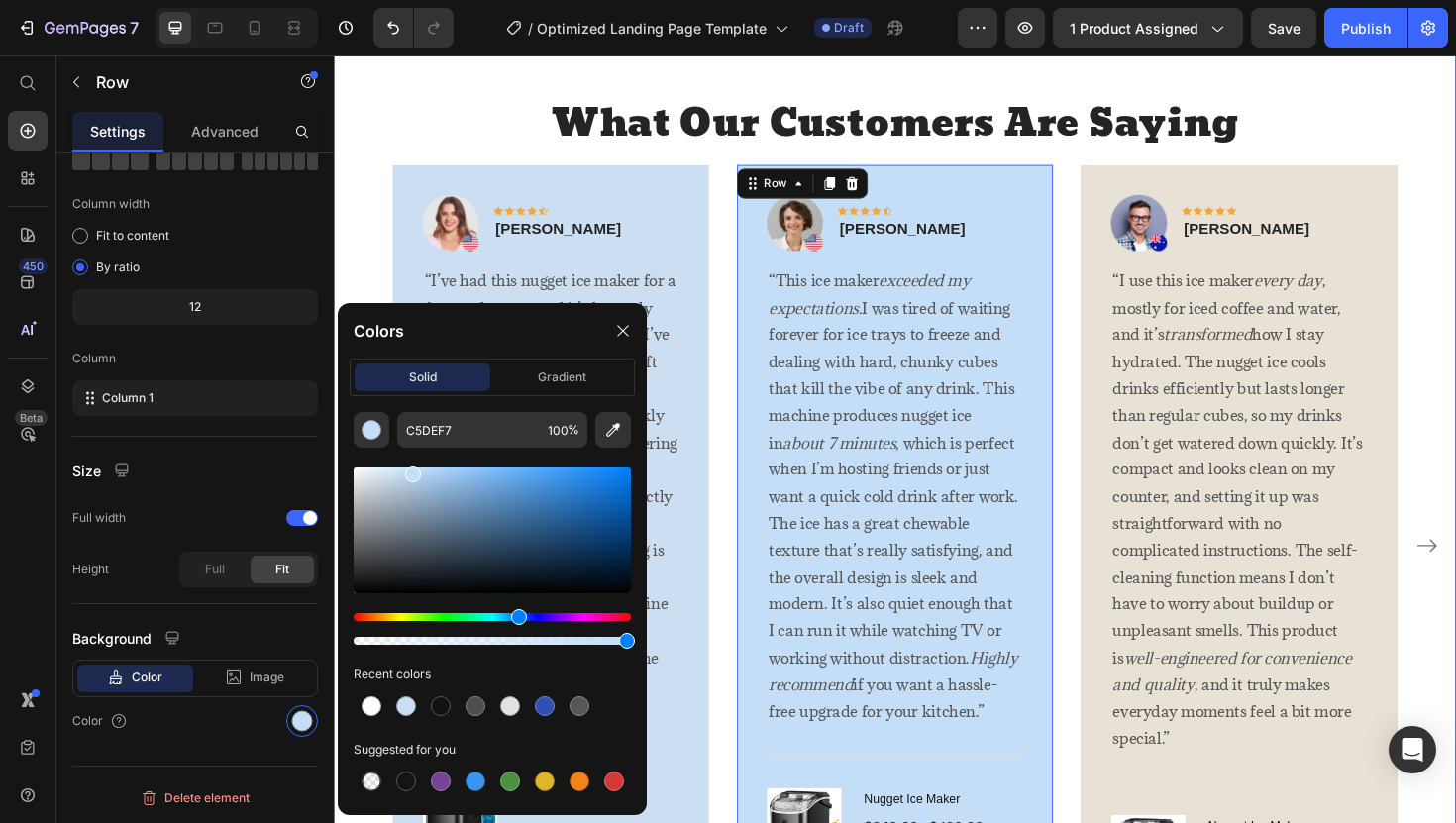 click on "What Our Customers Are Saying Heading
Image
Icon
Icon
Icon
Icon
Icon Row [PERSON_NAME] Text block Row “I’ve had this nugget ice maker for a few weeks now, and it’s honestly one of the  best small appliances  I’ve purchased. The ice texture is soft and chewable,  exactly what I wanted.  It cools my drinks quickly without melting too fast or watering them down. The machine is surprisingly quiet and fits perfectly on my kitchen counter without taking up much space. Cleaning is easy thanks to the self-clean feature. It’s made my daily routine a little nicer and definitely impresses guests when they come over.” Text block                Title Line (P) Images & Gallery Nugget Ice Maker (P) Title $249.99 (P) Price $499.99 (P) Price Row Buy Now (P) Cart Button Product Row Image
Icon
Icon
Icon
Icon
Icon Row [PERSON_NAME] Text block Row" at bounding box center [928, 553] 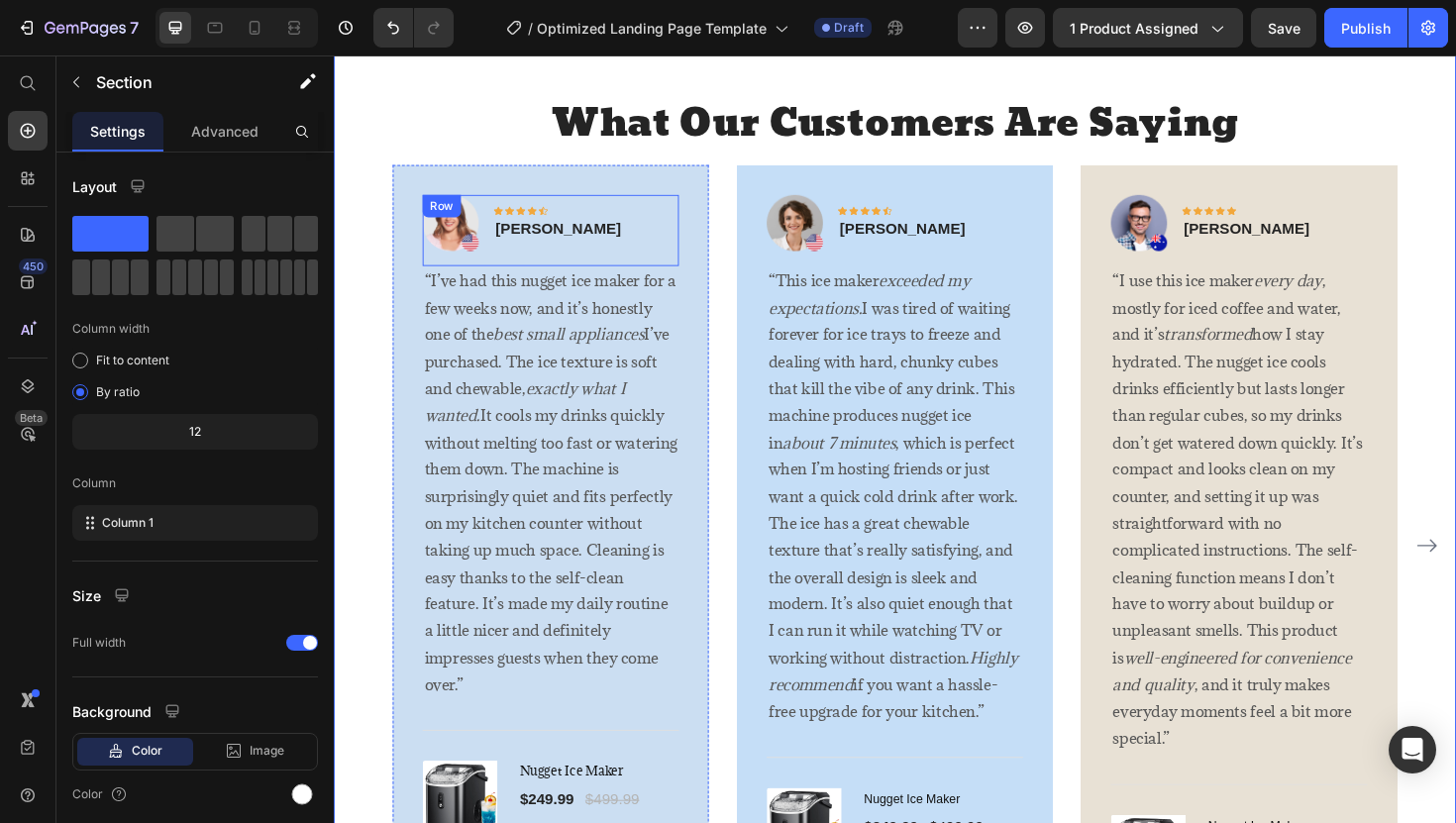 click on "Image
Icon
Icon
Icon
Icon
Icon Row [PERSON_NAME] Text block Row" at bounding box center [564, 241] 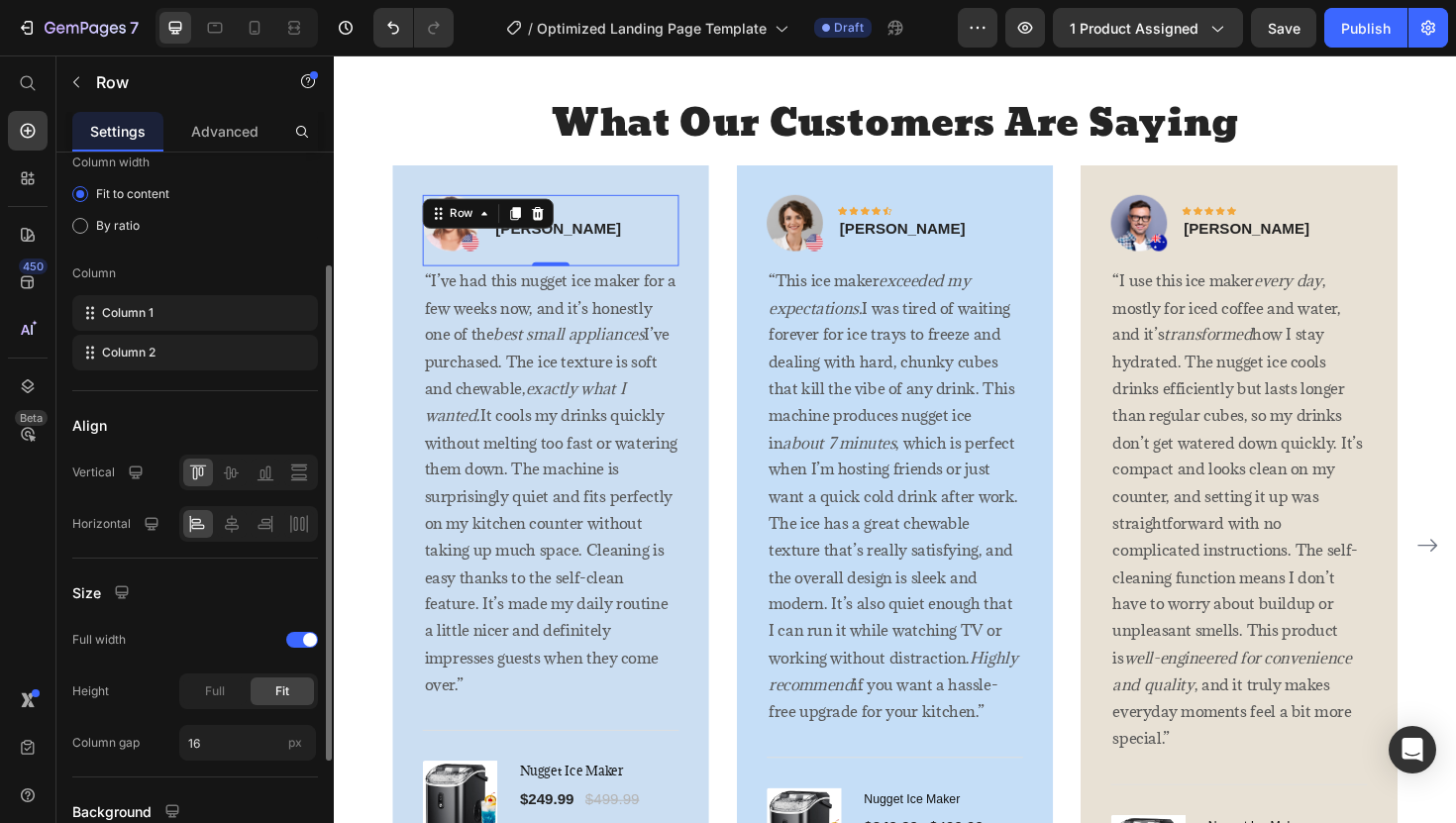 scroll, scrollTop: 340, scrollLeft: 0, axis: vertical 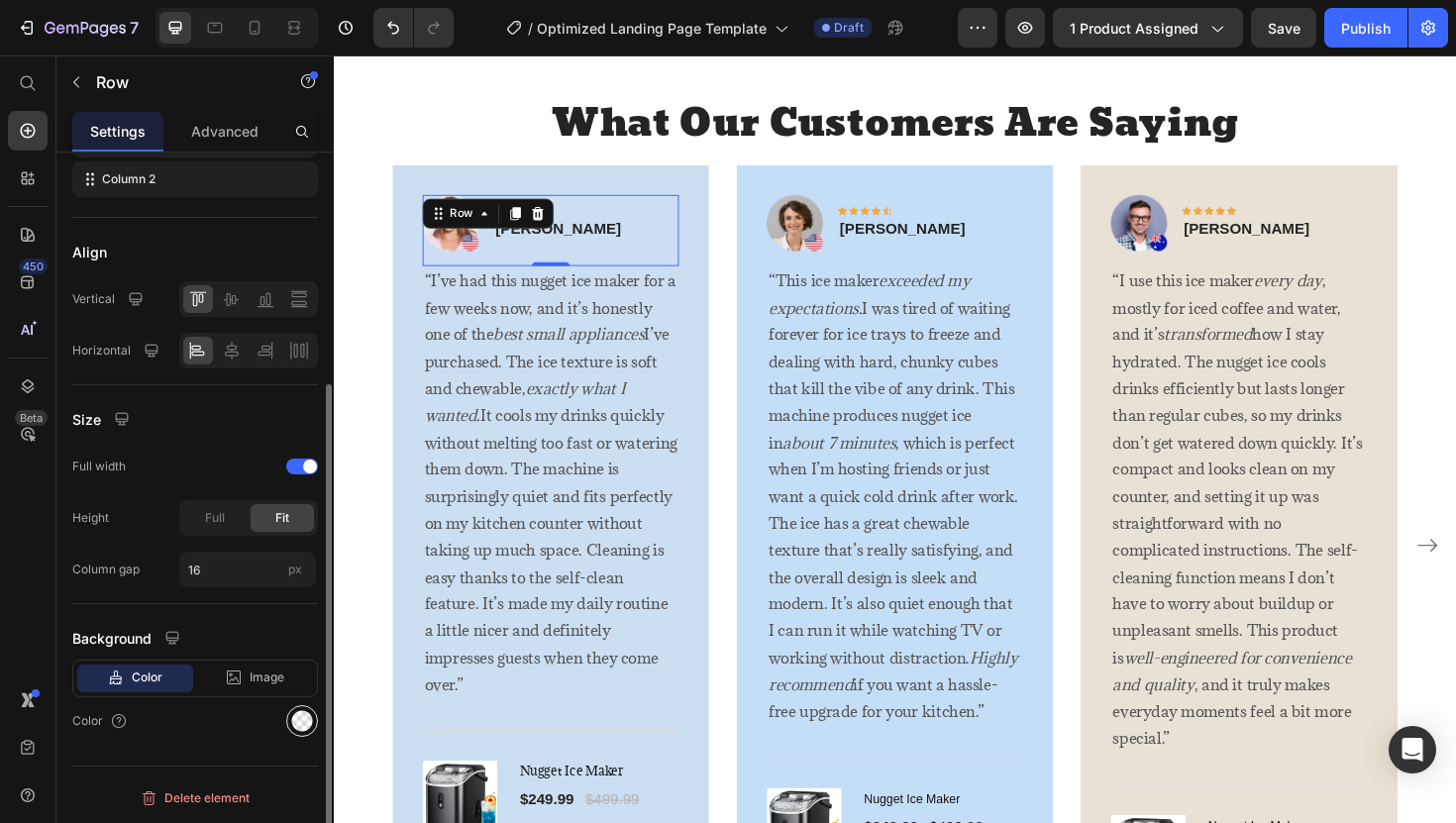 click at bounding box center [302, 721] 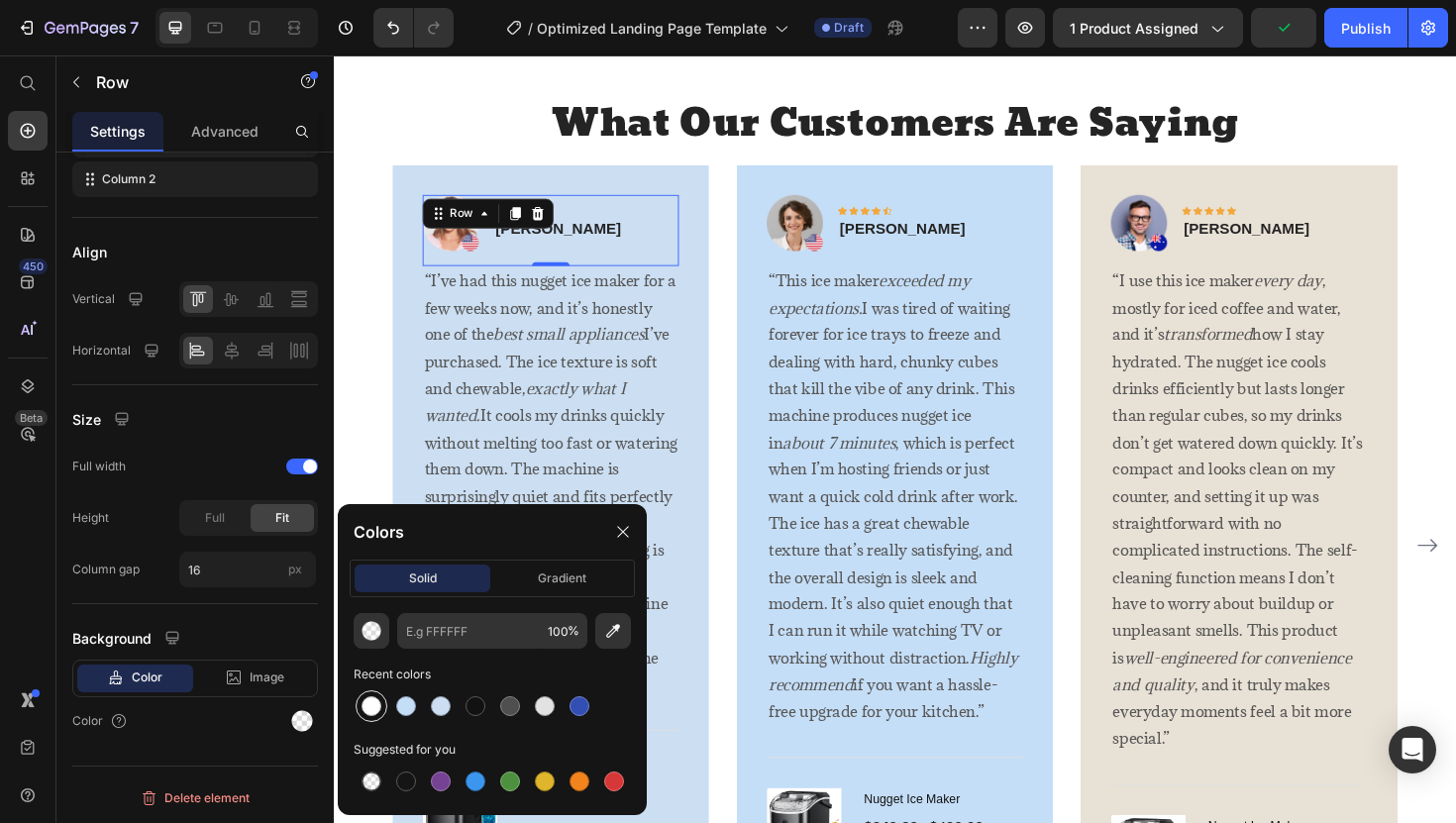 click at bounding box center (371, 706) 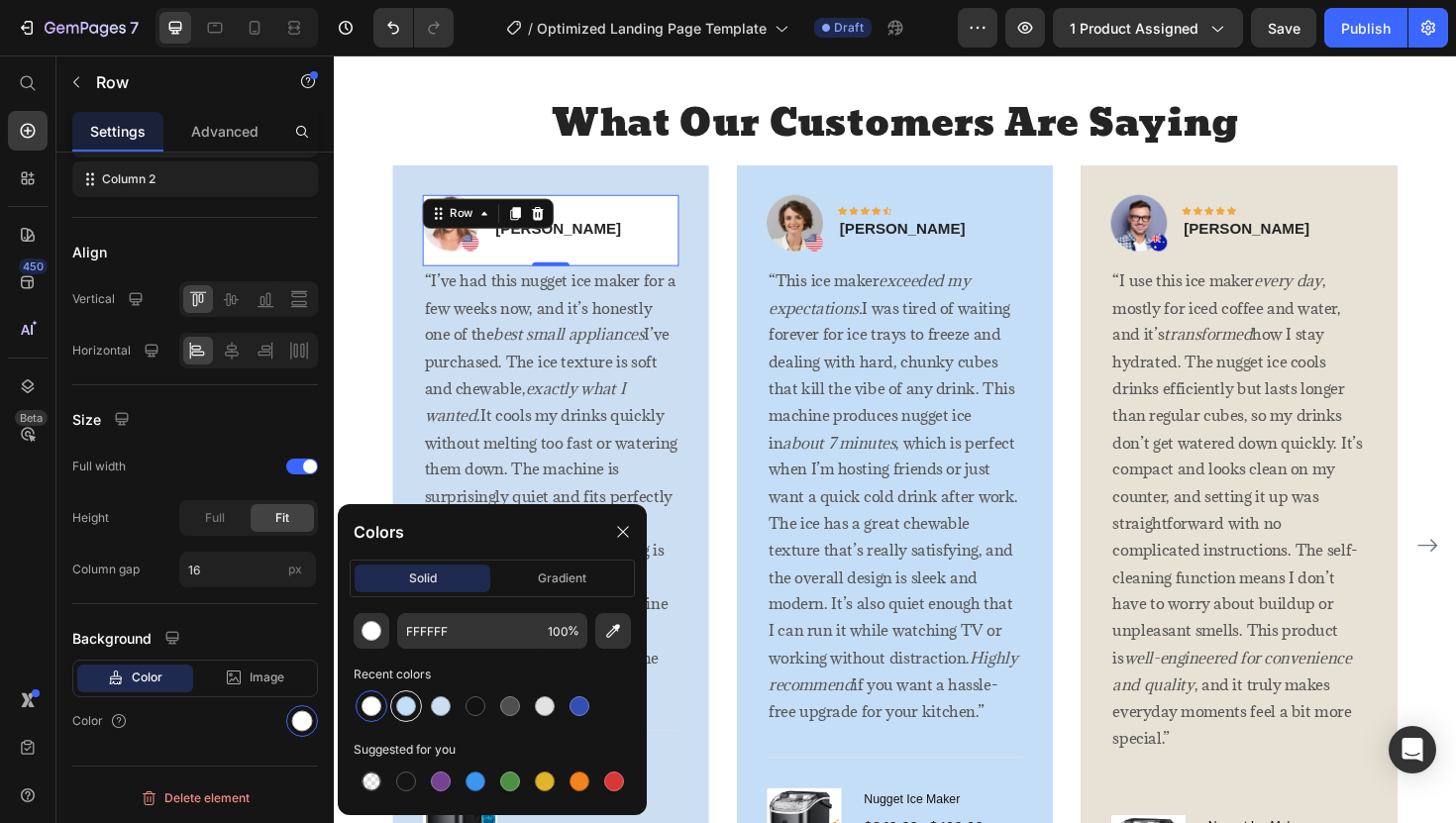 click at bounding box center (406, 706) 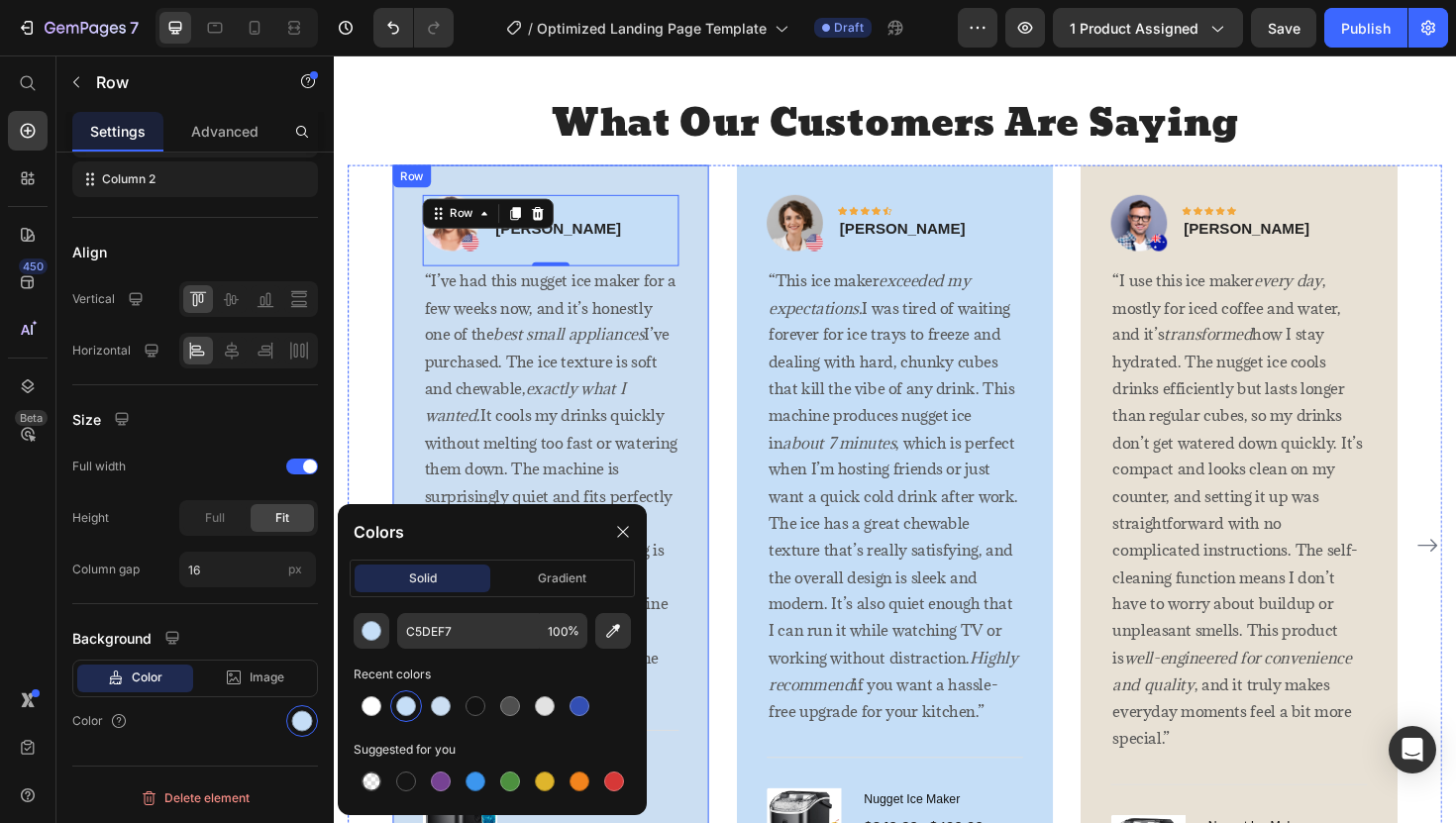 click on "Row" at bounding box center [416, 183] 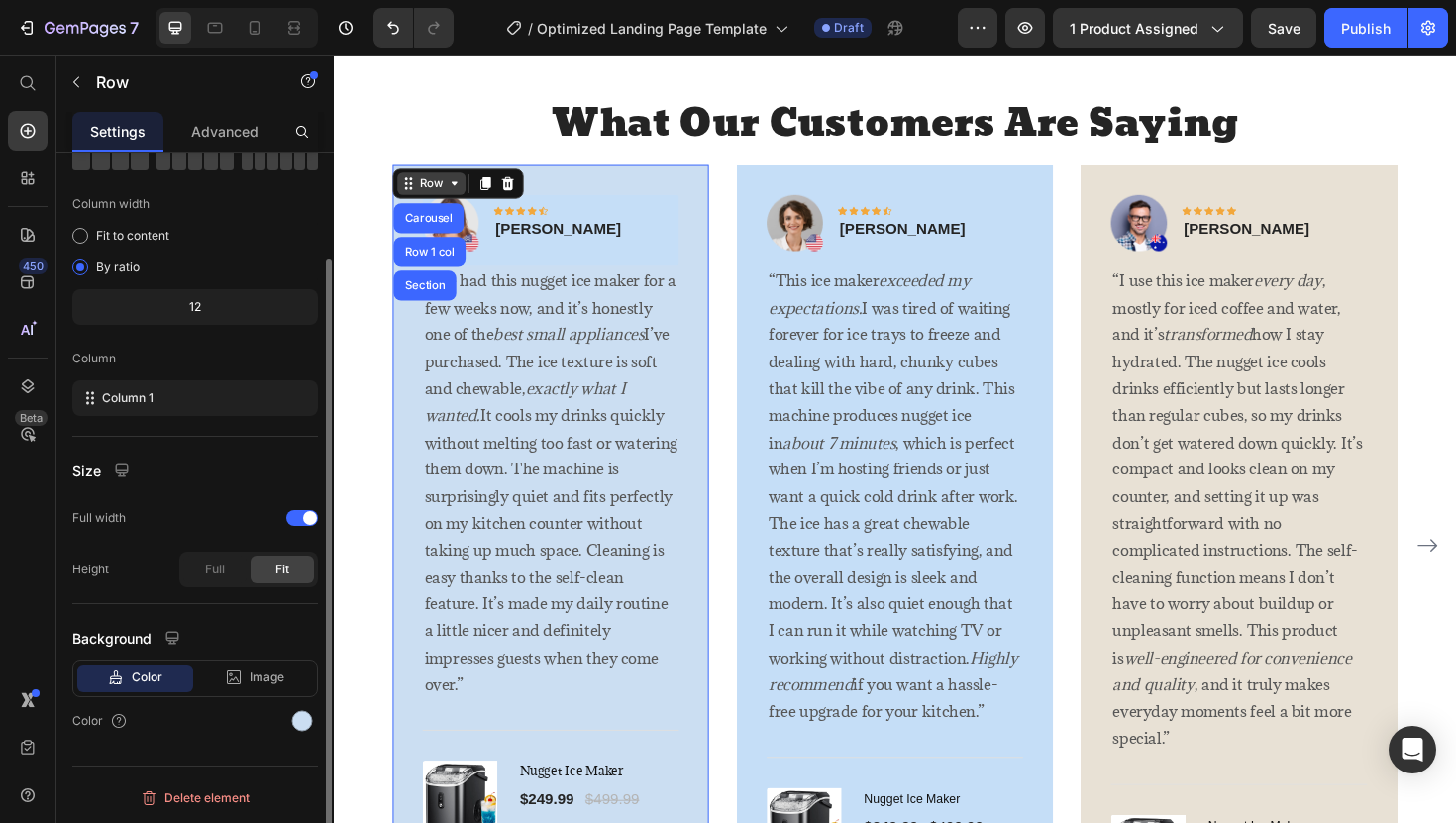scroll, scrollTop: 125, scrollLeft: 0, axis: vertical 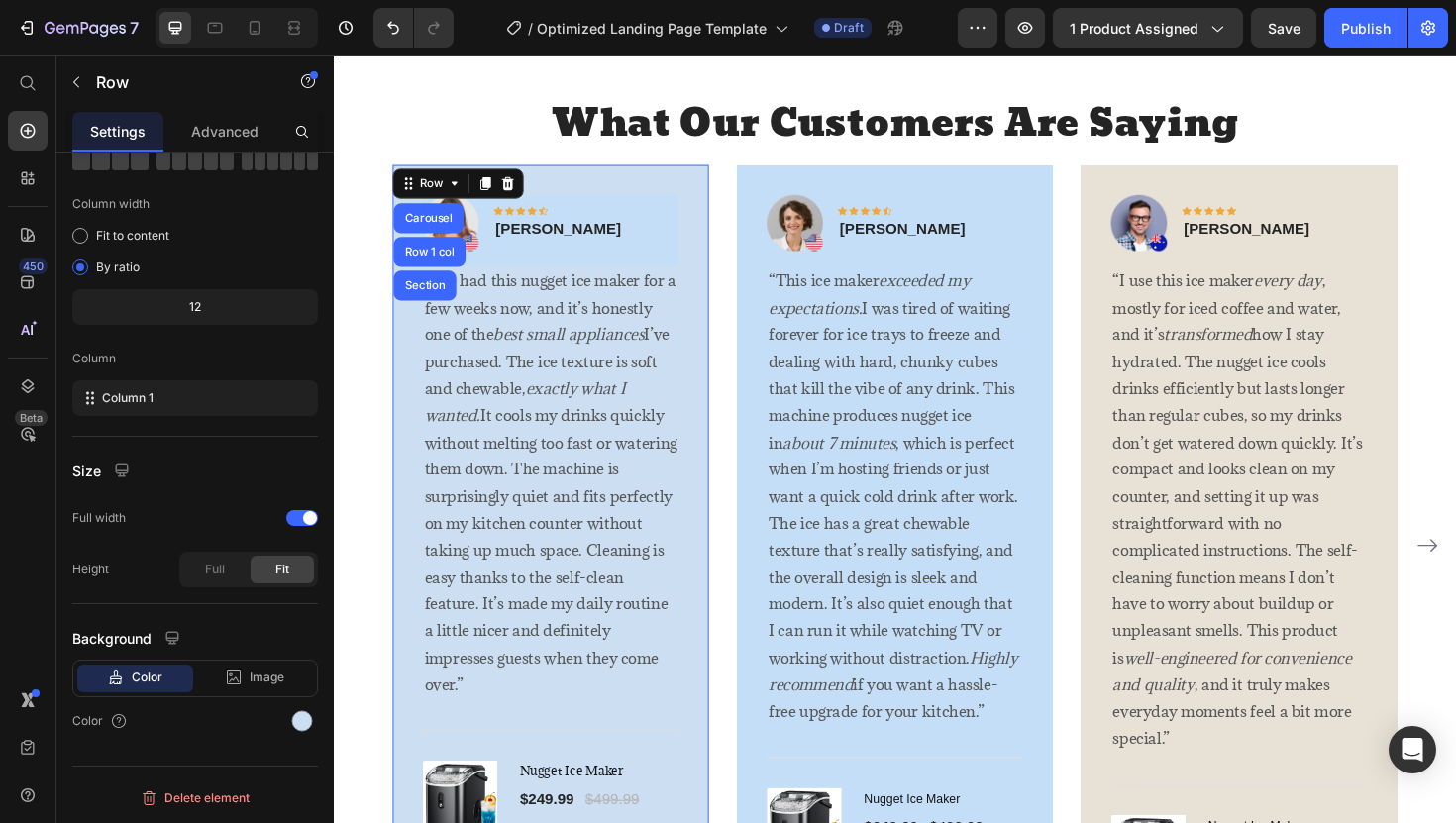 click on "Image
Icon
Icon
Icon
Icon
Icon Row [PERSON_NAME] Text block Row “I’ve had this nugget ice maker for a few weeks now, and it’s honestly one of the  best small appliances  I’ve purchased. The ice texture is soft and chewable,  exactly what I wanted.  It cools my drinks quickly without melting too fast or watering them down. The machine is surprisingly quiet and fits perfectly on my kitchen counter without taking up much space. Cleaning is easy thanks to the self-clean feature. It’s made my daily routine a little nicer and definitely impresses guests when they come over.” Text block                Title Line (P) Images & Gallery Nugget Ice Maker (P) Title $249.99 (P) Price $499.99 (P) Price Row Buy Now (P) Cart Button Product Row Carousel Row 1 col Section   0" at bounding box center [564, 546] 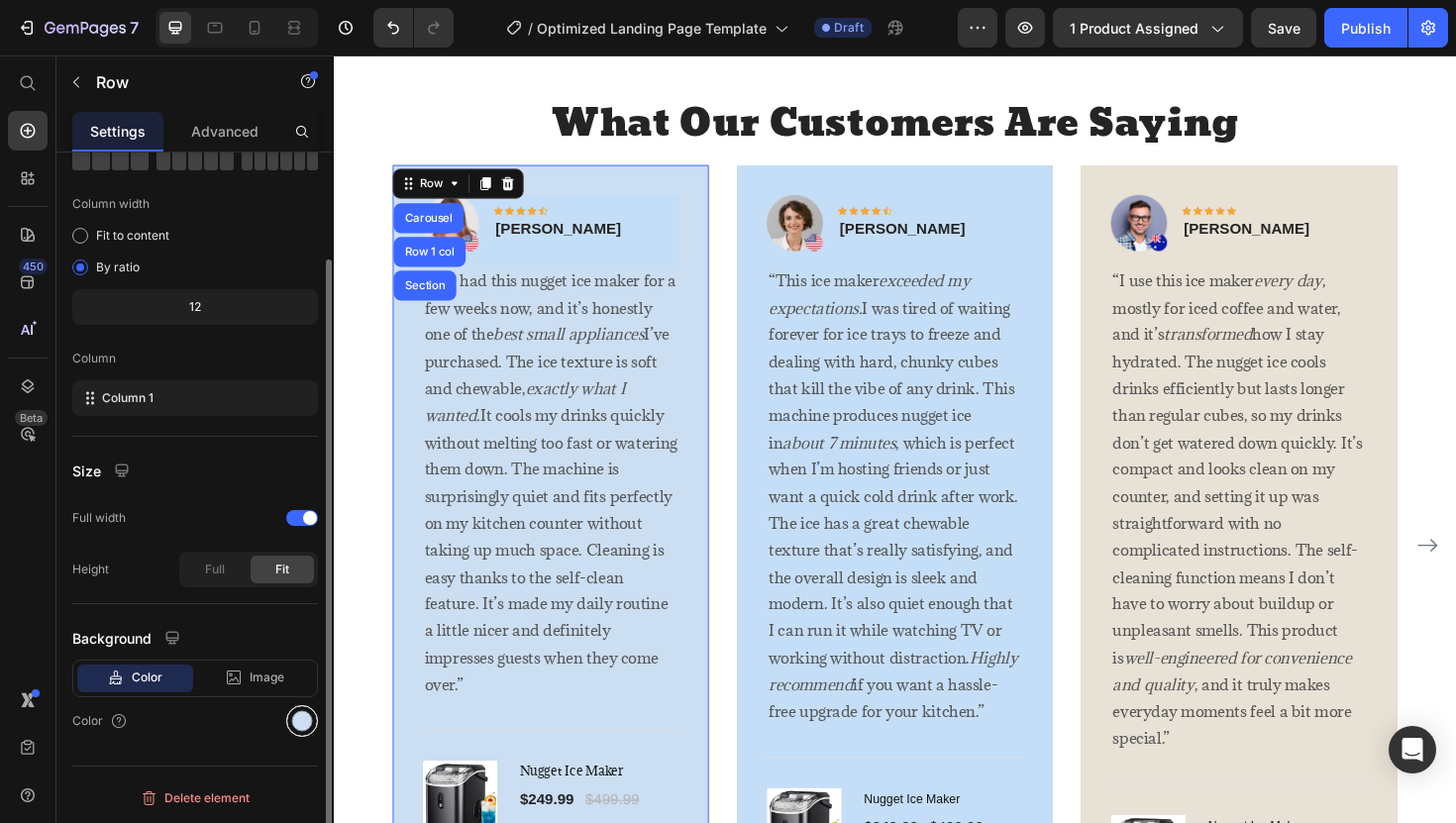 click at bounding box center [302, 721] 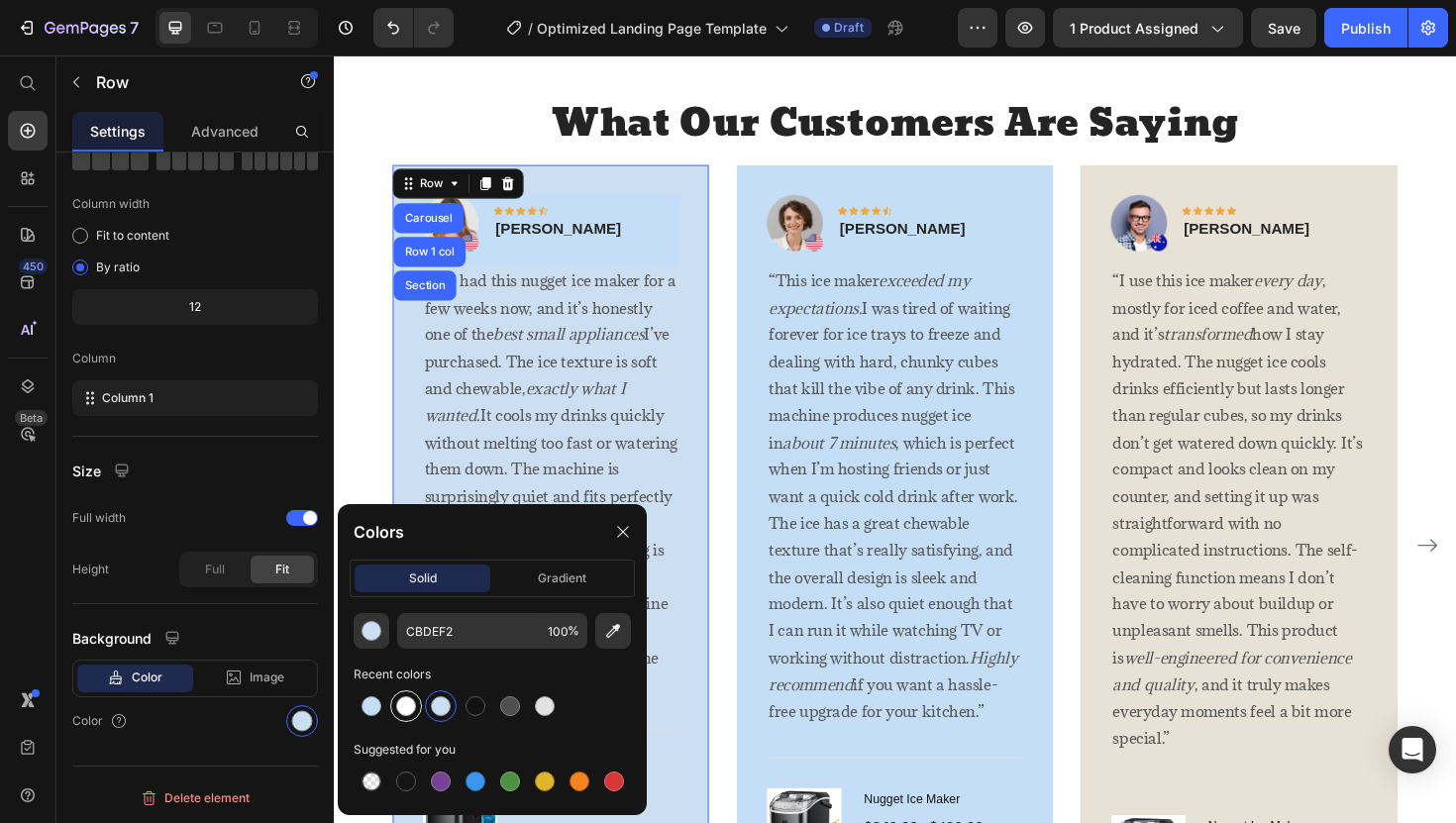 click at bounding box center (406, 706) 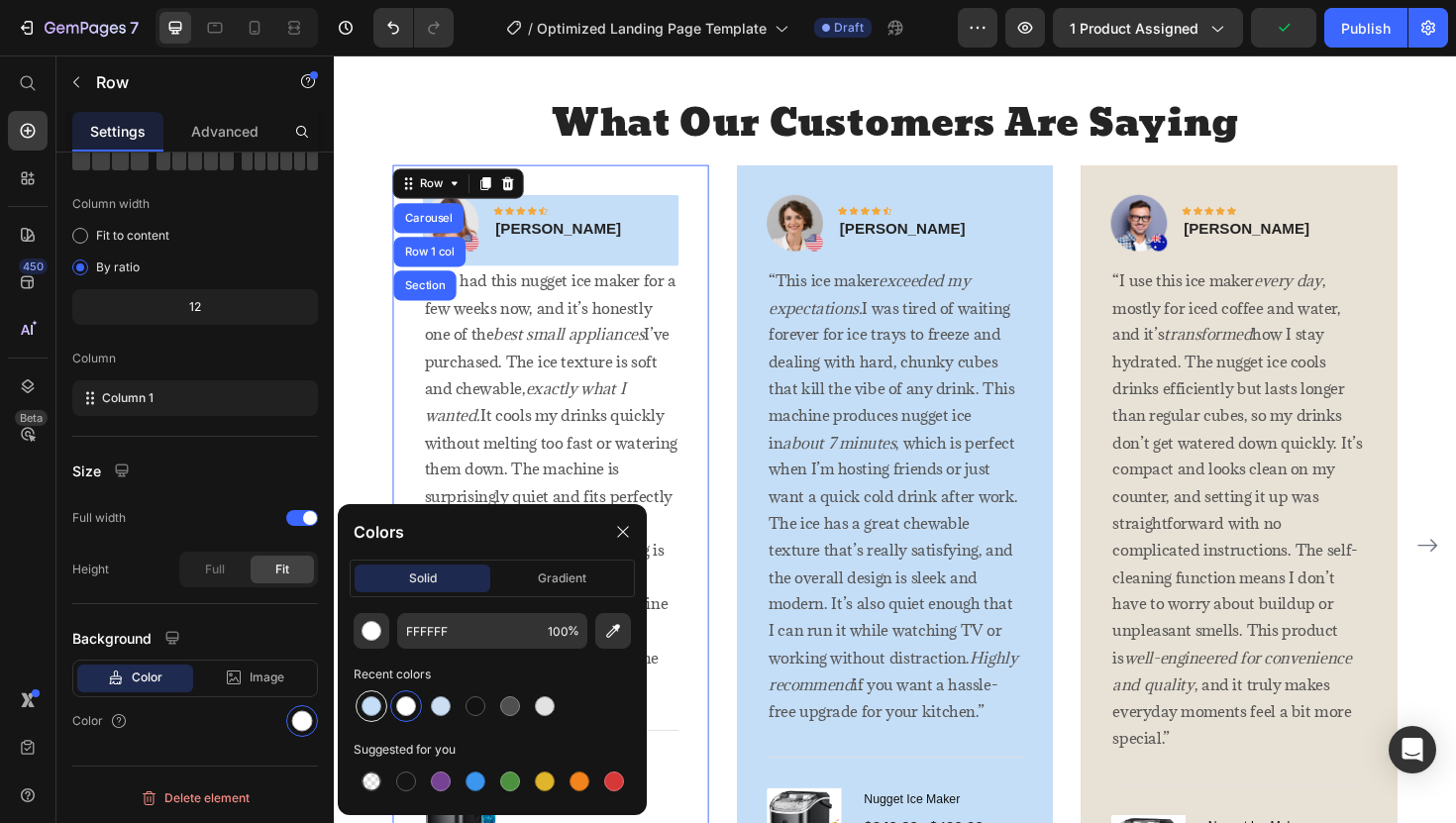 click at bounding box center [371, 706] 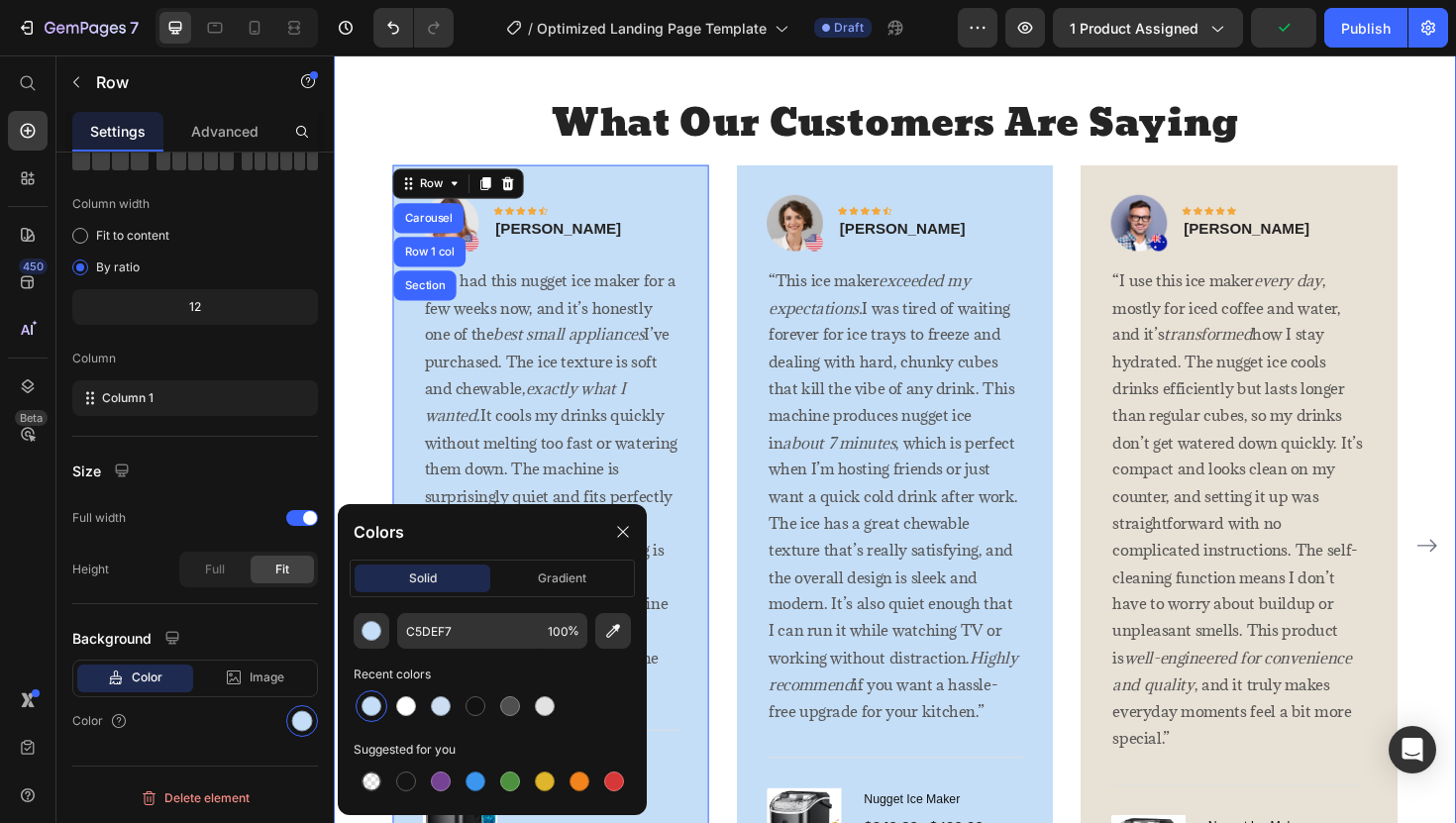 click on "What Our Customers Are Saying Heading
Image
Icon
Icon
Icon
Icon
Icon Row [PERSON_NAME] Text block Row “I’ve had this nugget ice maker for a few weeks now, and it’s honestly one of the  best small appliances  I’ve purchased. The ice texture is soft and chewable,  exactly what I wanted.  It cools my drinks quickly without melting too fast or watering them down. The machine is surprisingly quiet and fits perfectly on my kitchen counter without taking up much space. Cleaning is easy thanks to the self-clean feature. It’s made my daily routine a little nicer and definitely impresses guests when they come over.” Text block                Title Line (P) Images & Gallery Nugget Ice Maker (P) Title $249.99 (P) Price $499.99 (P) Price Row Buy Now (P) Cart Button Product Row Carousel Row 1 col Section   0 Image
Icon
Icon
Icon
Icon
Icon" at bounding box center (928, 553) 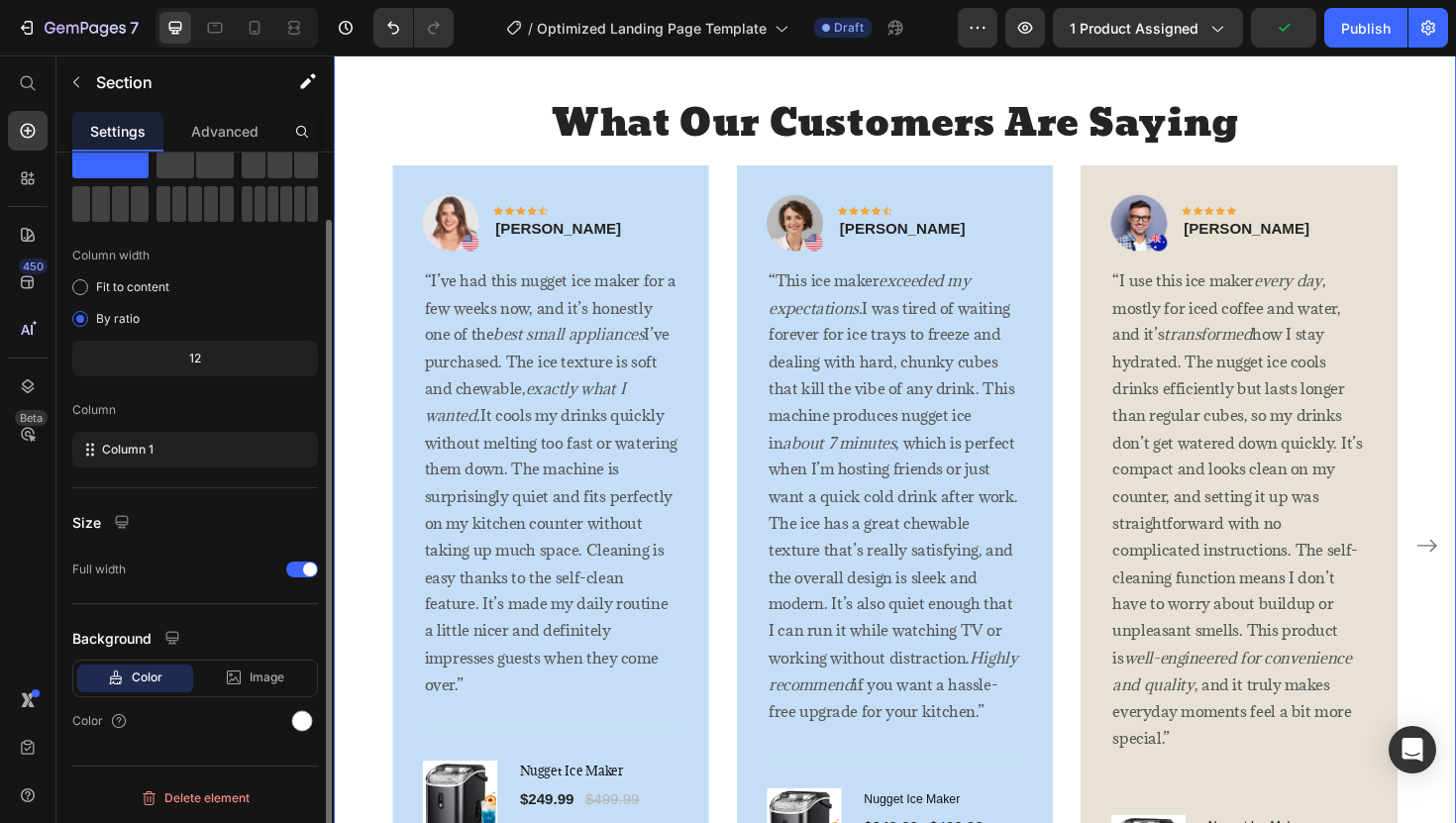 scroll, scrollTop: 0, scrollLeft: 0, axis: both 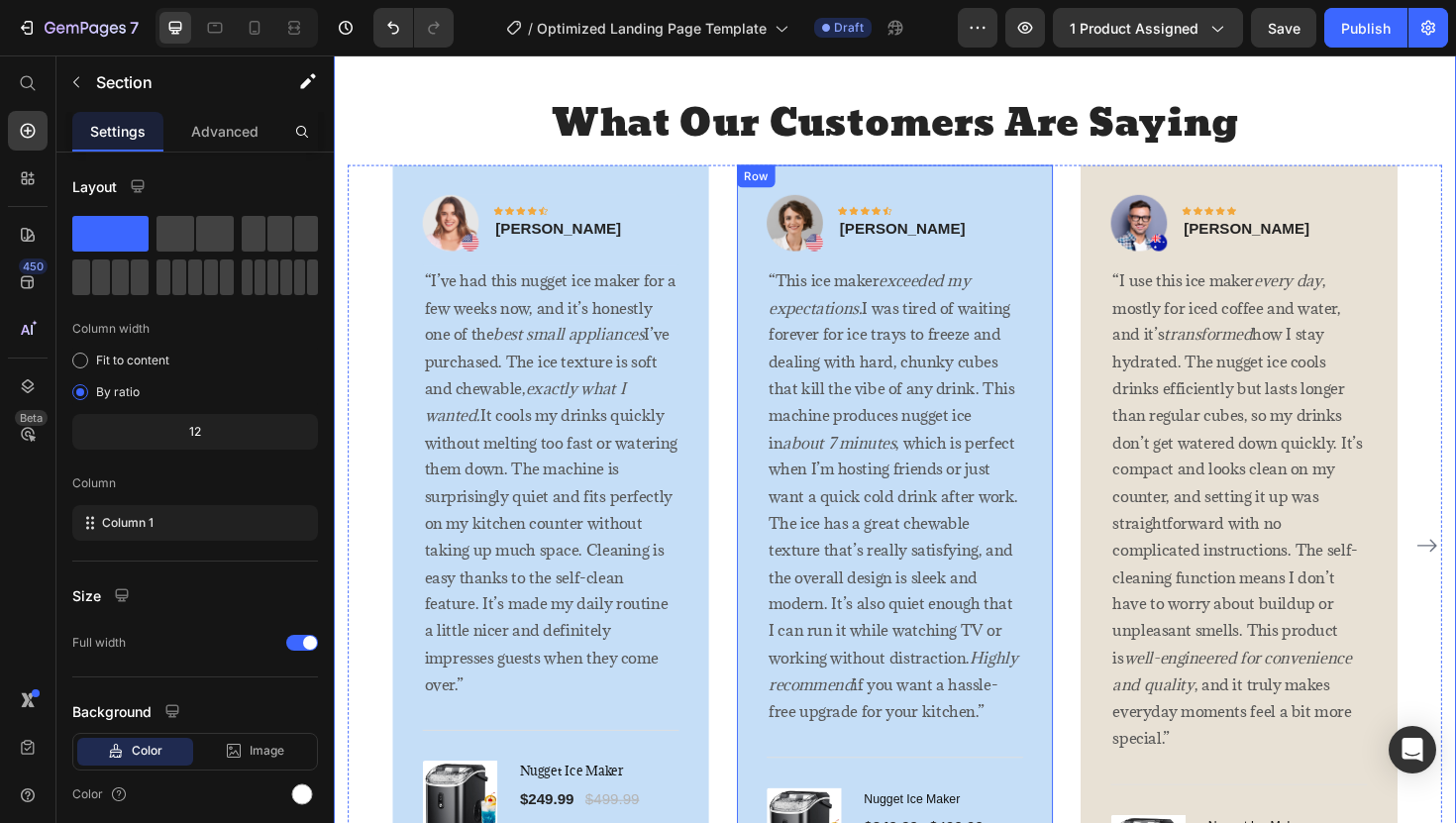 click on "Image
Icon
Icon
Icon
Icon
Icon Row [PERSON_NAME] Text block Row “This ice maker  exceeded my expectations.  I was tired of waiting forever for ice trays to freeze and dealing with hard, chunky cubes that kill the vibe of any drink. This machine produces nugget ice in  about 7 minutes , which is perfect when I’m hosting friends or just want a quick cold drink after work. The ice has a great chewable texture that’s really satisfying, and the overall design is sleek and modern. It’s also quiet enough that I can run it while watching TV or working without distraction.  Highly recommend  if you want a hassle-free upgrade for your kitchen.” Text block                Title Line (P) Images & Gallery Nugget Ice Maker (P) Title $249.99 (P) Price $499.99 (P) Price Row Buy Now (P) Cart Button Product Row" at bounding box center (928, 561) 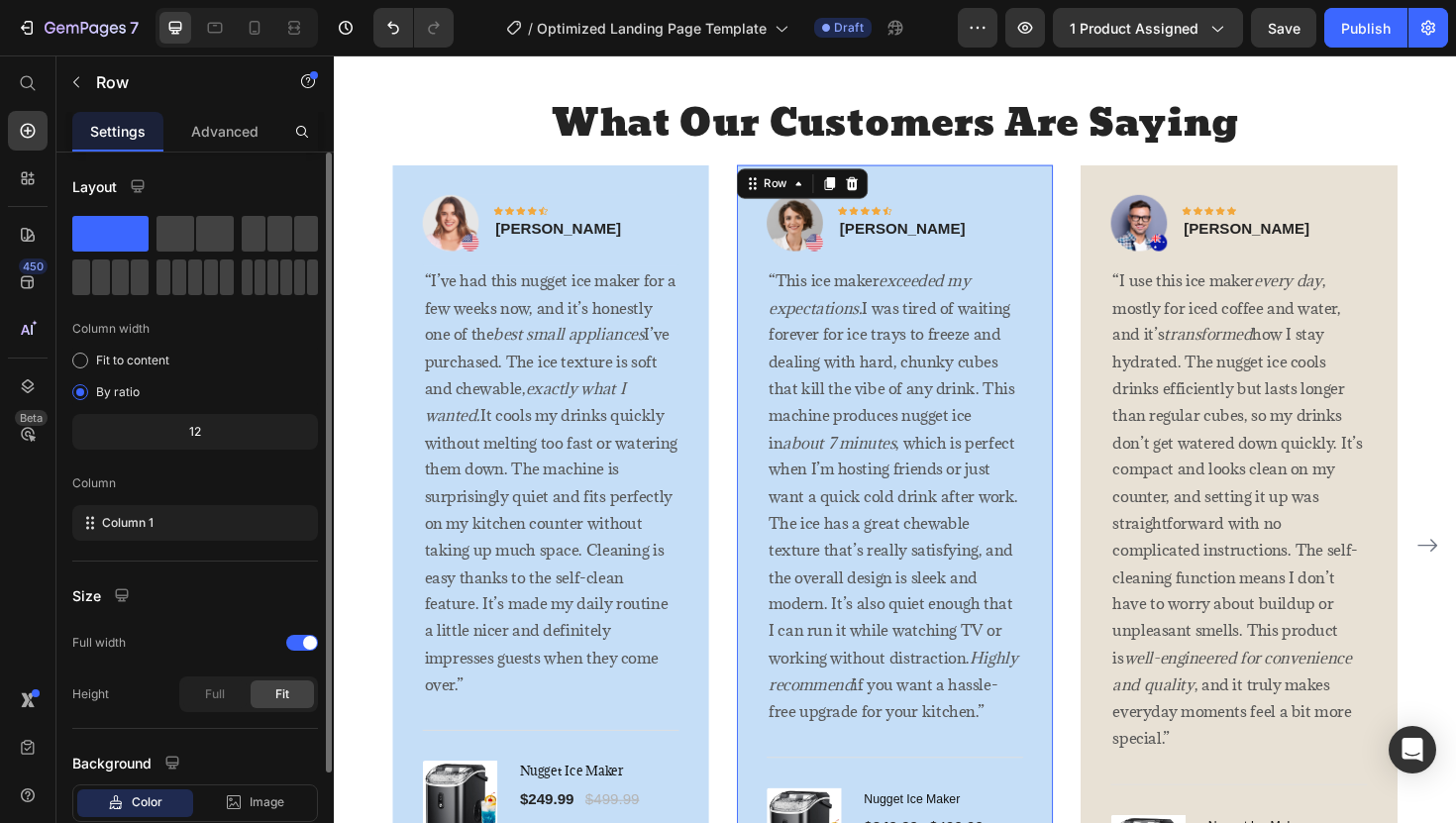 scroll, scrollTop: 125, scrollLeft: 0, axis: vertical 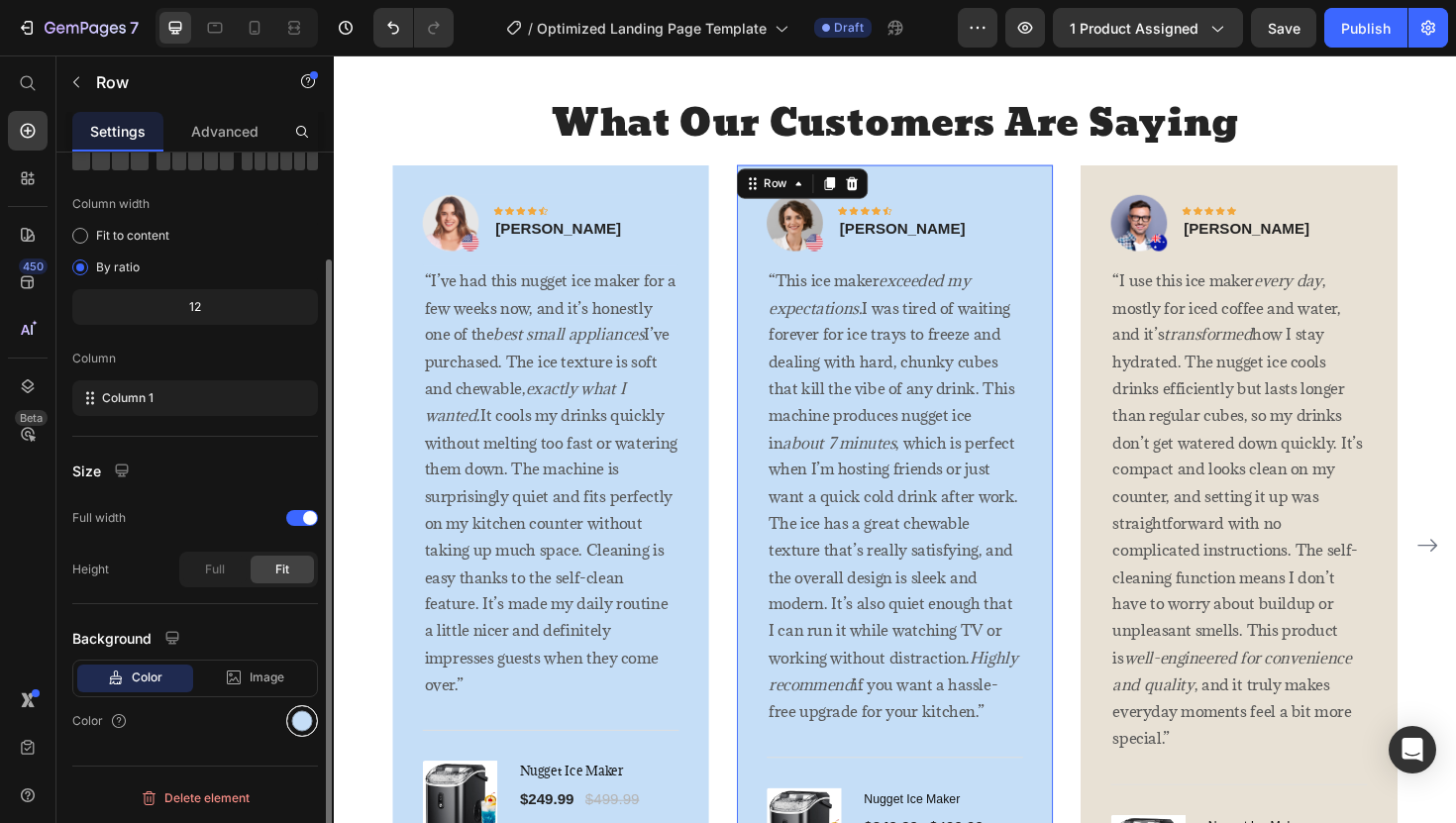 click at bounding box center [302, 721] 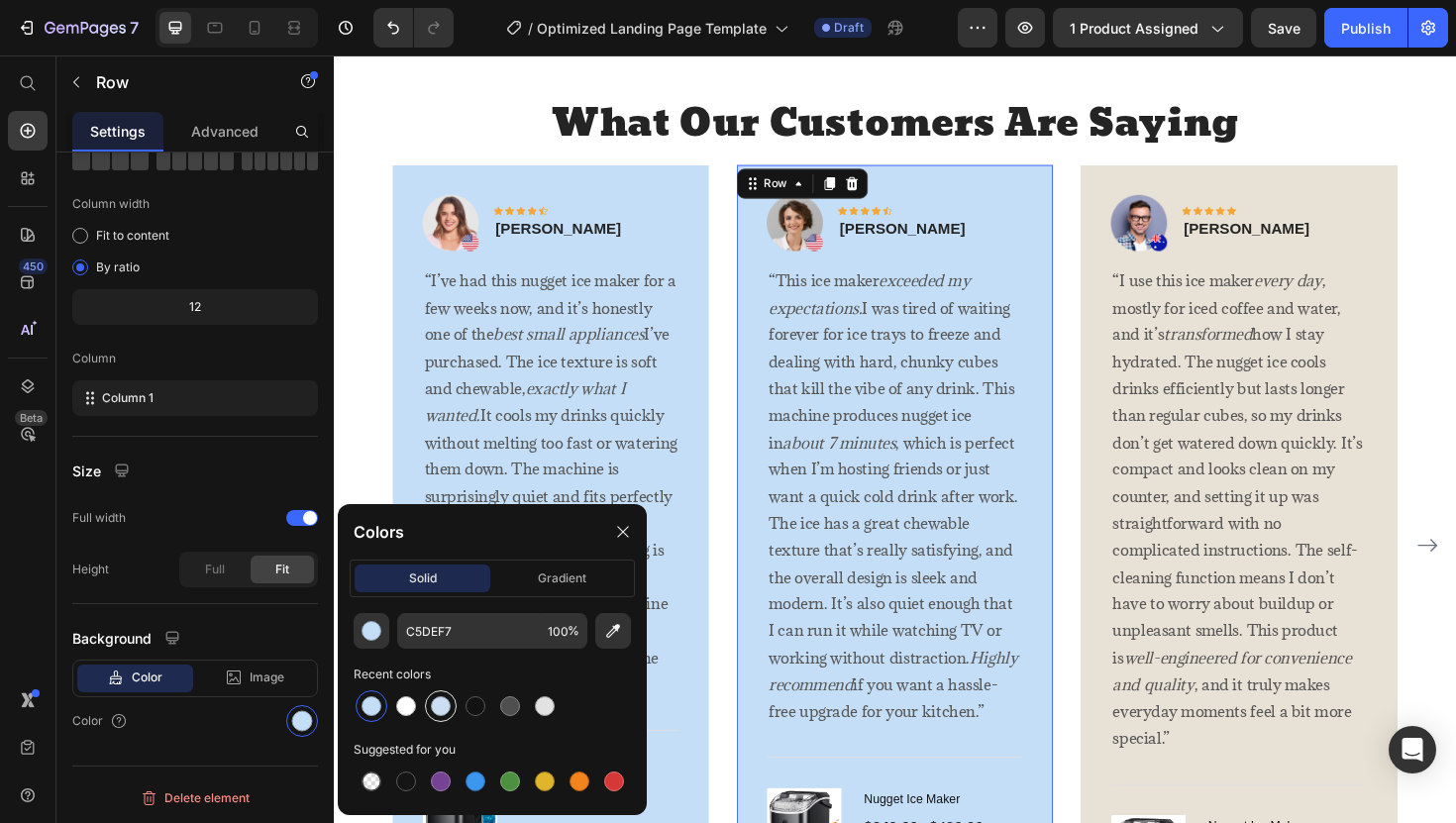 click at bounding box center [441, 706] 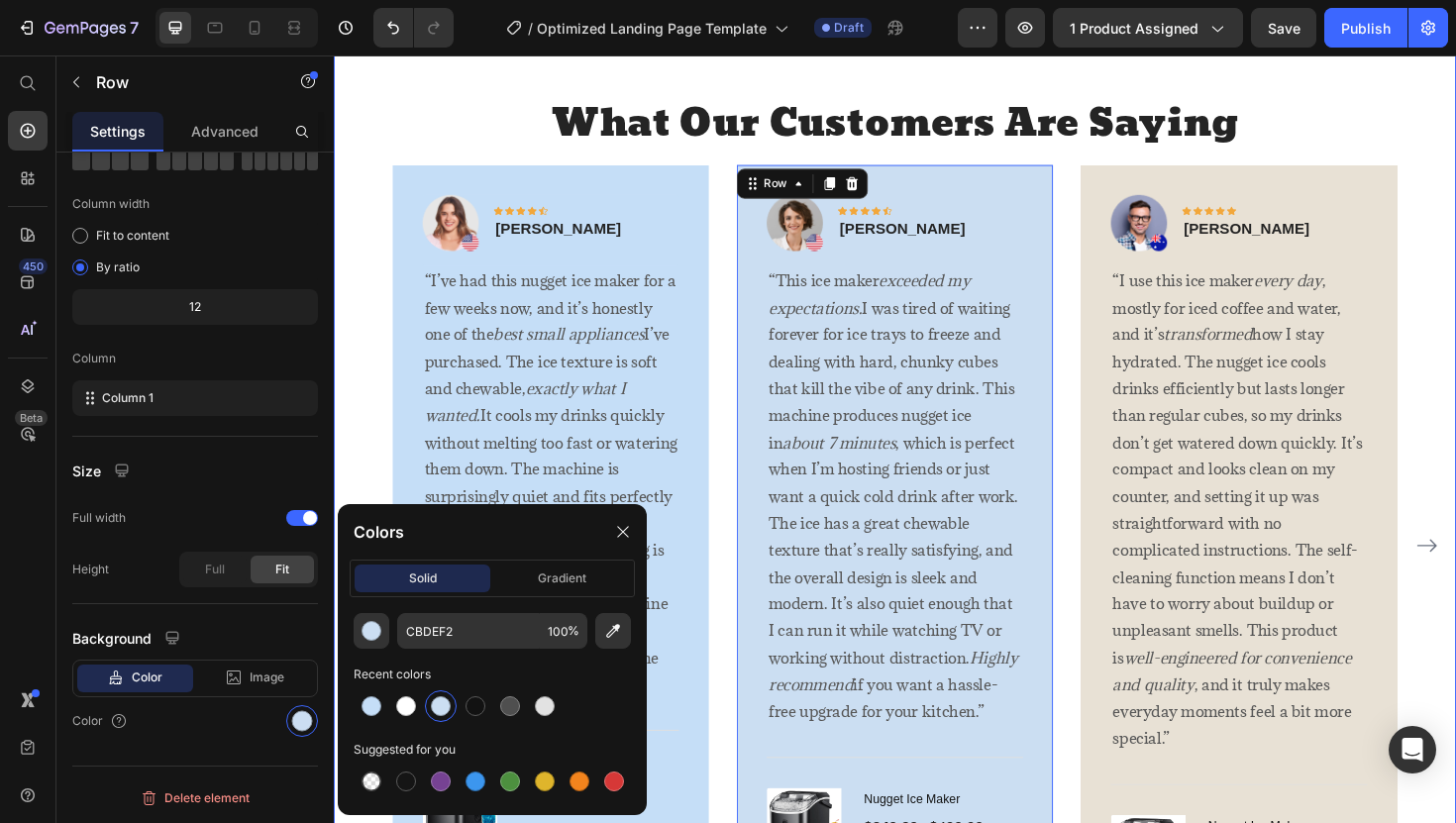 click on "What Our Customers Are Saying Heading
Image
Icon
Icon
Icon
Icon
Icon Row [PERSON_NAME] Text block Row “I’ve had this nugget ice maker for a few weeks now, and it’s honestly one of the  best small appliances  I’ve purchased. The ice texture is soft and chewable,  exactly what I wanted.  It cools my drinks quickly without melting too fast or watering them down. The machine is surprisingly quiet and fits perfectly on my kitchen counter without taking up much space. Cleaning is easy thanks to the self-clean feature. It’s made my daily routine a little nicer and definitely impresses guests when they come over.” Text block                Title Line (P) Images & Gallery Nugget Ice Maker (P) Title $249.99 (P) Price $499.99 (P) Price Row Buy Now (P) Cart Button Product Row Image
Icon
Icon
Icon
Icon
Icon Row [PERSON_NAME] Text block Row" at bounding box center (928, 553) 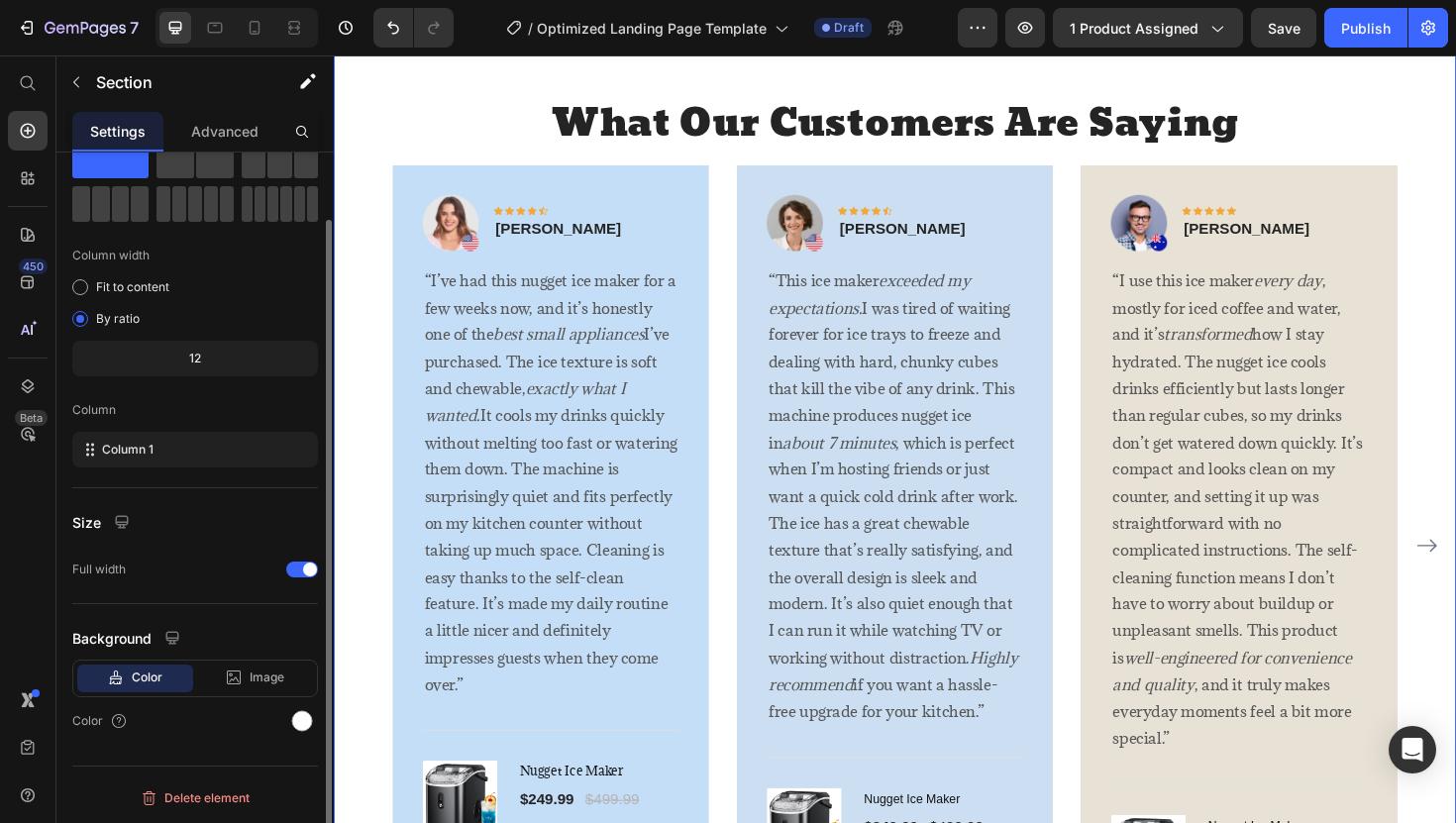 scroll, scrollTop: 0, scrollLeft: 0, axis: both 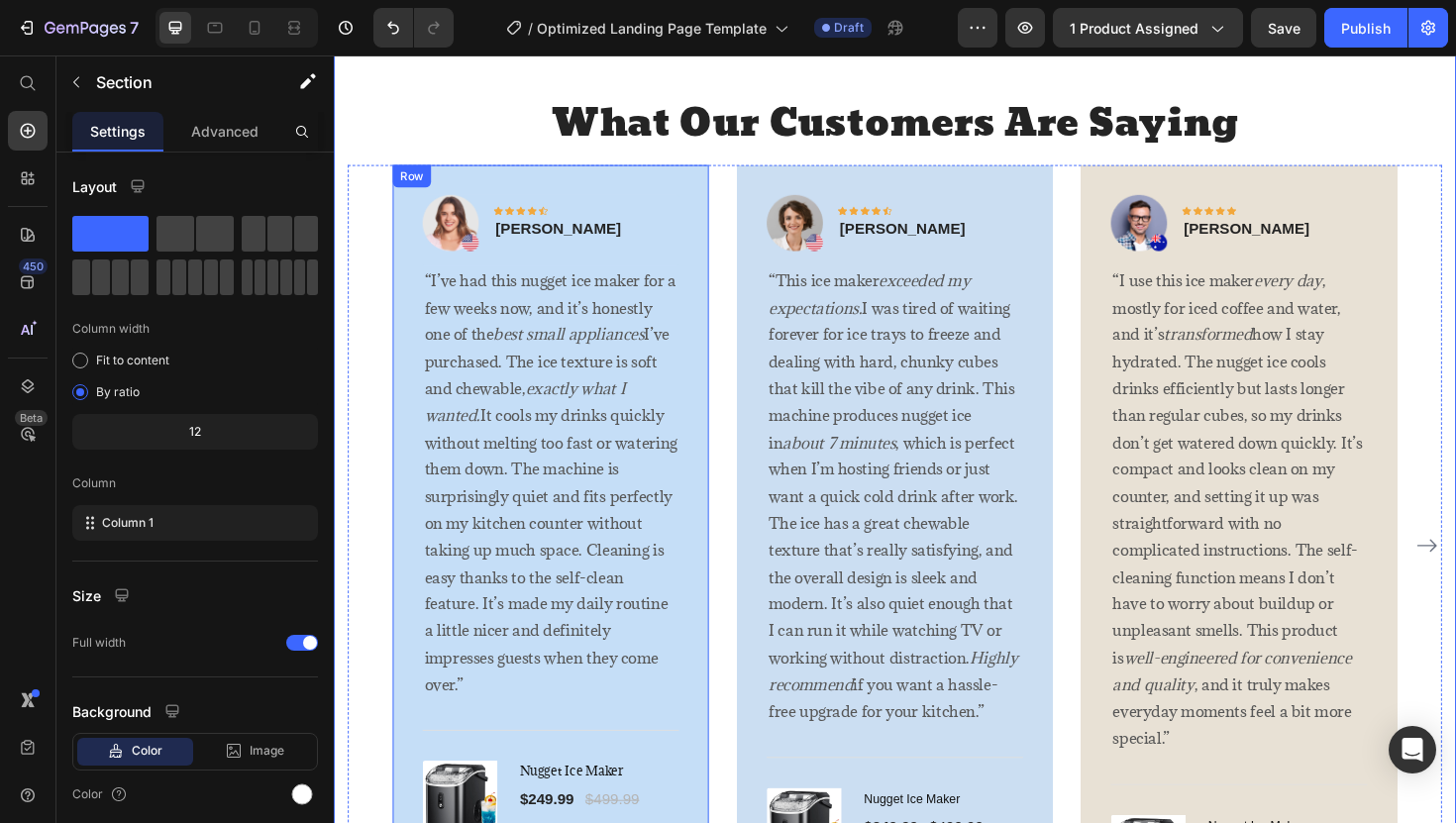click on "Image
Icon
Icon
Icon
Icon
Icon Row [PERSON_NAME] Text block Row “I’ve had this nugget ice maker for a few weeks now, and it’s honestly one of the  best small appliances  I’ve purchased. The ice texture is soft and chewable,  exactly what I wanted.  It cools my drinks quickly without melting too fast or watering them down. The machine is surprisingly quiet and fits perfectly on my kitchen counter without taking up much space. Cleaning is easy thanks to the self-clean feature. It’s made my daily routine a little nicer and definitely impresses guests when they come over.” Text block                Title Line (P) Images & Gallery Nugget Ice Maker (P) Title $249.99 (P) Price $499.99 (P) Price Row Buy Now (P) Cart Button Product Row" at bounding box center (564, 546) 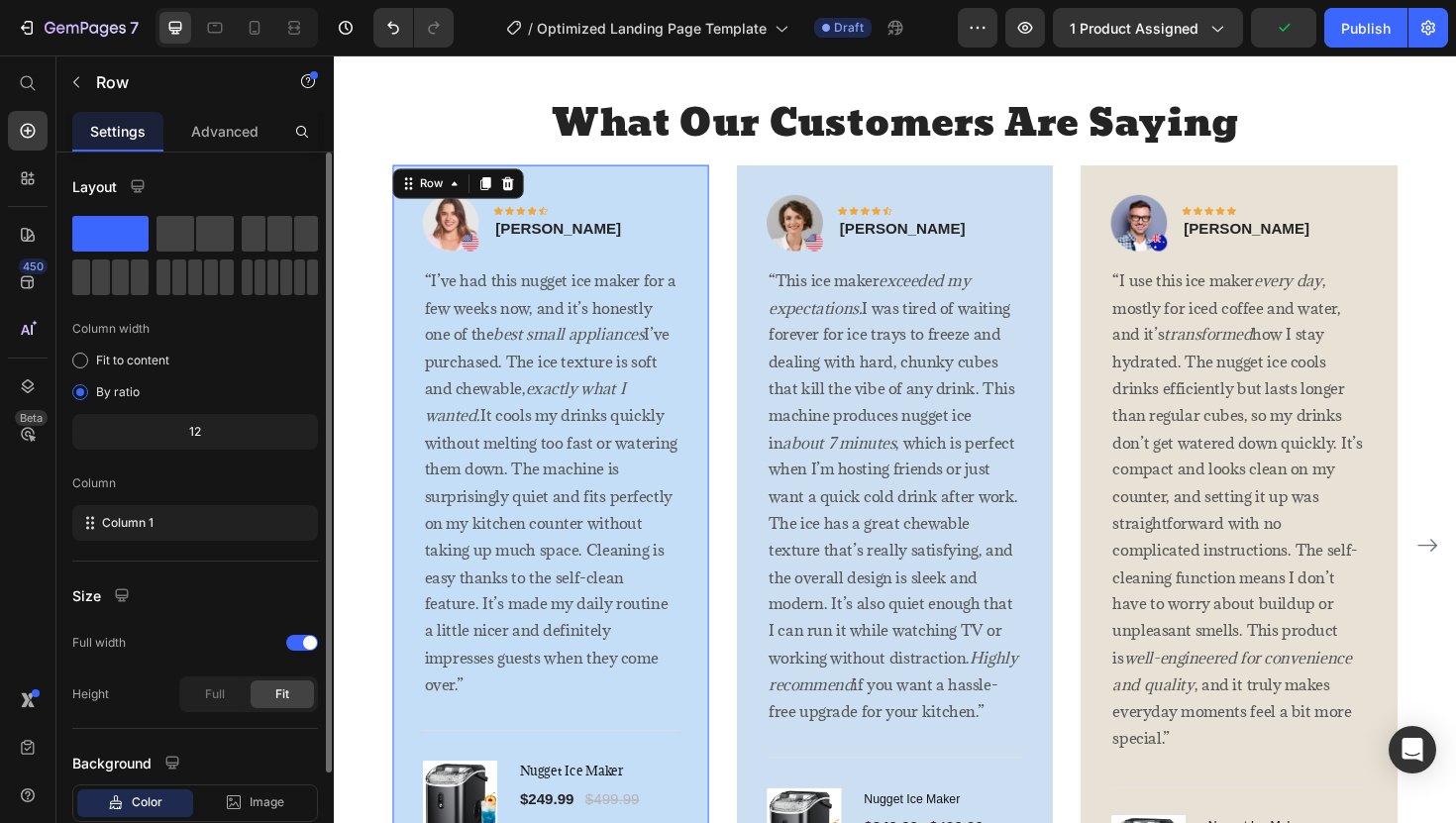 scroll, scrollTop: 125, scrollLeft: 0, axis: vertical 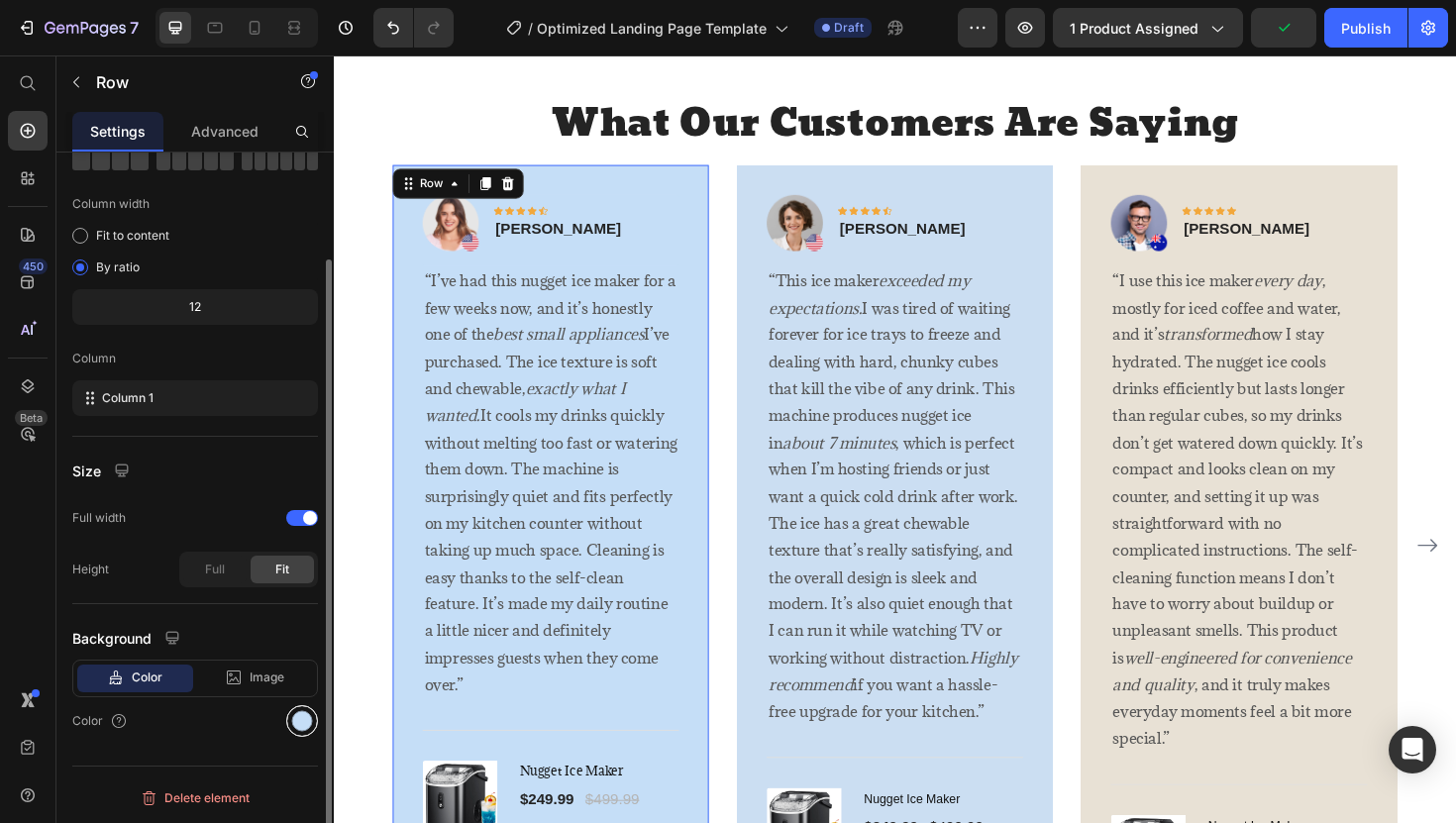click at bounding box center (302, 721) 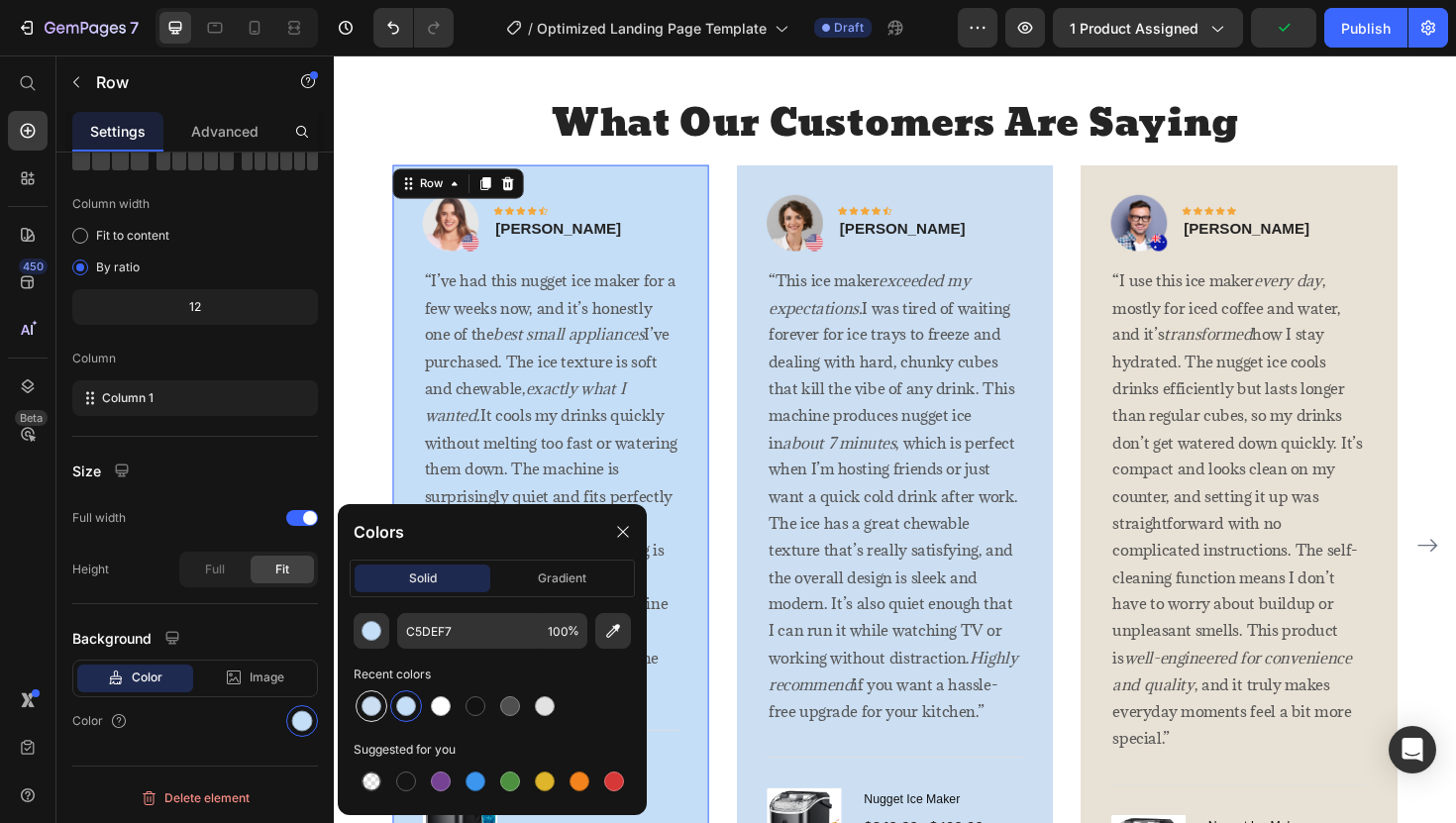 click at bounding box center (371, 706) 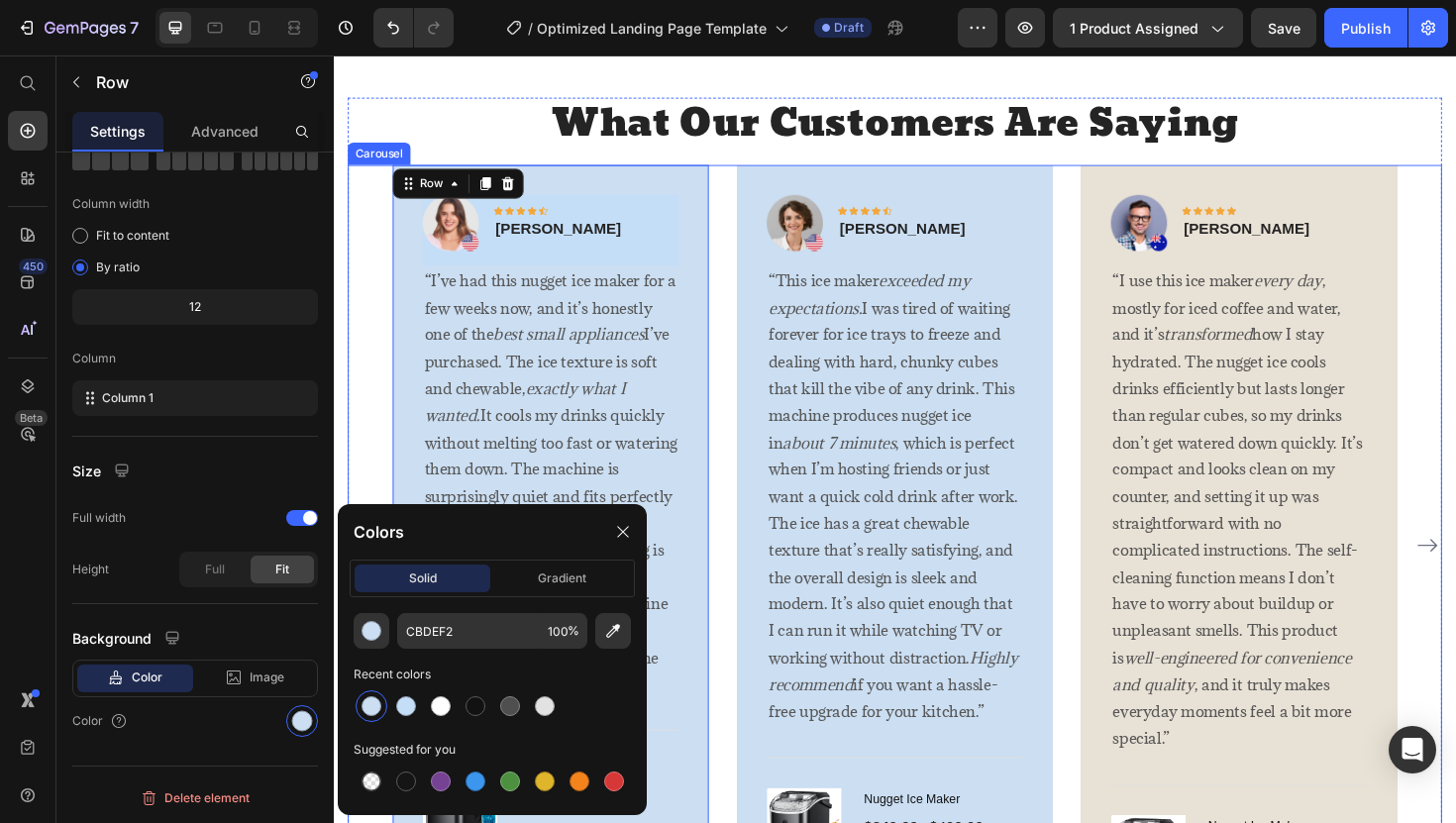 click on "Image
Icon
Icon
Icon
Icon
Icon Row [PERSON_NAME] Text block Row “I’ve had this nugget ice maker for a few weeks now, and it’s honestly one of the  best small appliances  I’ve purchased. The ice texture is soft and chewable,  exactly what I wanted.  It cools my drinks quickly without melting too fast or watering them down. The machine is surprisingly quiet and fits perfectly on my kitchen counter without taking up much space. Cleaning is easy thanks to the self-clean feature. It’s made my daily routine a little nicer and definitely impresses guests when they come over.” Text block                Title Line (P) Images & Gallery Nugget Ice Maker (P) Title $249.99 (P) Price $499.99 (P) Price Row Buy Now (P) Cart Button Product Row   0 Image
Icon
Icon
Icon
Icon
Icon Row [PERSON_NAME] Text block Row “This ice maker  Text block Row" at bounding box center (928, 574) 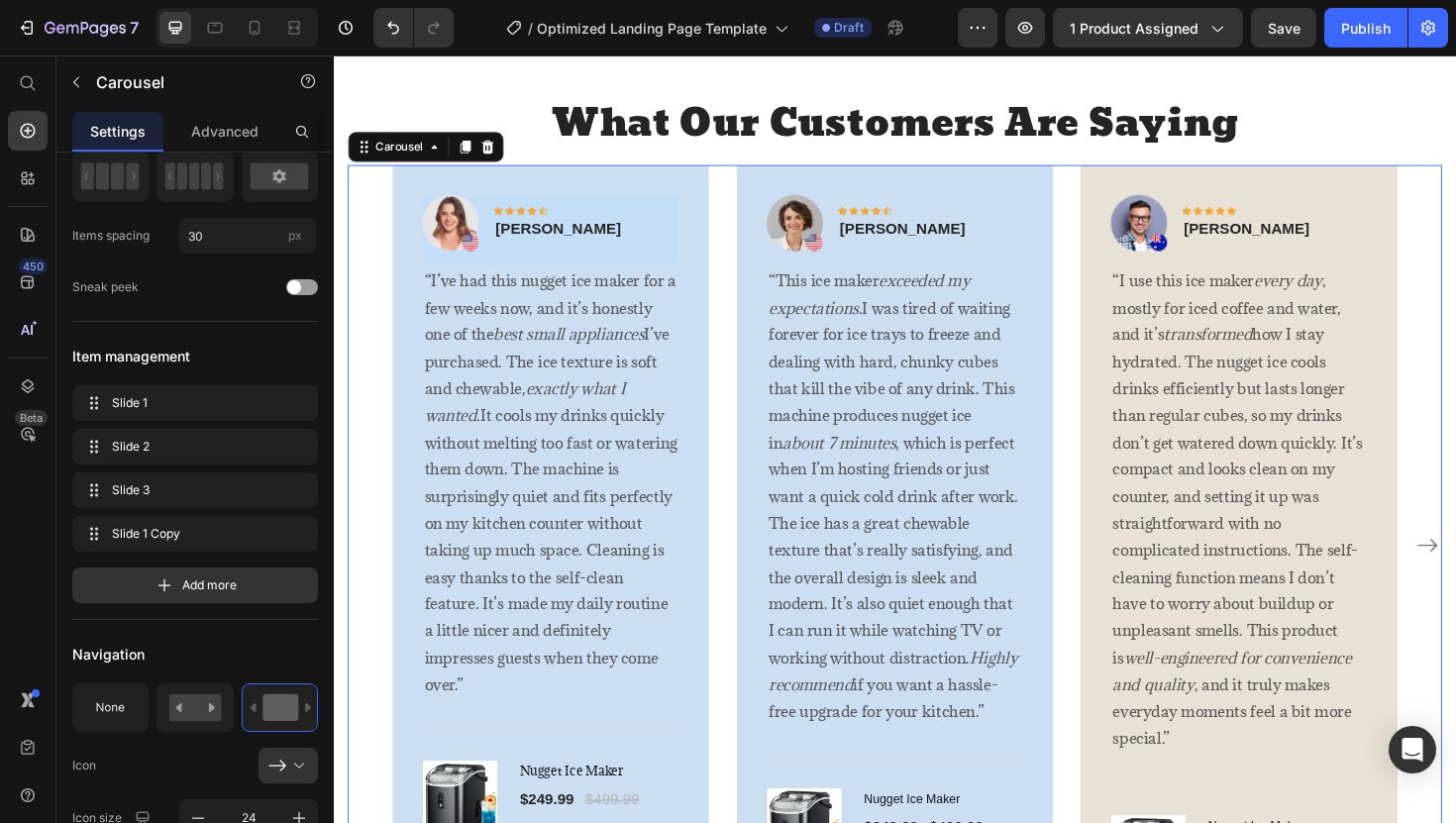 scroll, scrollTop: 0, scrollLeft: 0, axis: both 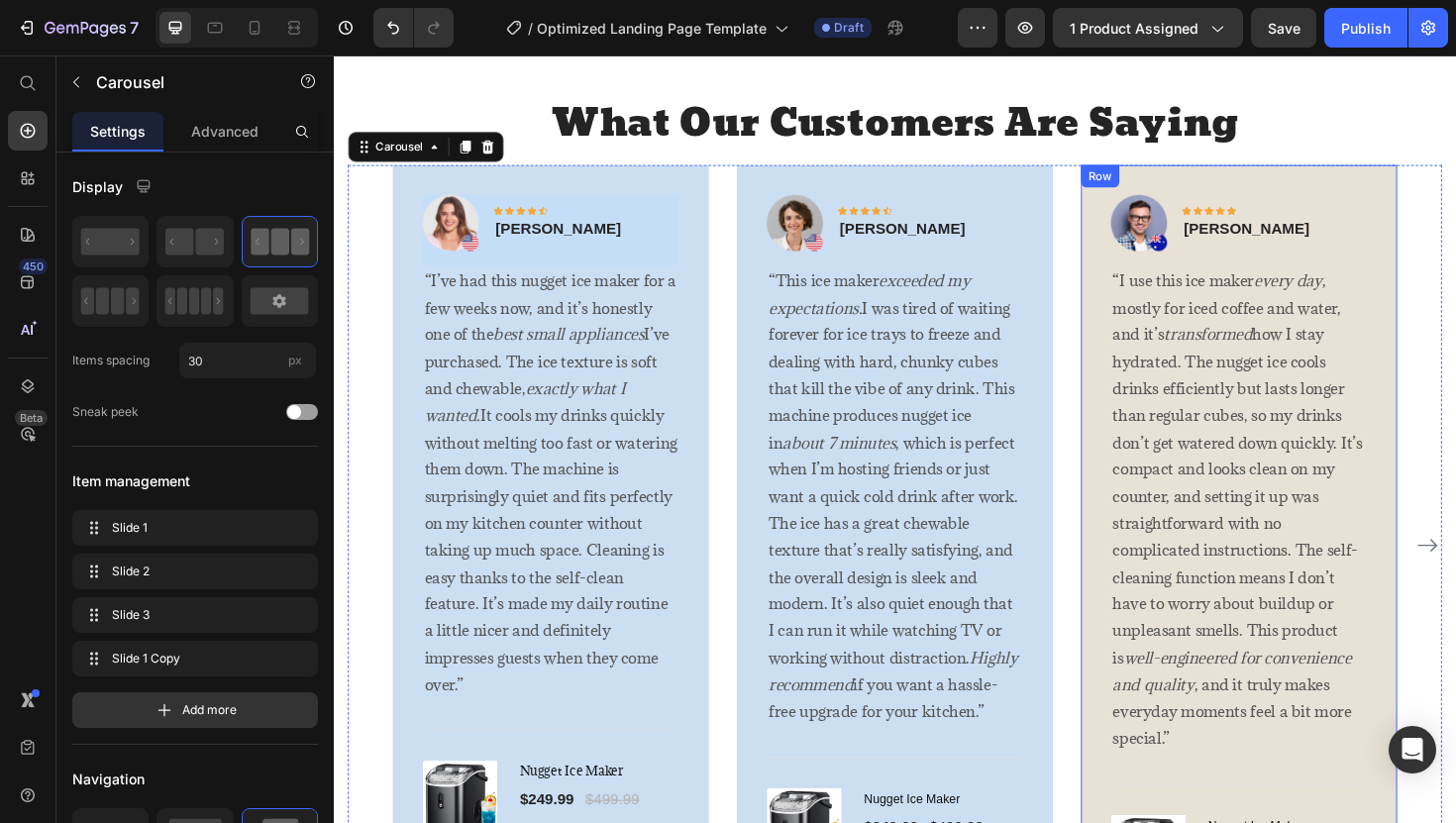 click on "Image
Icon
Icon
Icon
Icon
Icon Row [PERSON_NAME] Text block Row “I use this ice maker  every day , mostly for iced coffee and water, and it’s  transformed  how I stay hydrated. The nugget ice cools drinks efficiently but lasts longer than regular cubes, so my drinks don’t get watered down quickly. It’s compact and looks clean on my counter, and setting it up was straightforward with no complicated instructions. The self-cleaning function means I don’t have to worry about buildup or unpleasant smells. This product is  well-engineered for convenience and quality , and it truly makes everyday moments feel a bit more special.” Text block                Title Line (P) Images & Gallery Nugget Ice Maker (P) Title $249.99 (P) Price $499.99 (P) Price Row Buy Now (P) Cart Button Product Row" at bounding box center (1293, 574) 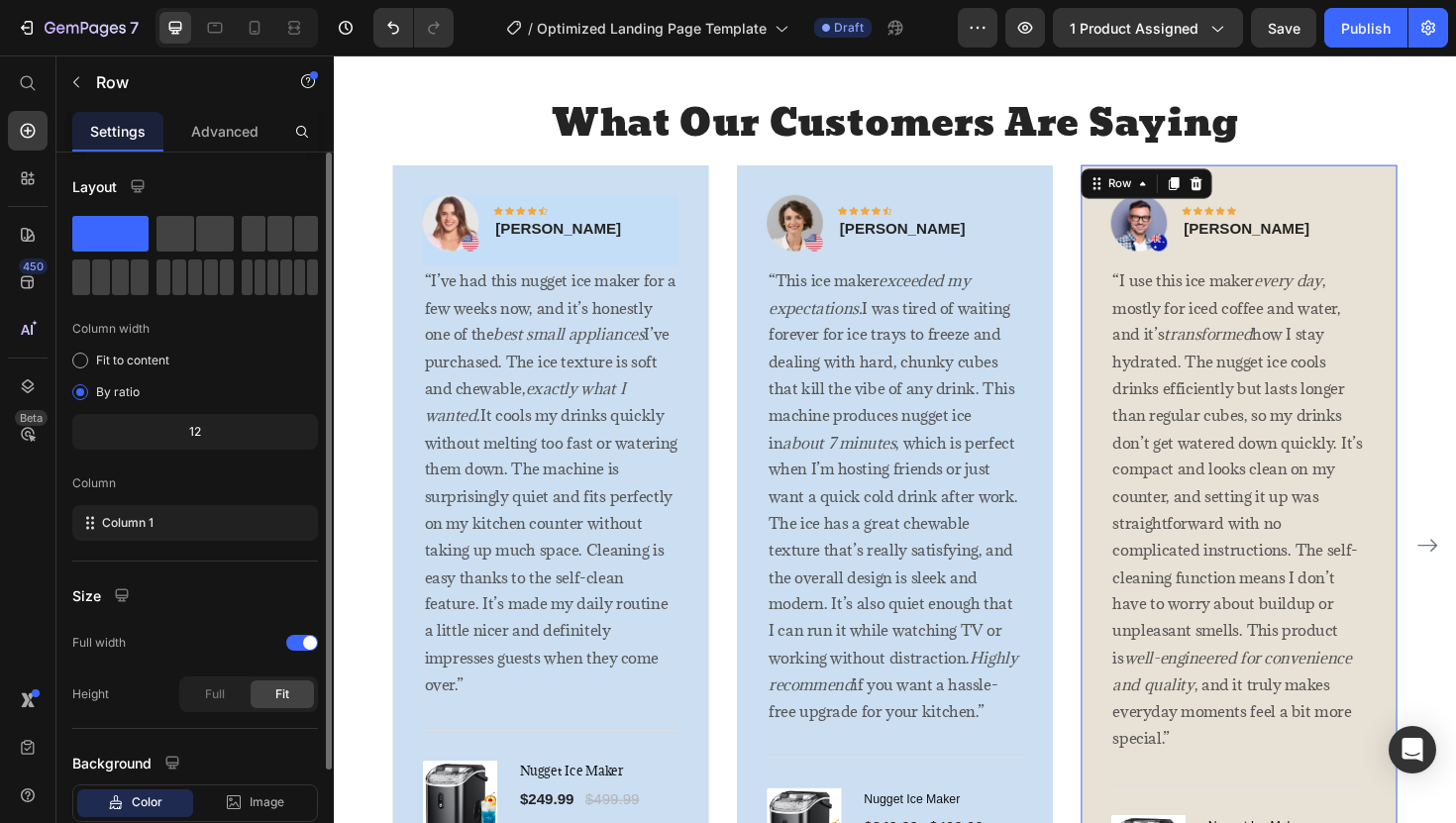 scroll, scrollTop: 125, scrollLeft: 0, axis: vertical 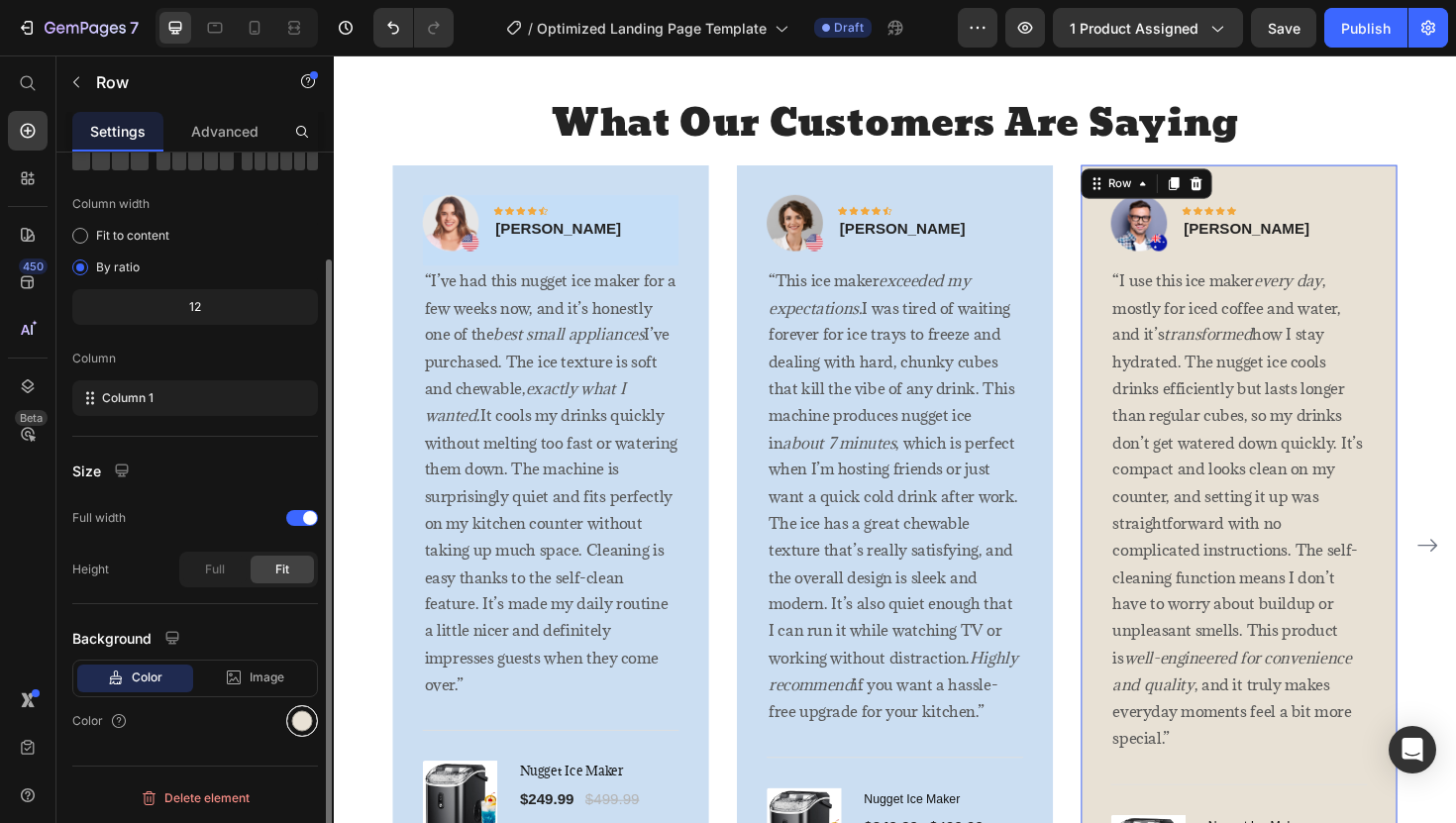 click at bounding box center [302, 721] 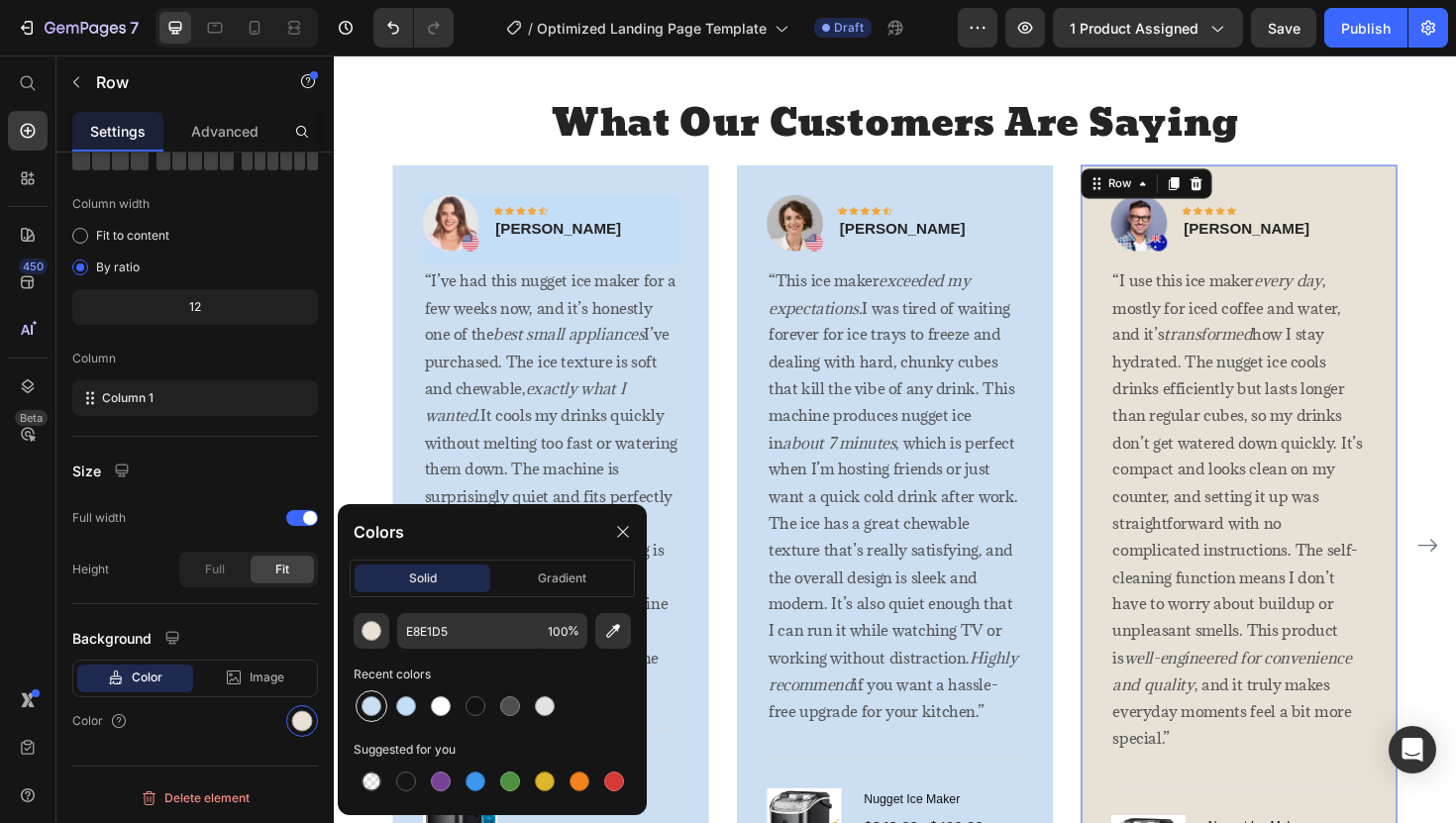 click at bounding box center [371, 706] 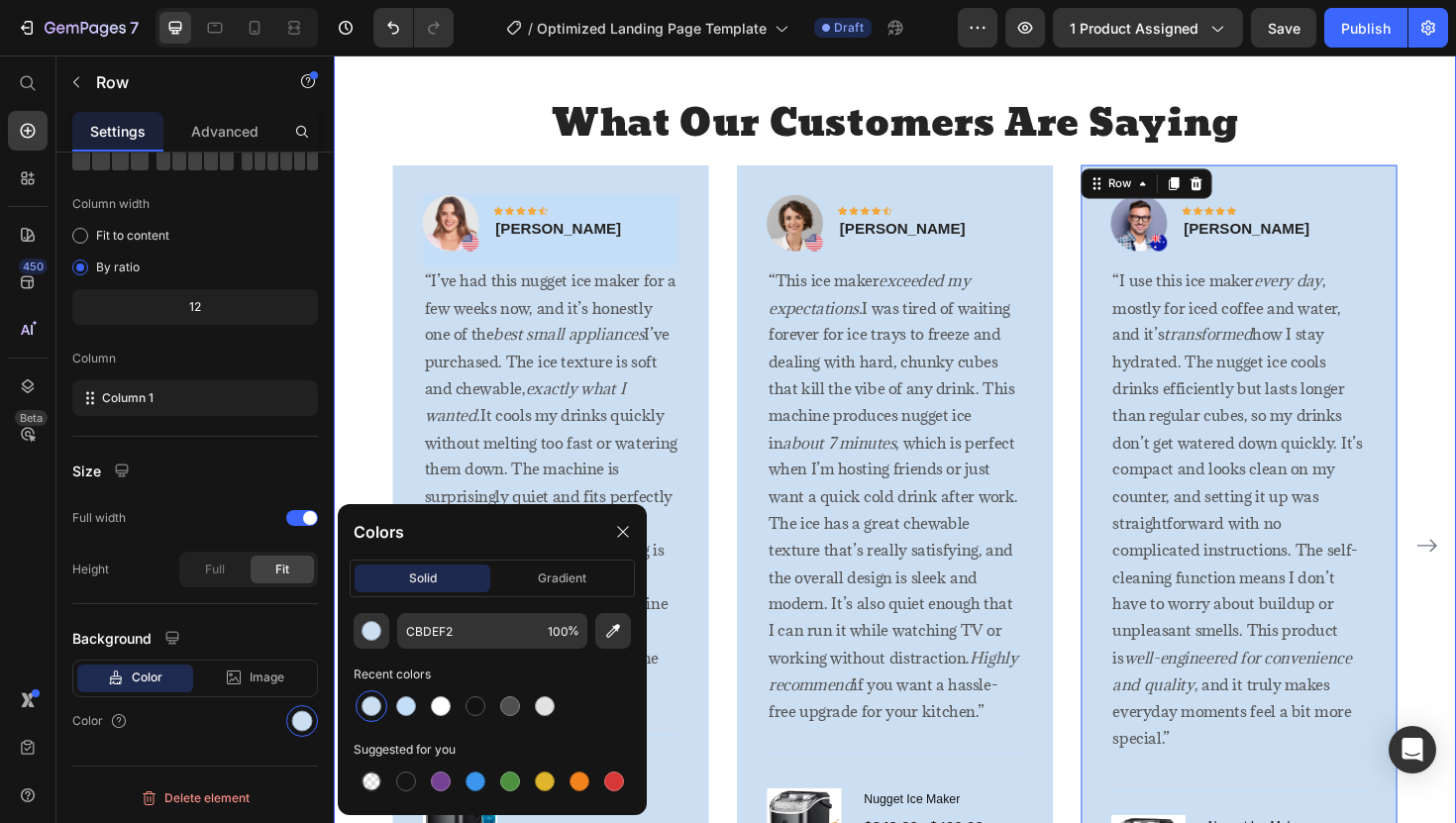 click on "What Our Customers Are Saying" at bounding box center [928, 128] 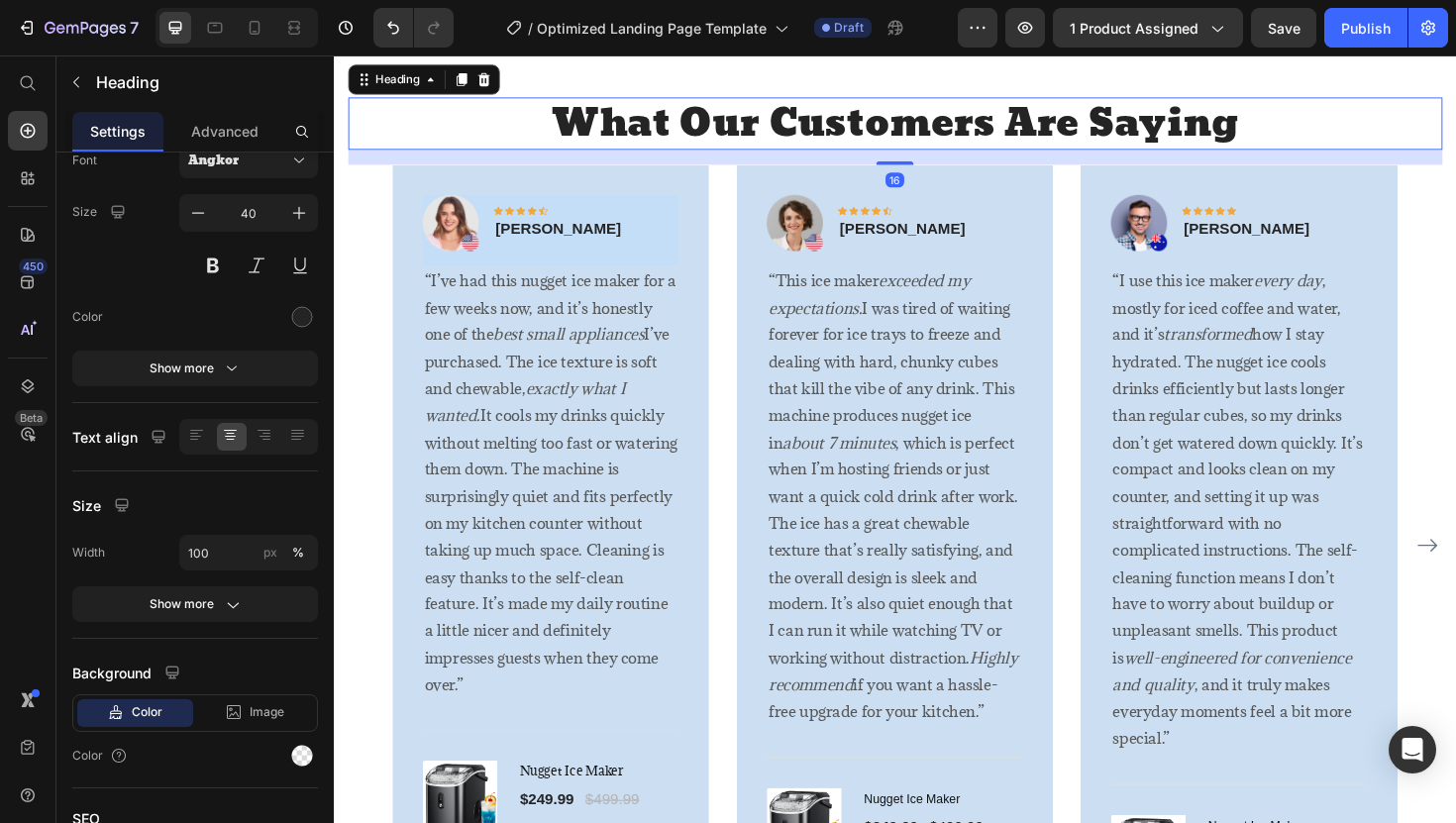 scroll, scrollTop: 0, scrollLeft: 0, axis: both 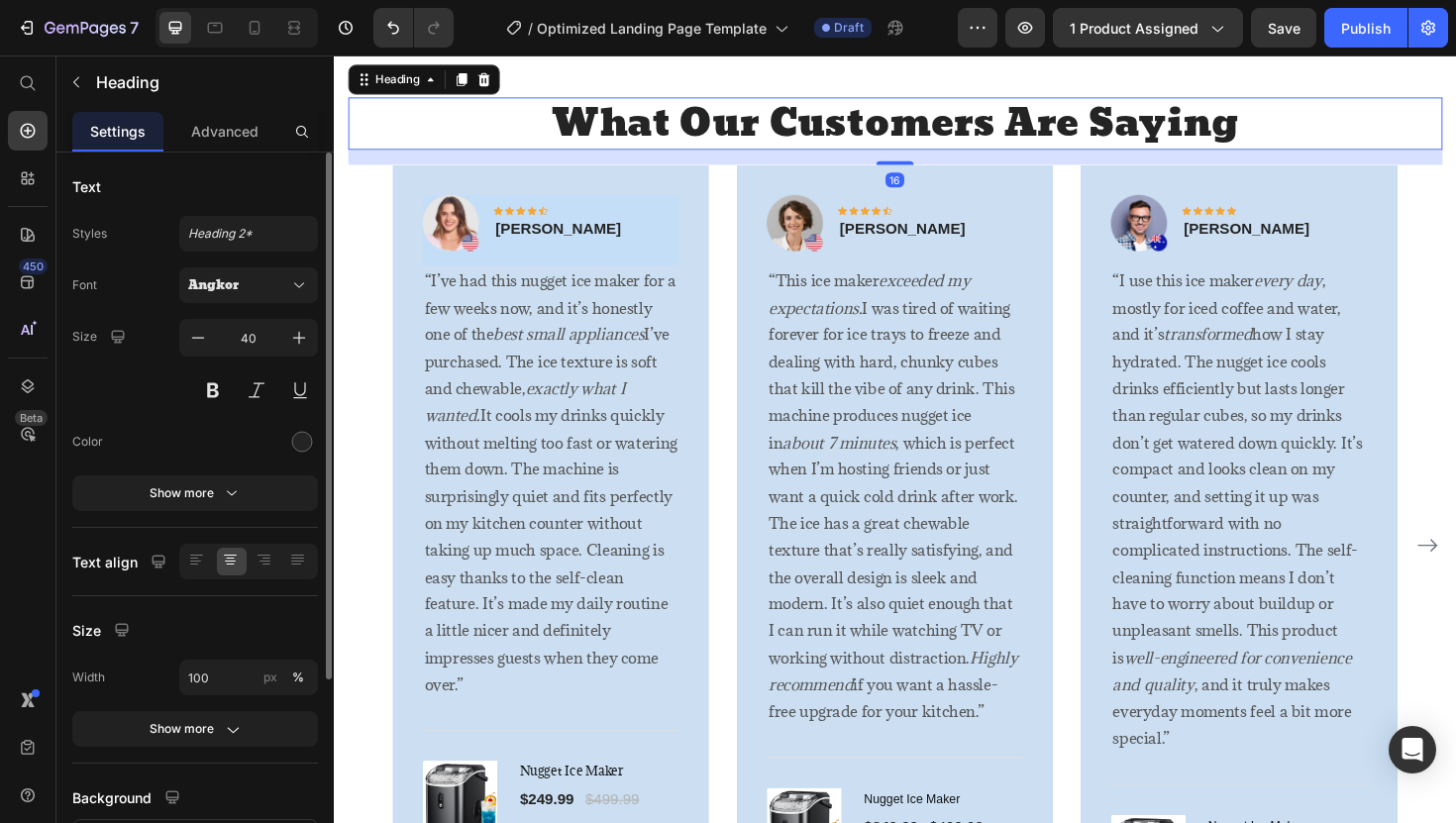 click on "Easy Use. Better You. Heading Quick & Easy Heading 97% Text Block loved how easy it is to set up and use. Text Block Row 94% Text Block noticed their drinks tasted cleaner and better. Text Block Row 92% Text Block said they wish they bought this earlier. Text Block Row Row Image Row Section 4" at bounding box center (928, -284) 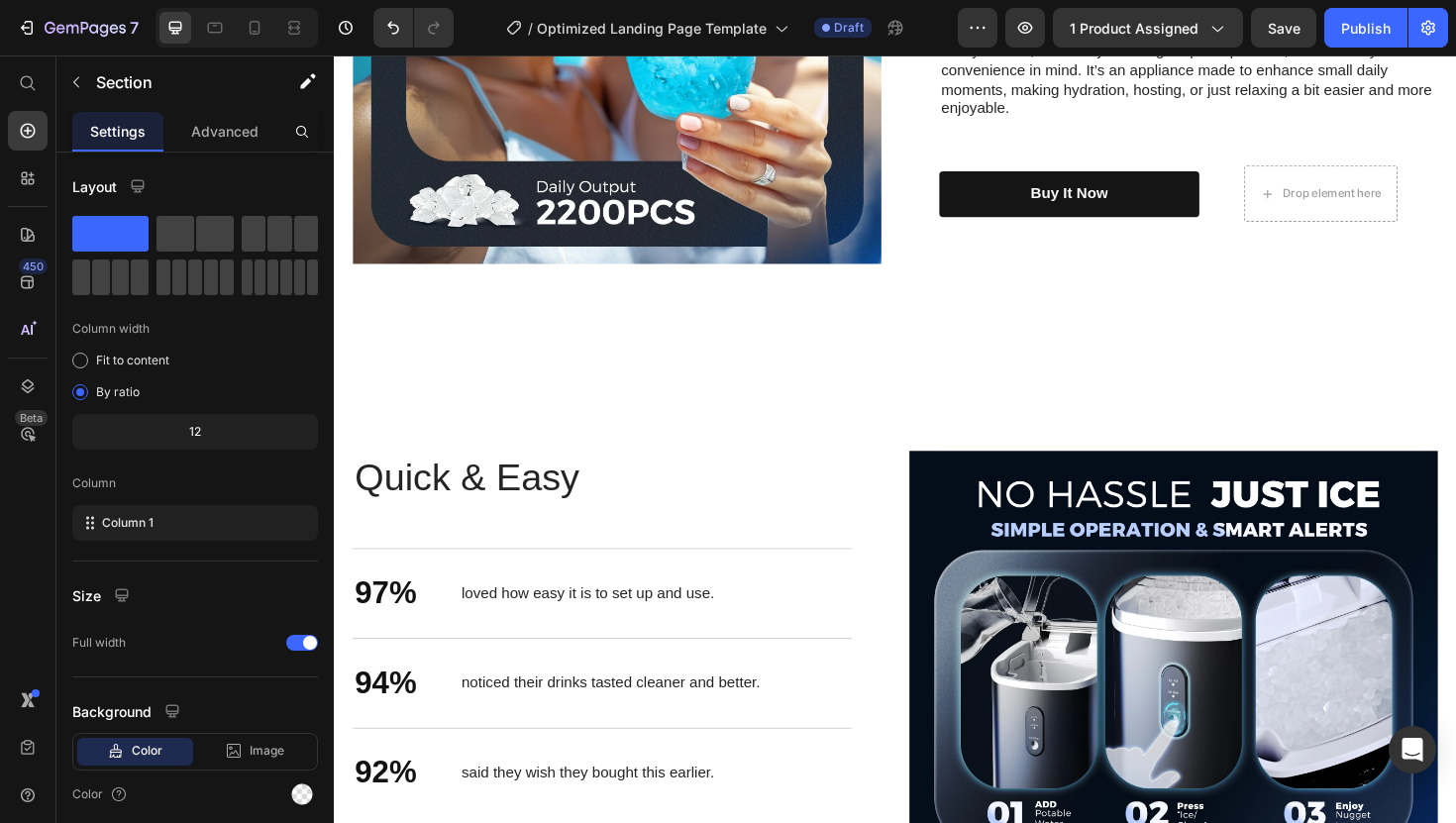 scroll, scrollTop: 2219, scrollLeft: 0, axis: vertical 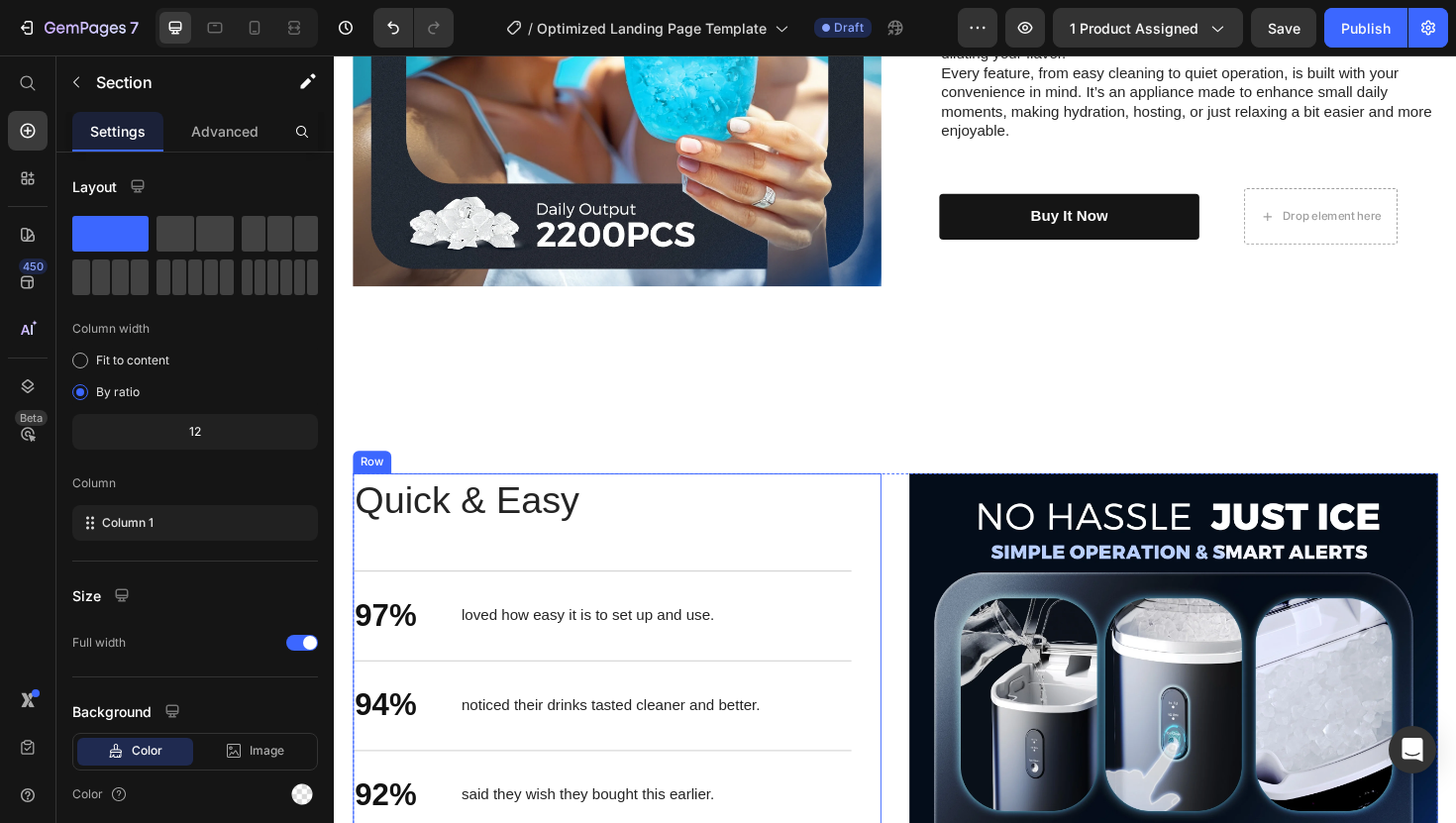 click on "Quick & Easy Heading 97% Text Block loved how easy it is to set up and use. Text Block Row 94% Text Block noticed their drinks tasted cleaner and better. Text Block Row 92% Text Block said they wish they bought this earlier. Text Block Row Row" at bounding box center [633, 704] 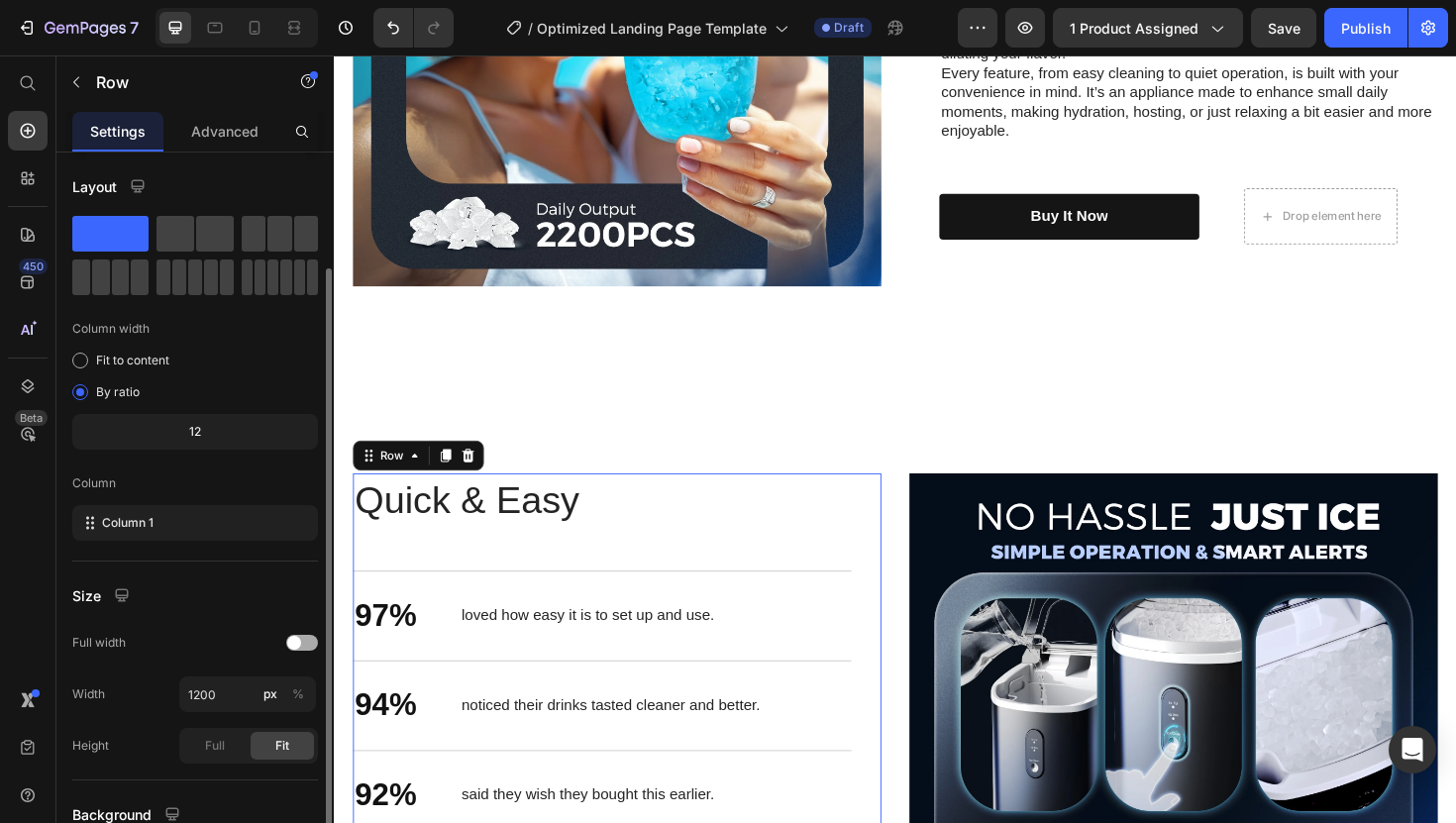 scroll, scrollTop: 176, scrollLeft: 0, axis: vertical 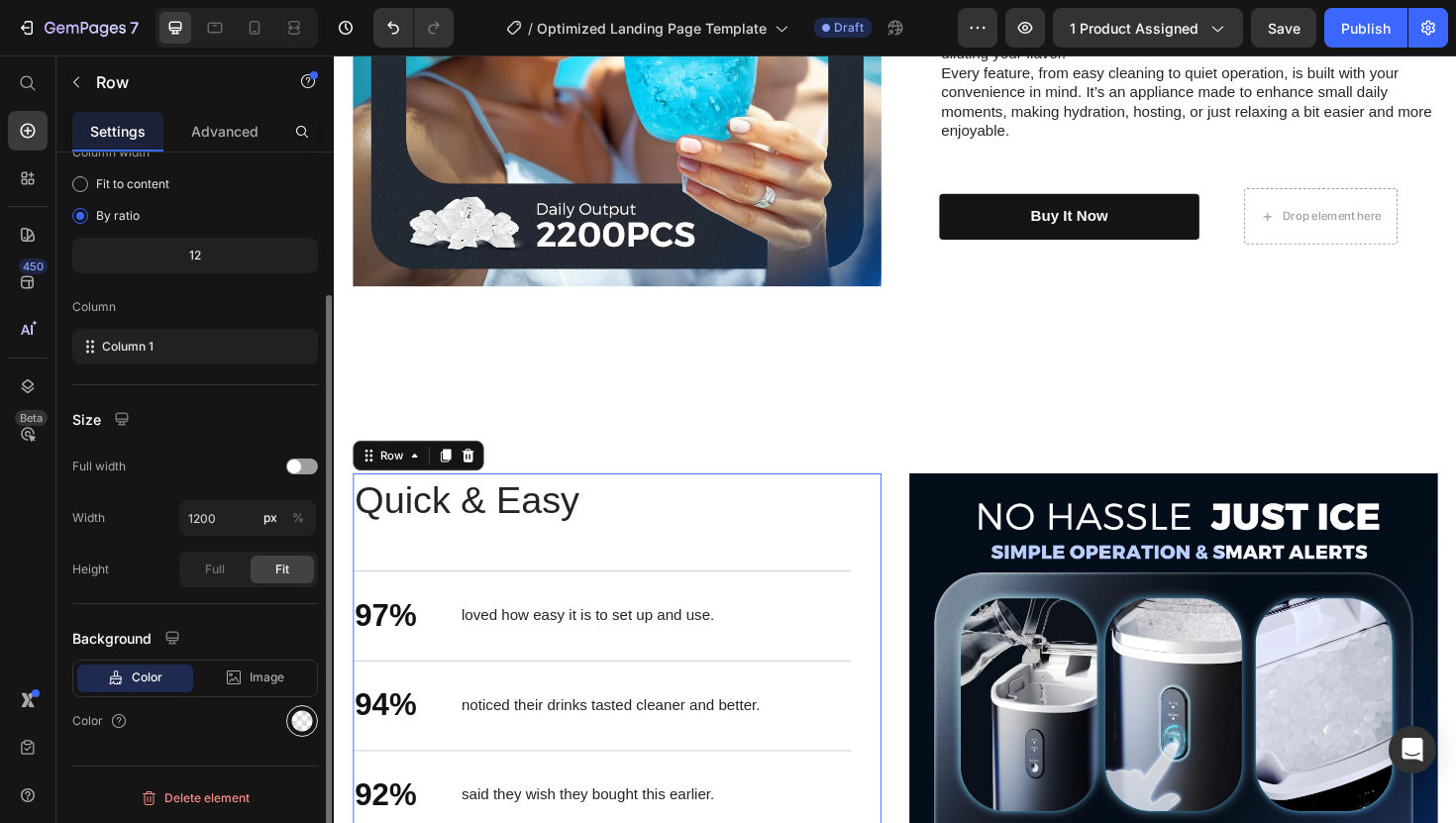 click at bounding box center (302, 721) 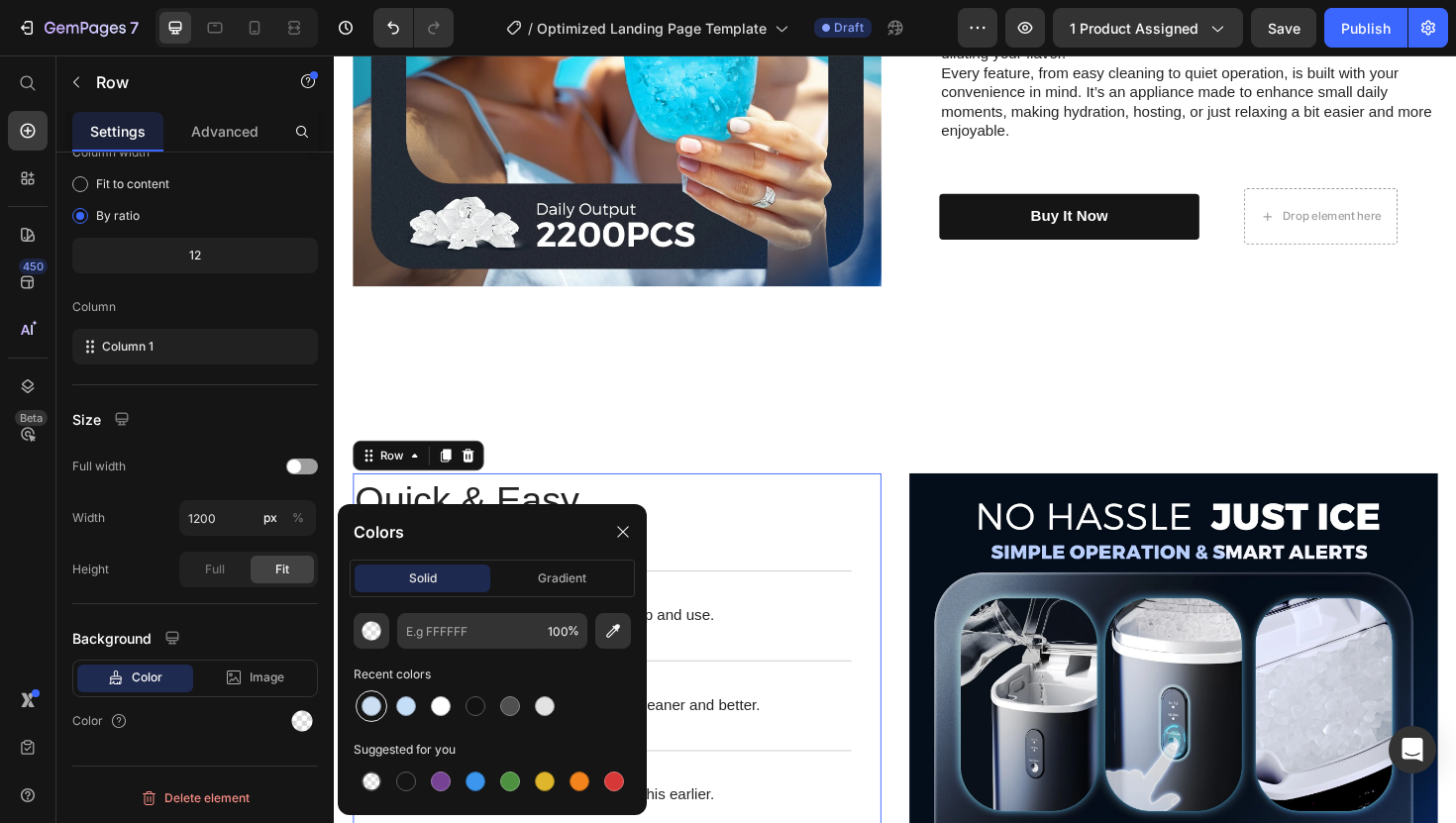 click at bounding box center (371, 706) 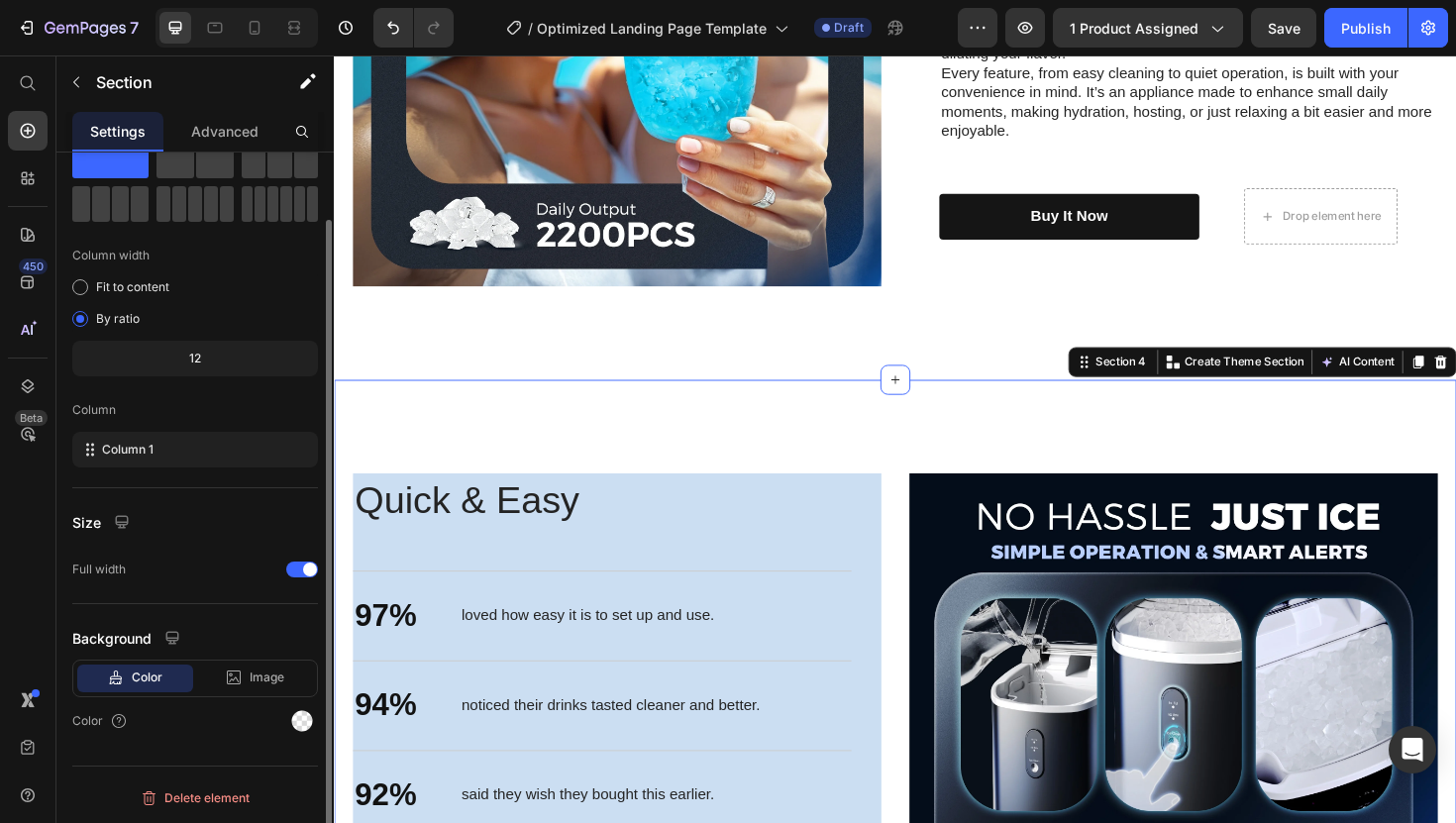 click on "Easy Use. Better You. Heading Quick & Easy Heading 97% Text Block loved how easy it is to set up and use. Text Block Row 94% Text Block noticed their drinks tasted cleaner and better. Text Block Row 92% Text Block said they wish they bought this earlier. Text Block Row Row Image Row Section 4   You can create reusable sections Create Theme Section AI Content Write with GemAI What would you like to describe here? Tone and Voice Persuasive Product Nugget Ice Maker Show more Generate" at bounding box center [928, 777] 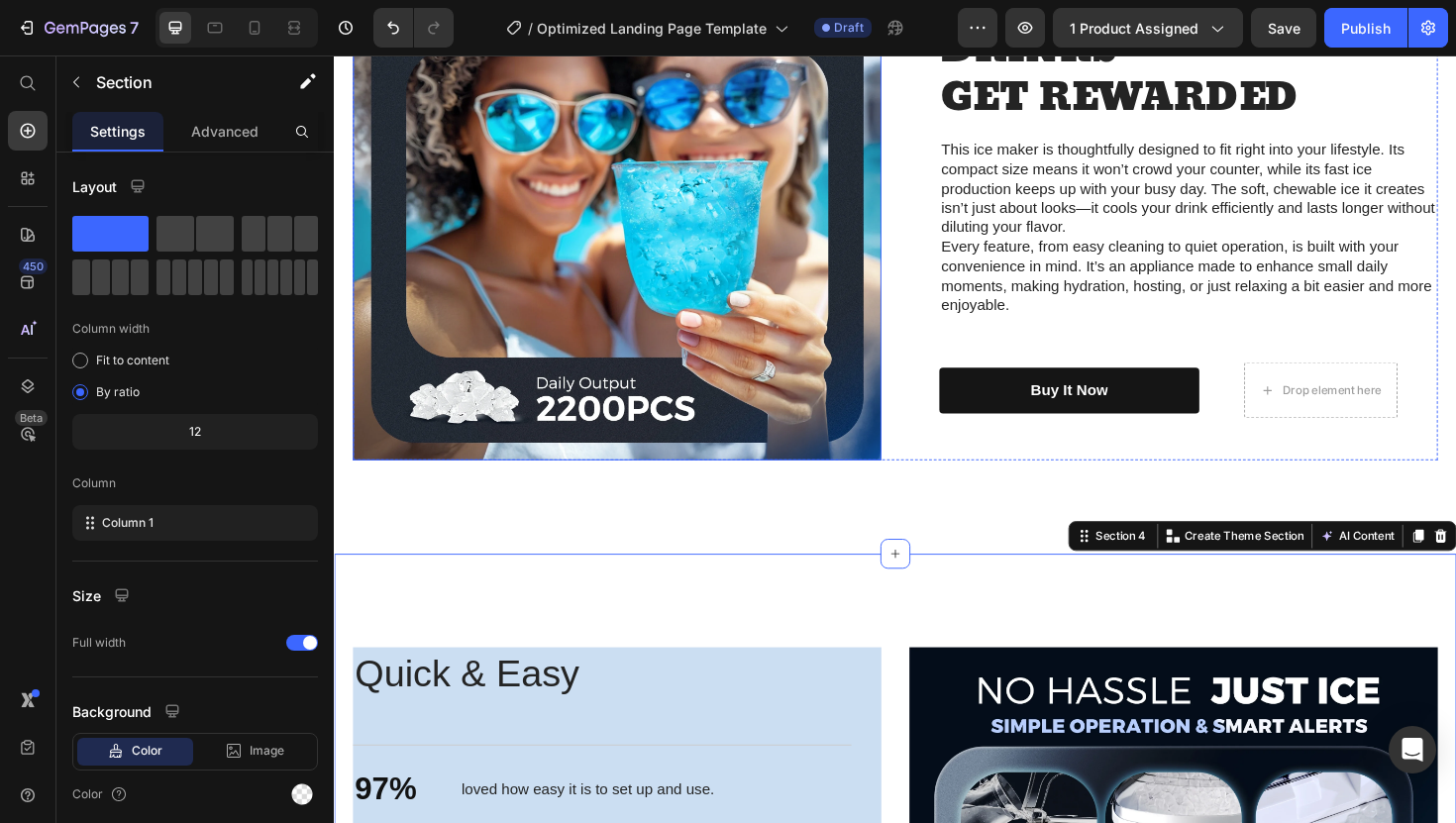 scroll, scrollTop: 2396, scrollLeft: 0, axis: vertical 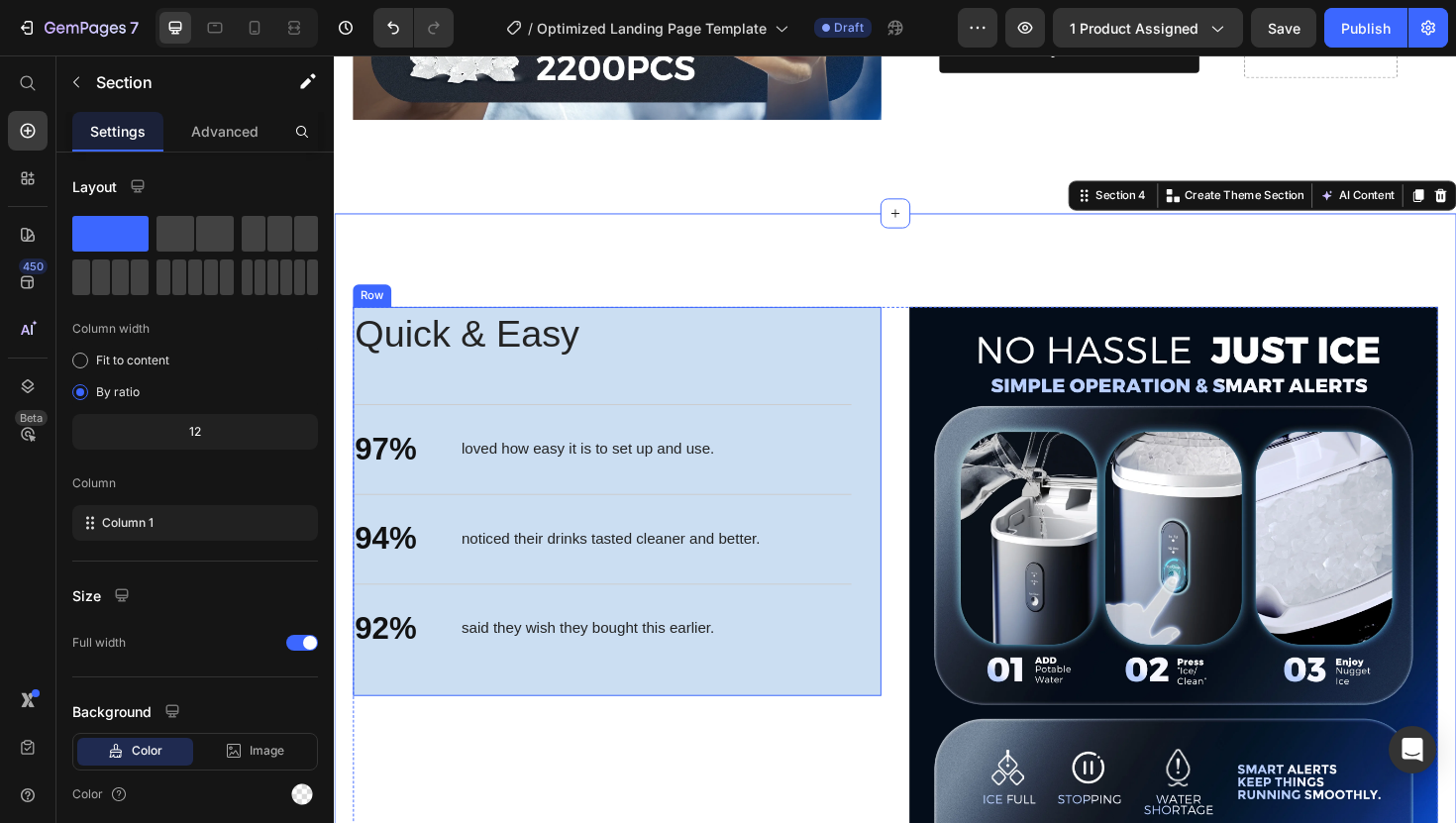 click on "Quick & Easy Heading 97% Text Block loved how easy it is to set up and use. Text Block Row 94% Text Block noticed their drinks tasted cleaner and better. Text Block Row 92% Text Block said they wish they bought this earlier. Text Block Row Row" at bounding box center (633, 528) 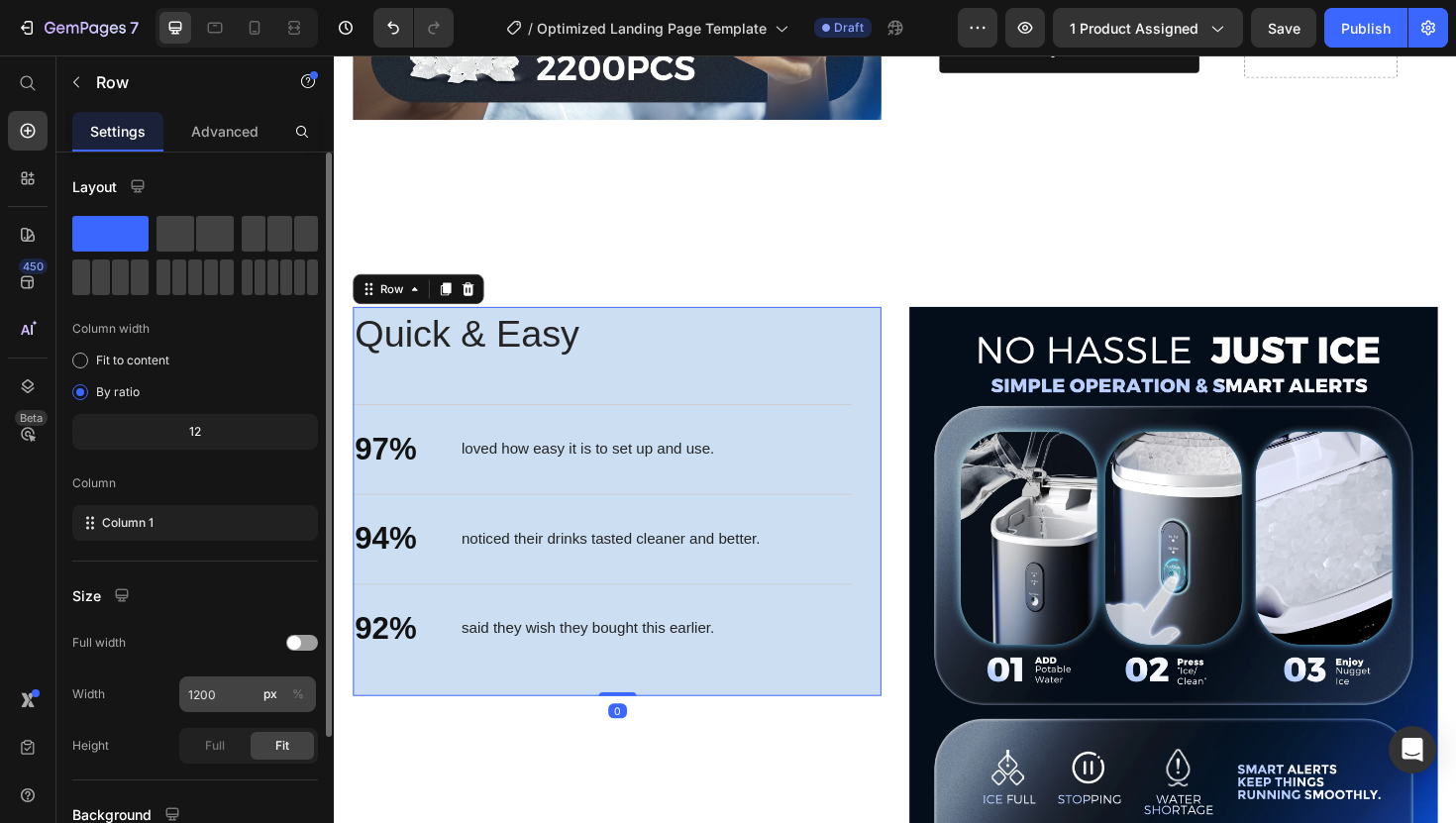 scroll, scrollTop: 176, scrollLeft: 0, axis: vertical 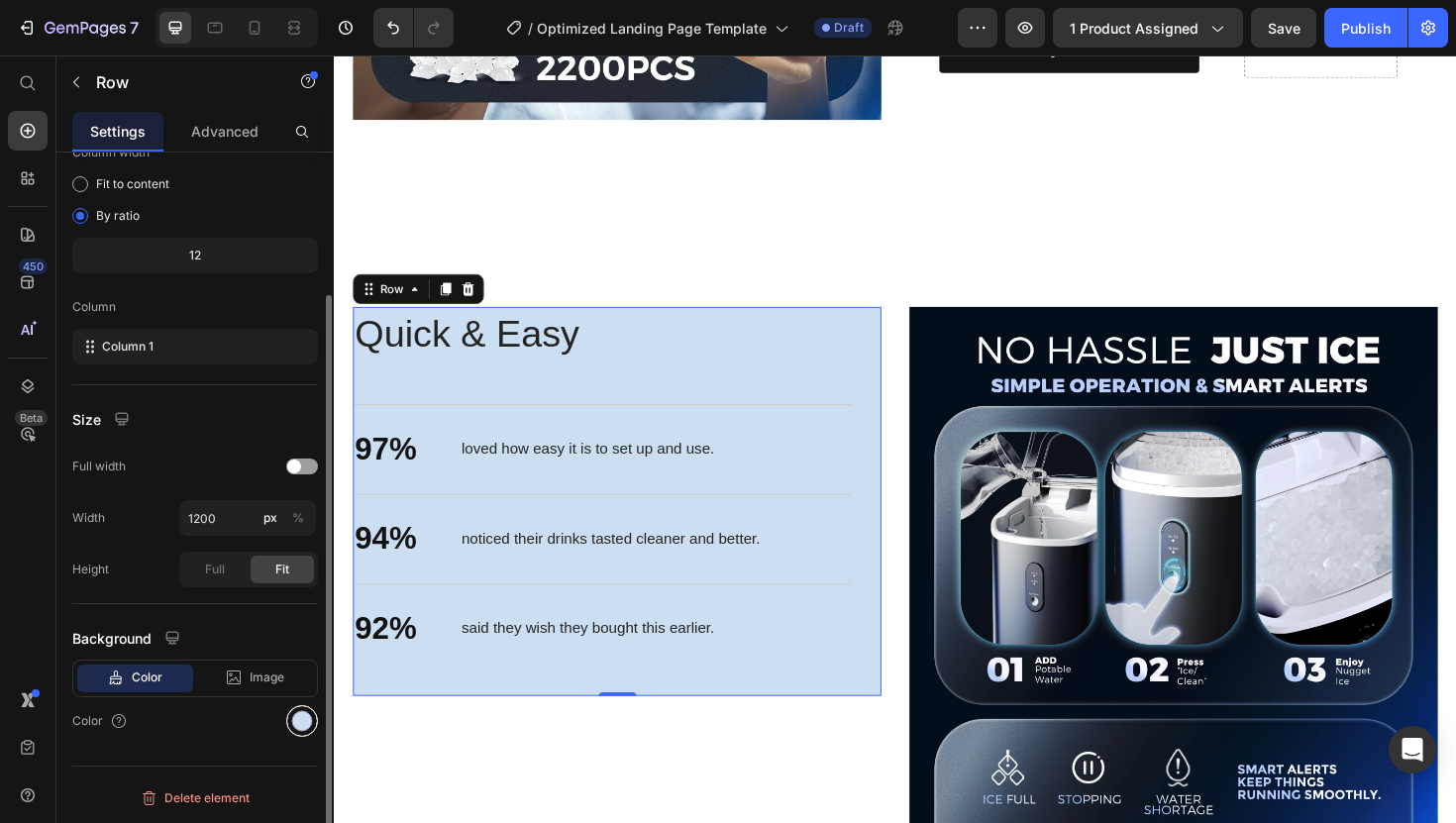 click at bounding box center (302, 721) 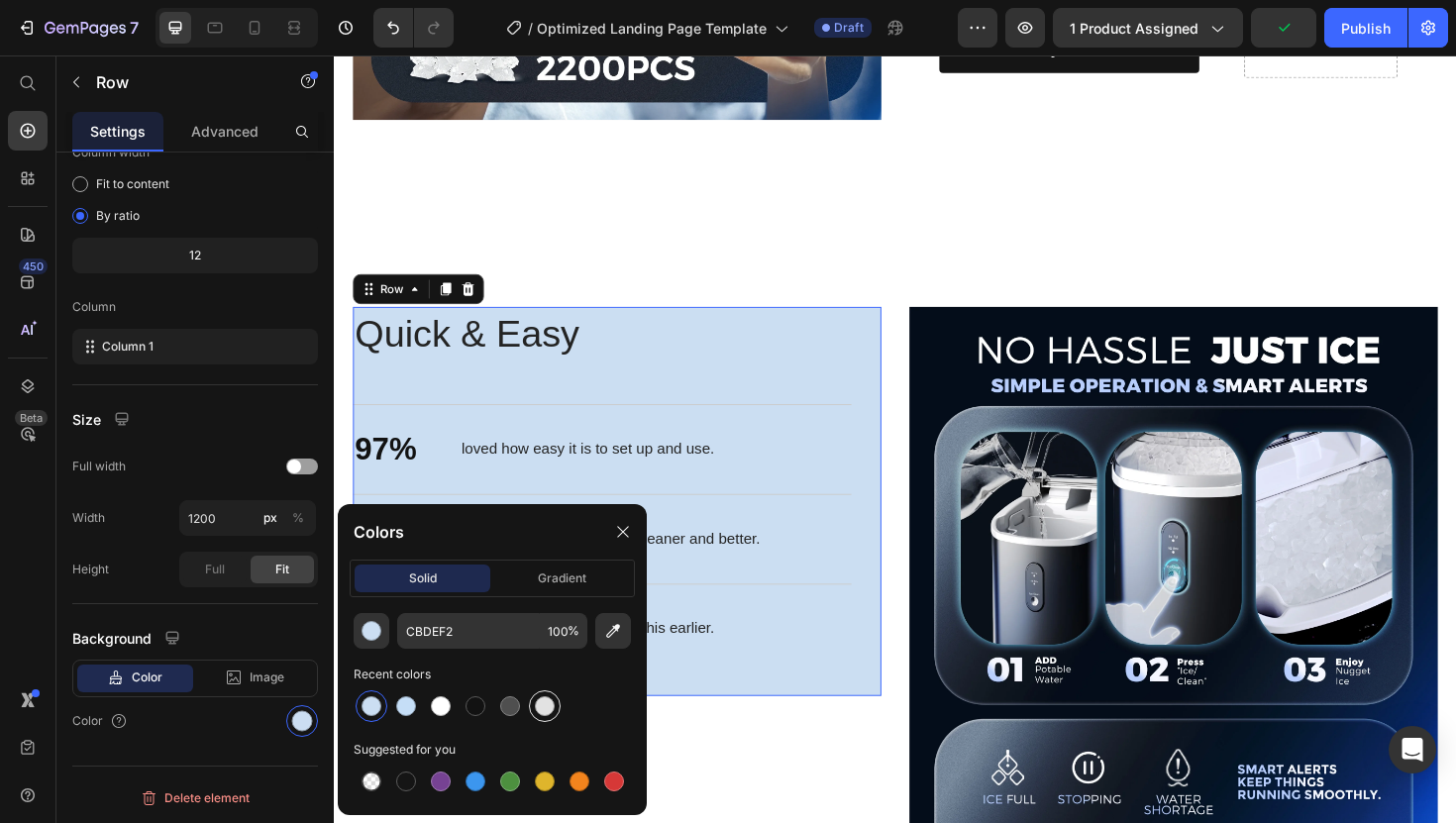 click at bounding box center [545, 706] 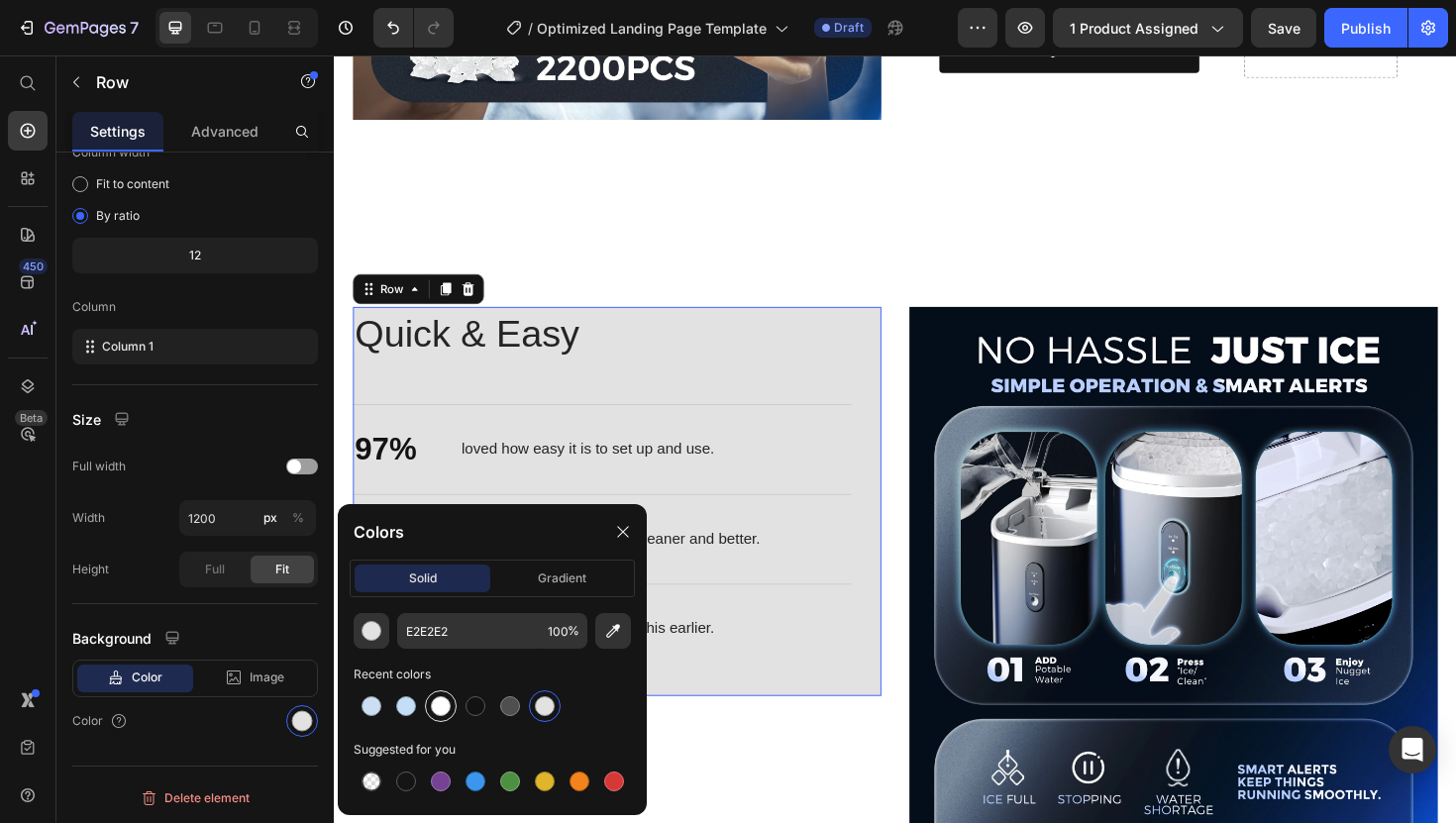 click at bounding box center [441, 706] 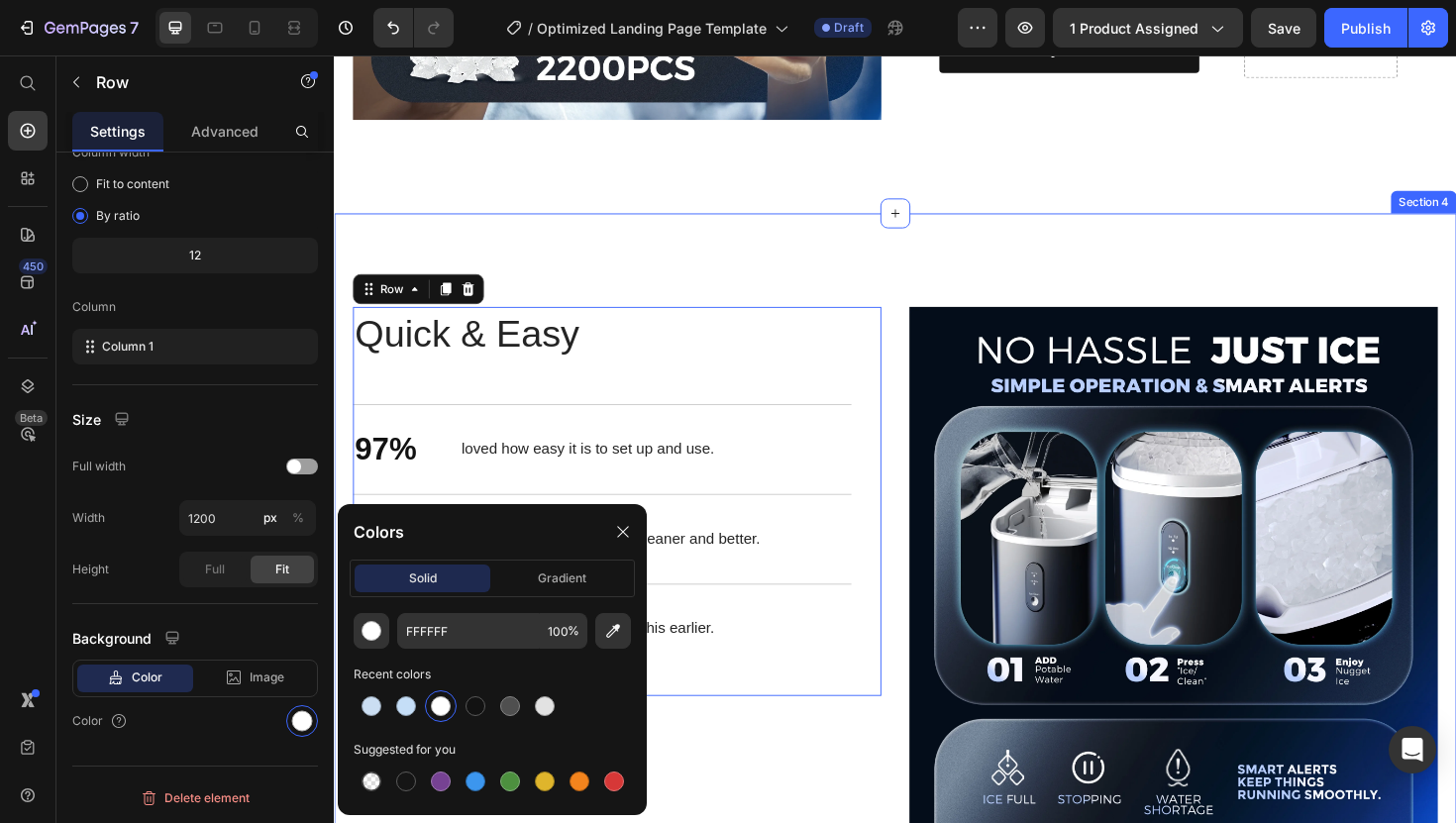 click on "Easy Use. Better You. Heading Quick & Easy Heading 97% Text Block loved how easy it is to set up and use. Text Block Row 94% Text Block noticed their drinks tasted cleaner and better. Text Block Row 92% Text Block said they wish they bought this earlier. Text Block Row Row   0 Image Row Section 4" at bounding box center (928, 601) 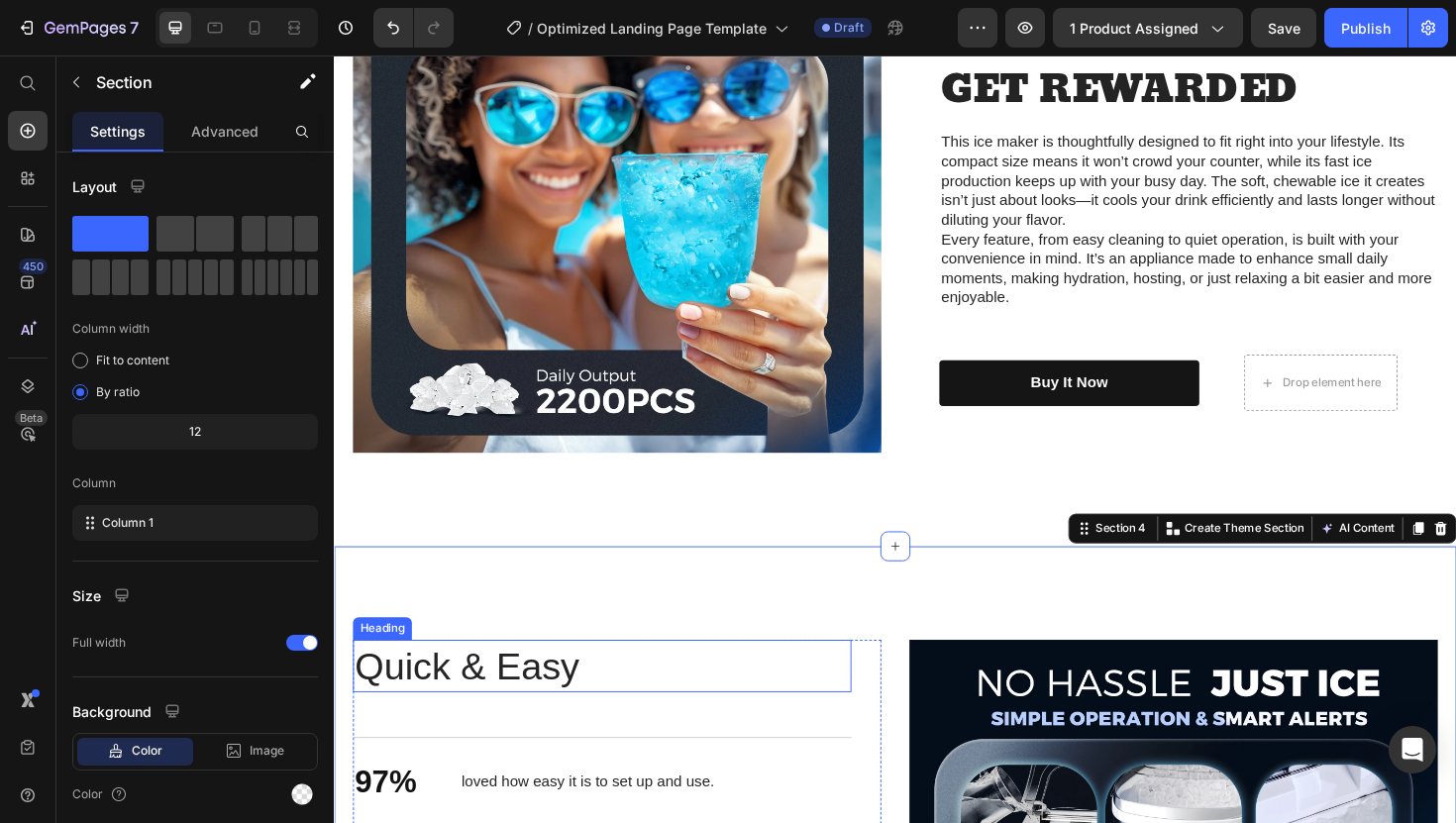 scroll, scrollTop: 1994, scrollLeft: 0, axis: vertical 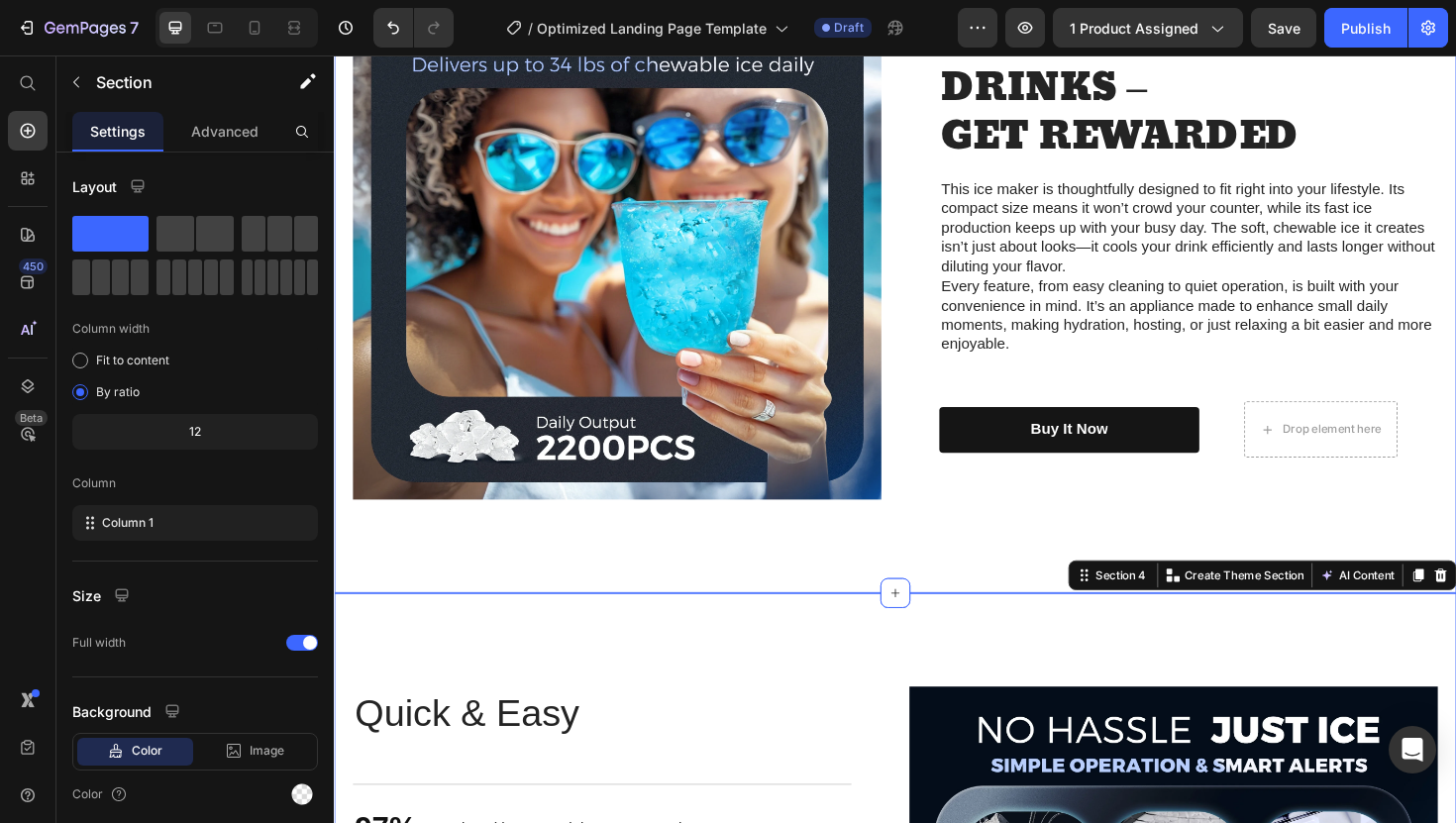 click on "Image TRANSFORM YOUR DRINKS –  GET REWARDED Heading This ice maker is thoughtfully designed to fit right into your lifestyle. Its compact size means it won’t crowd your counter, while its fast ice production keeps up with your busy day. The soft, chewable ice it creates isn’t just about looks—it cools your drink efficiently and lasts longer without diluting your flavor. Every feature, from easy cleaning to quiet operation, is built with your convenience in mind. It’s an appliance made to enhance small daily moments, making hydration, hosting, or just relaxing a bit easier and more enjoyable. Text Block buy it now Button
Drop element here Row Row Row Section 3" at bounding box center [928, 246] 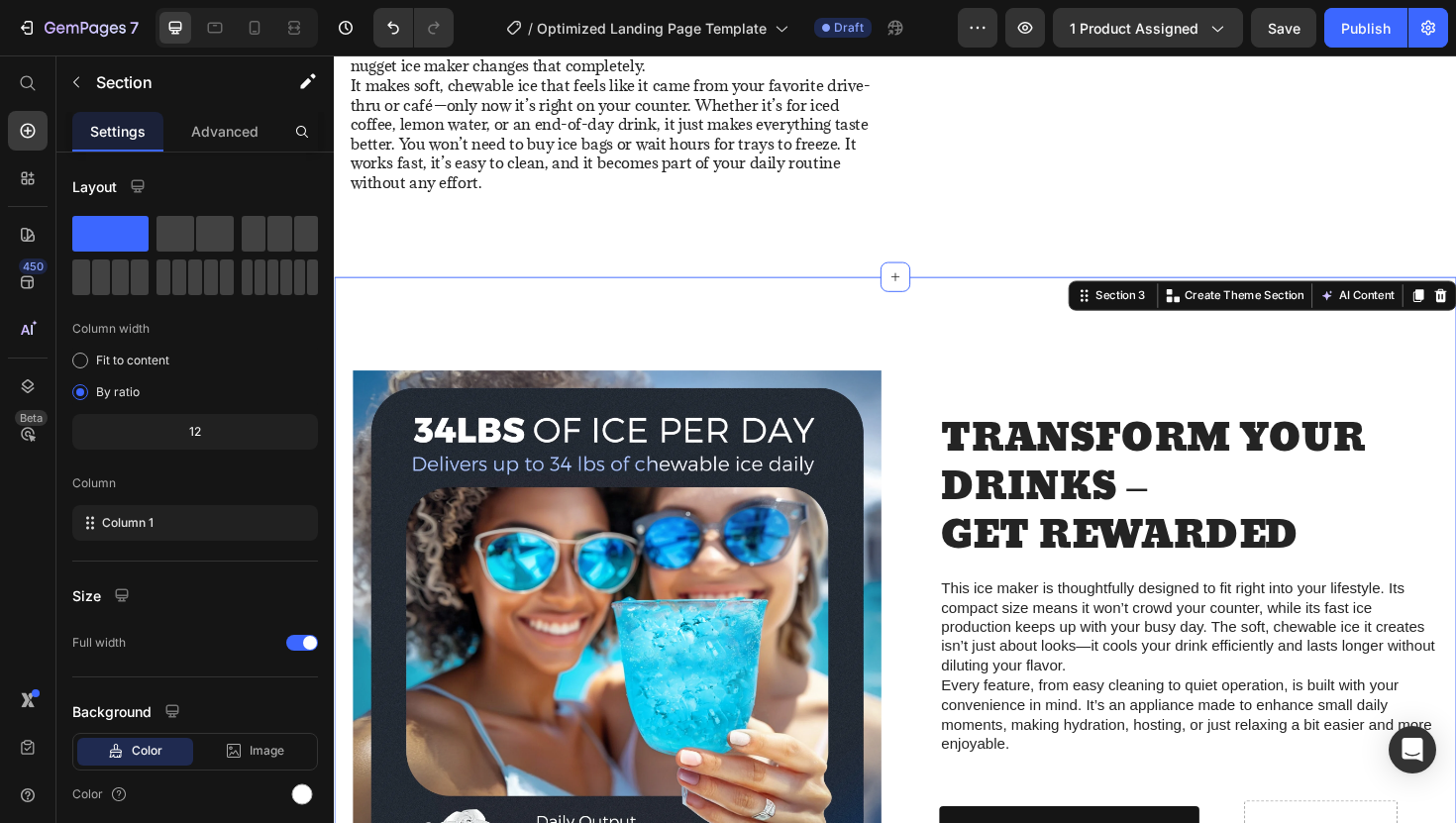 scroll, scrollTop: 1539, scrollLeft: 0, axis: vertical 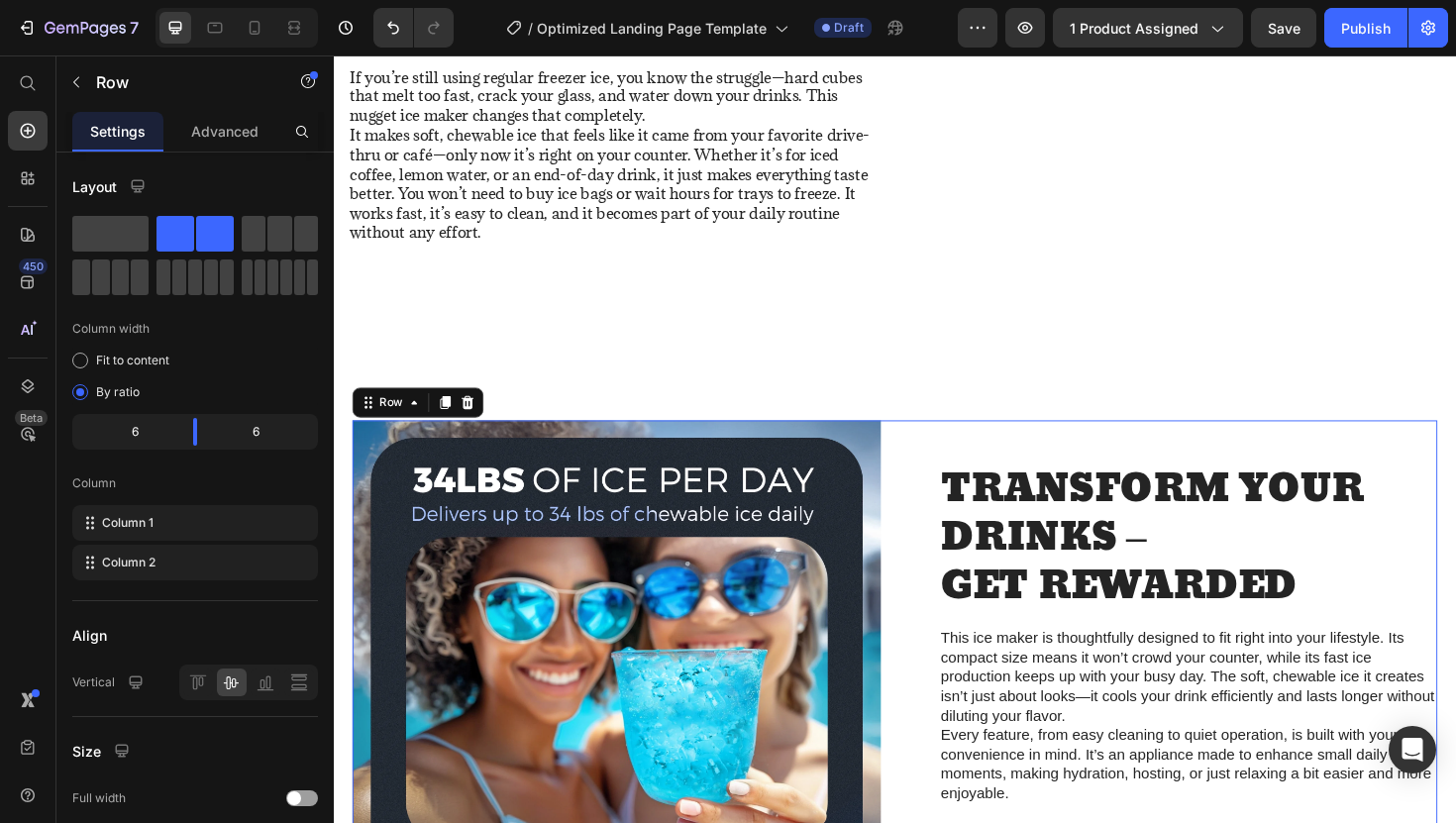 click on "Image TRANSFORM YOUR DRINKS –  GET REWARDED Heading This ice maker is thoughtfully designed to fit right into your lifestyle. Its compact size means it won’t crowd your counter, while its fast ice production keeps up with your busy day. The soft, chewable ice it creates isn’t just about looks—it cools your drink efficiently and lasts longer without diluting your flavor. Every feature, from easy cleaning to quiet operation, is built with your convenience in mind. It’s an appliance made to enhance small daily moments, making hydration, hosting, or just relaxing a bit easier and more enjoyable. Text Block buy it now Button
Drop element here Row Row Row   0" at bounding box center (928, 721) 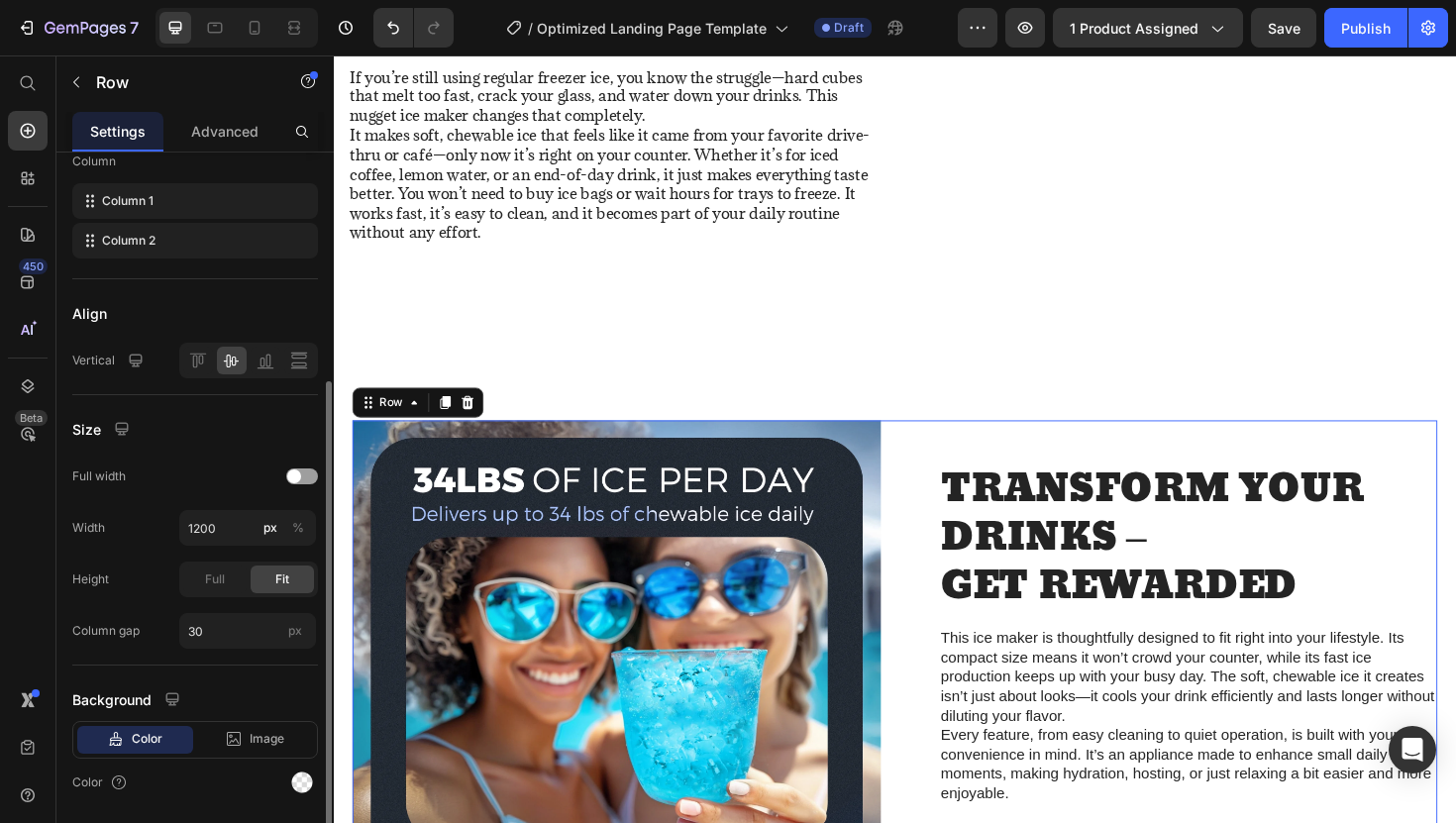 scroll, scrollTop: 383, scrollLeft: 0, axis: vertical 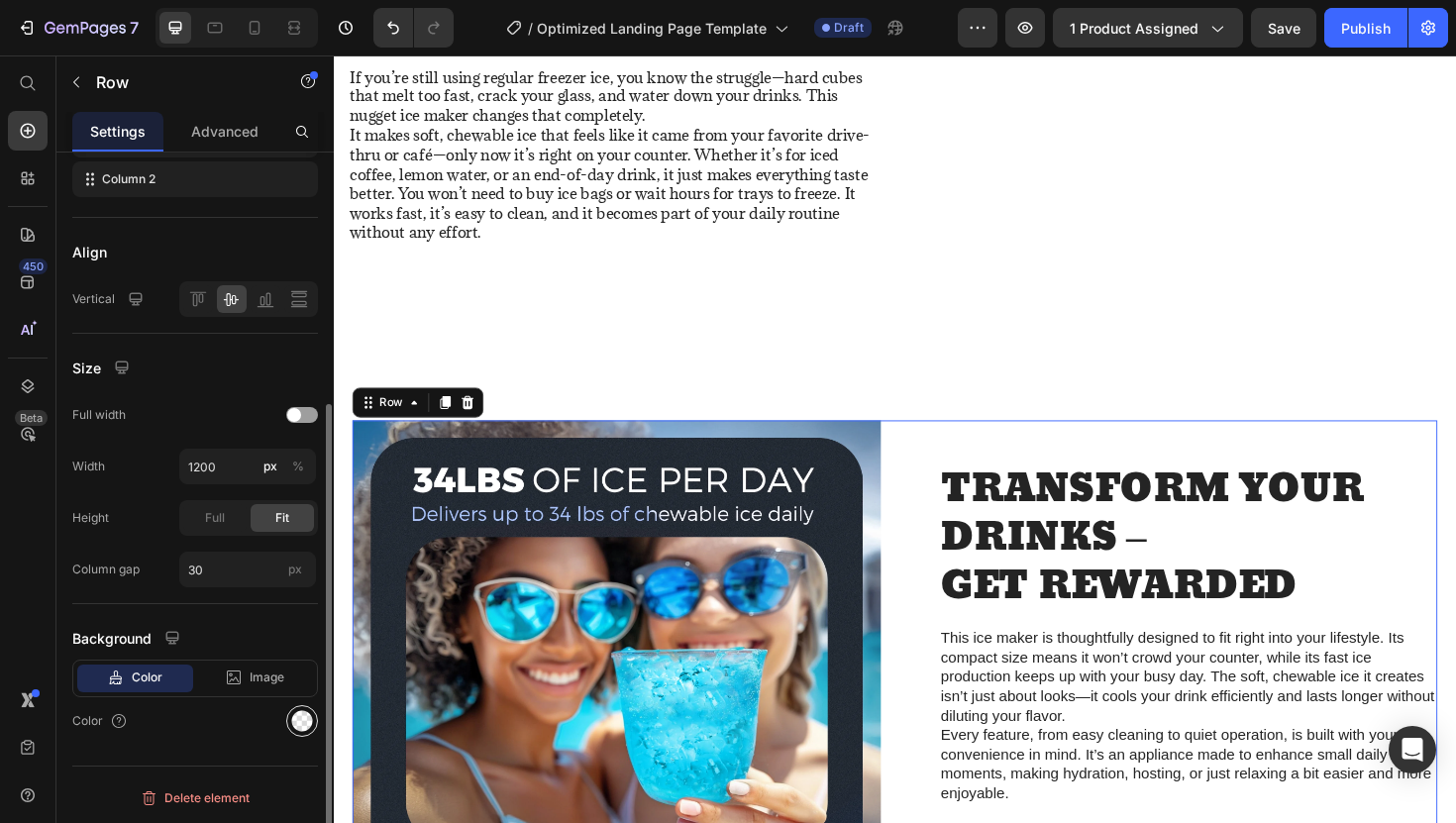 click at bounding box center [302, 721] 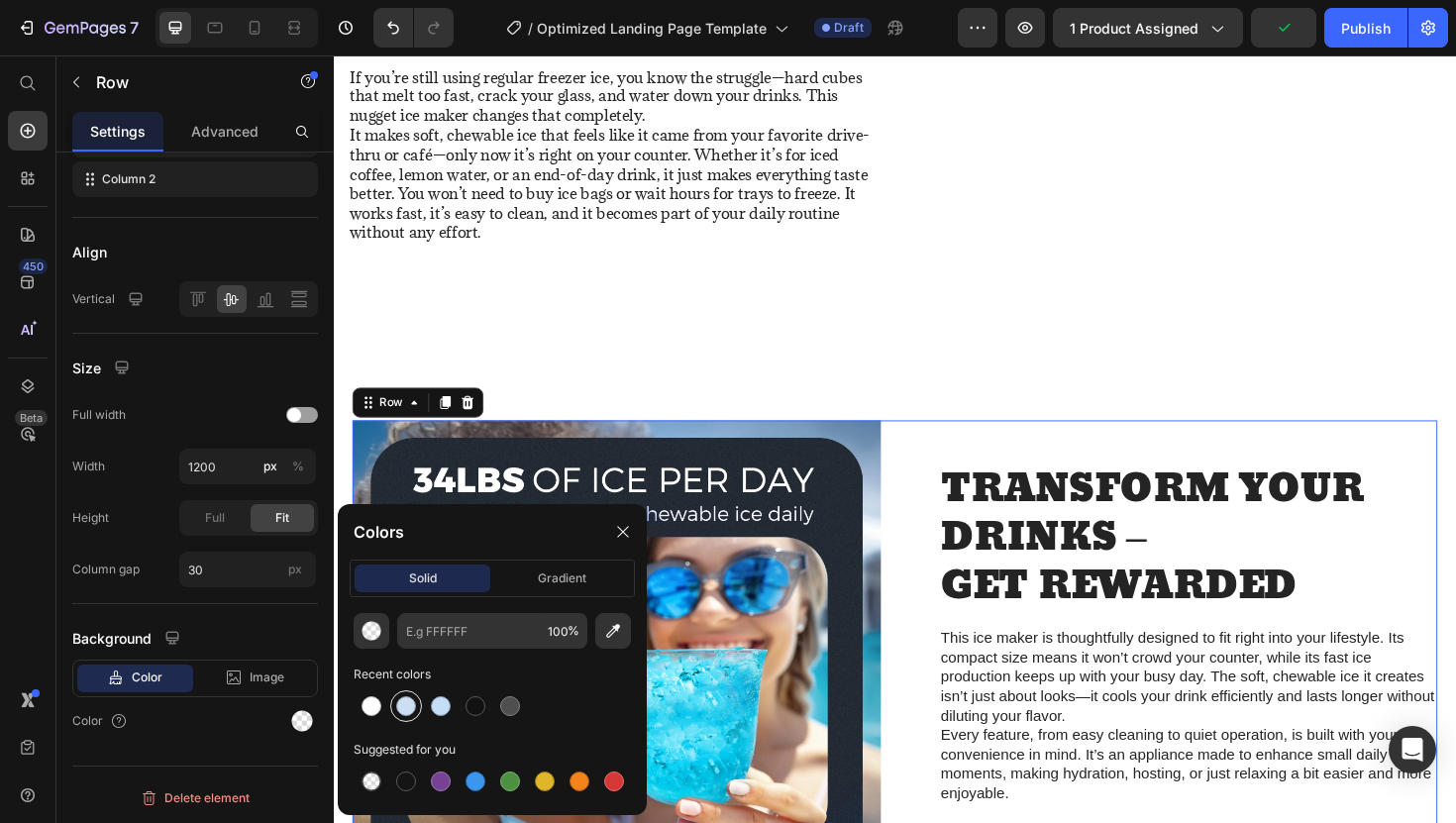 click at bounding box center [406, 706] 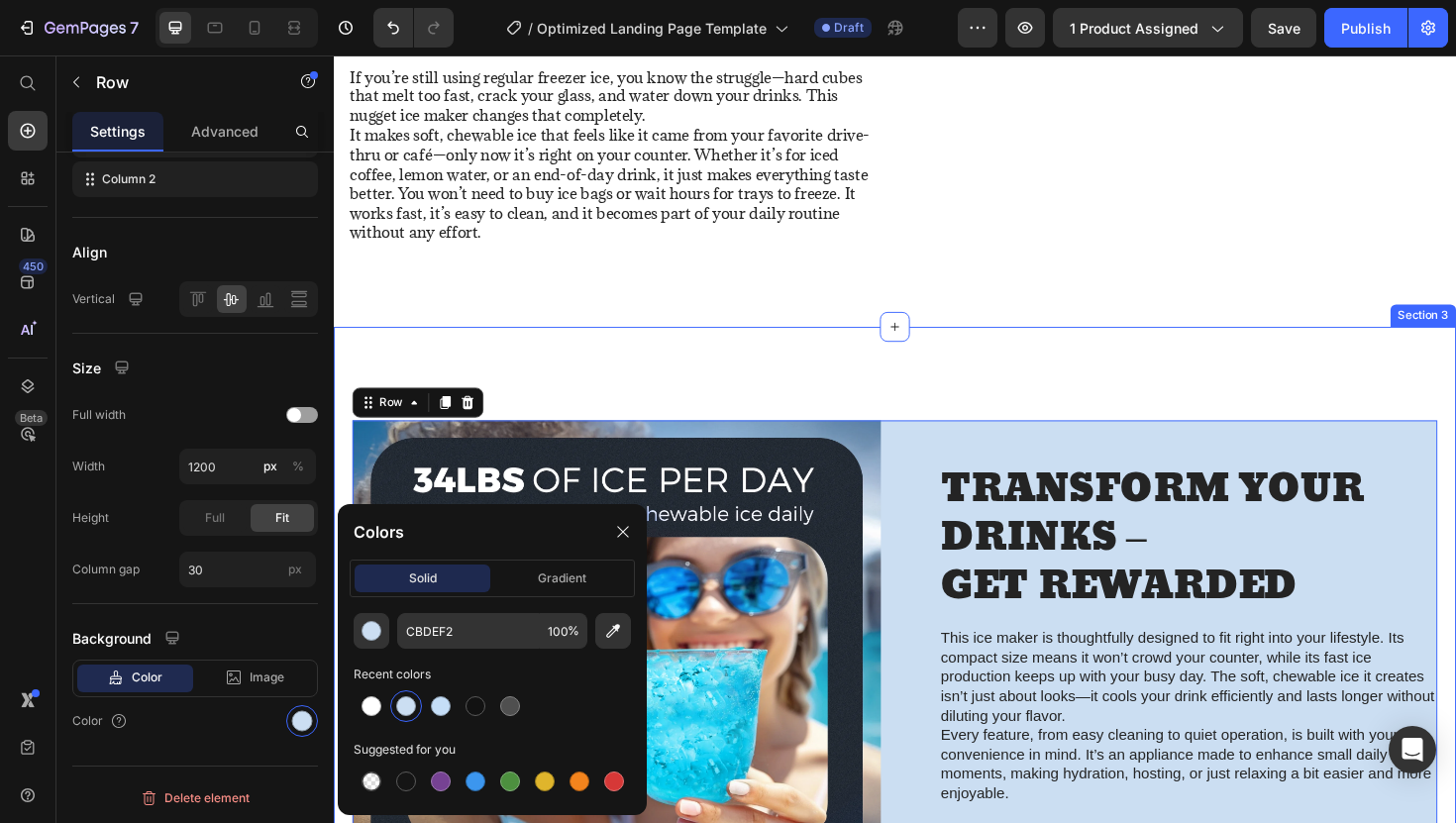 click on "Image TRANSFORM YOUR DRINKS –  GET REWARDED Heading This ice maker is thoughtfully designed to fit right into your lifestyle. Its compact size means it won’t crowd your counter, while its fast ice production keeps up with your busy day. The soft, chewable ice it creates isn’t just about looks—it cools your drink efficiently and lasts longer without diluting your flavor. Every feature, from easy cleaning to quiet operation, is built with your convenience in mind. It’s an appliance made to enhance small daily moments, making hydration, hosting, or just relaxing a bit easier and more enjoyable. Text Block buy it now Button
Drop element here Row Row Row   0 Section 3" at bounding box center [928, 721] 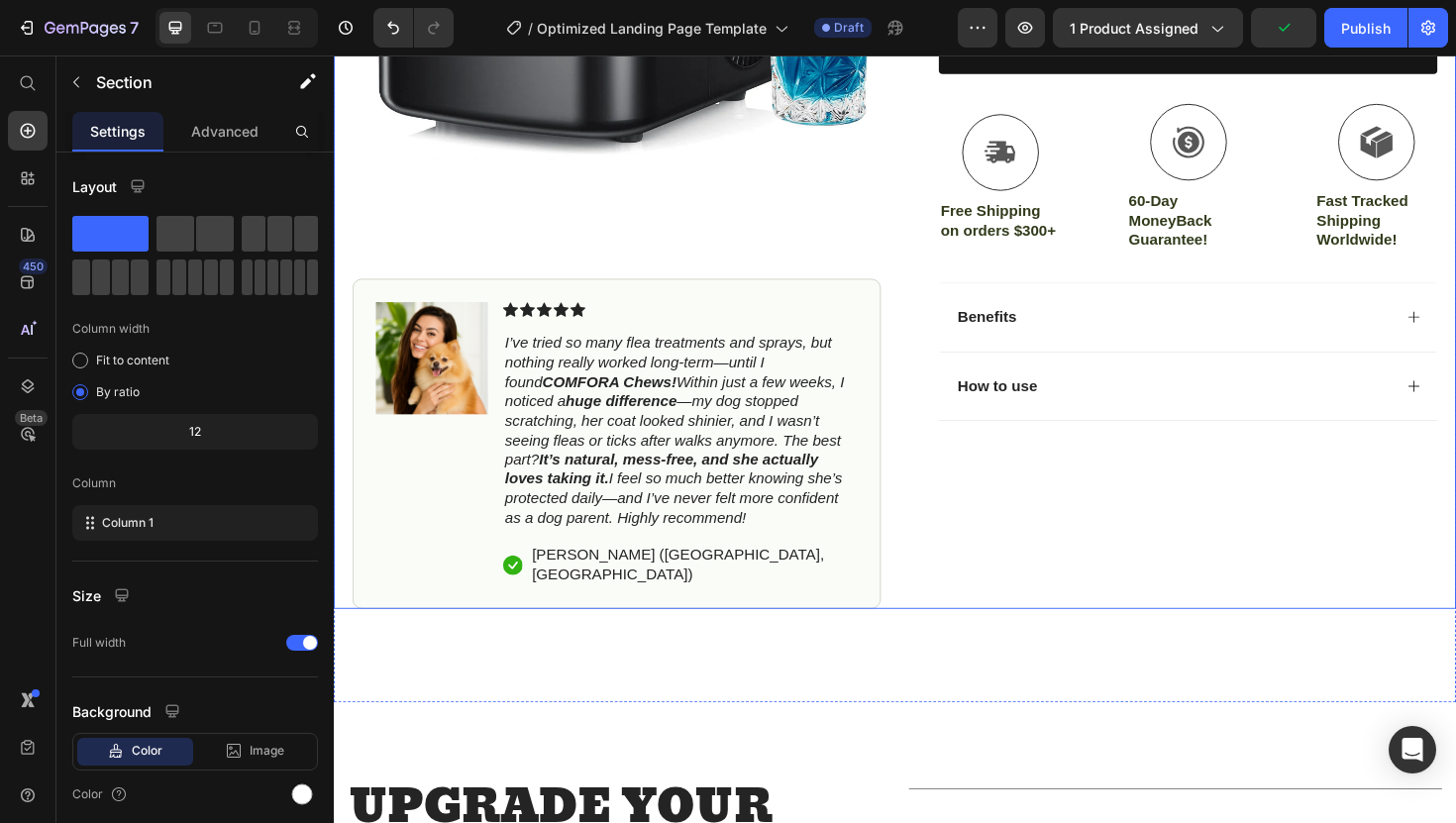 scroll, scrollTop: 400, scrollLeft: 0, axis: vertical 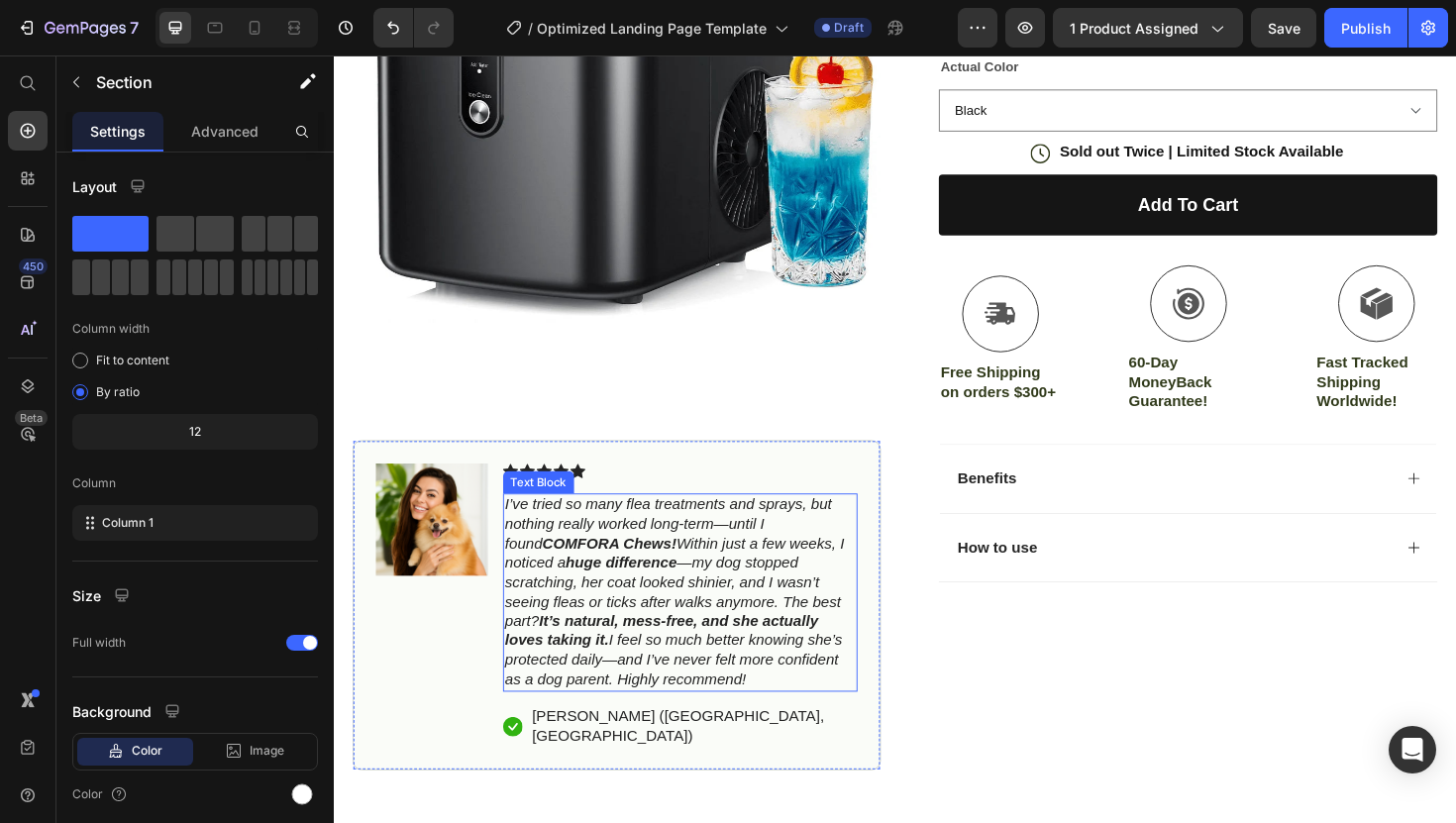 click on "I’ve tried so many flea treatments and sprays, but nothing really worked long-term—until I found  COMFORA Chews!  Within just a few weeks, I noticed a  huge difference —my dog stopped scratching, her coat looked shinier, and I wasn’t seeing fleas or ticks after walks anymore. The best part?  It’s natural, mess-free, and she actually loves taking it.  I feel so much better knowing she’s protected daily—and I’ve never felt more confident as a dog parent. Highly recommend!" at bounding box center [694, 624] 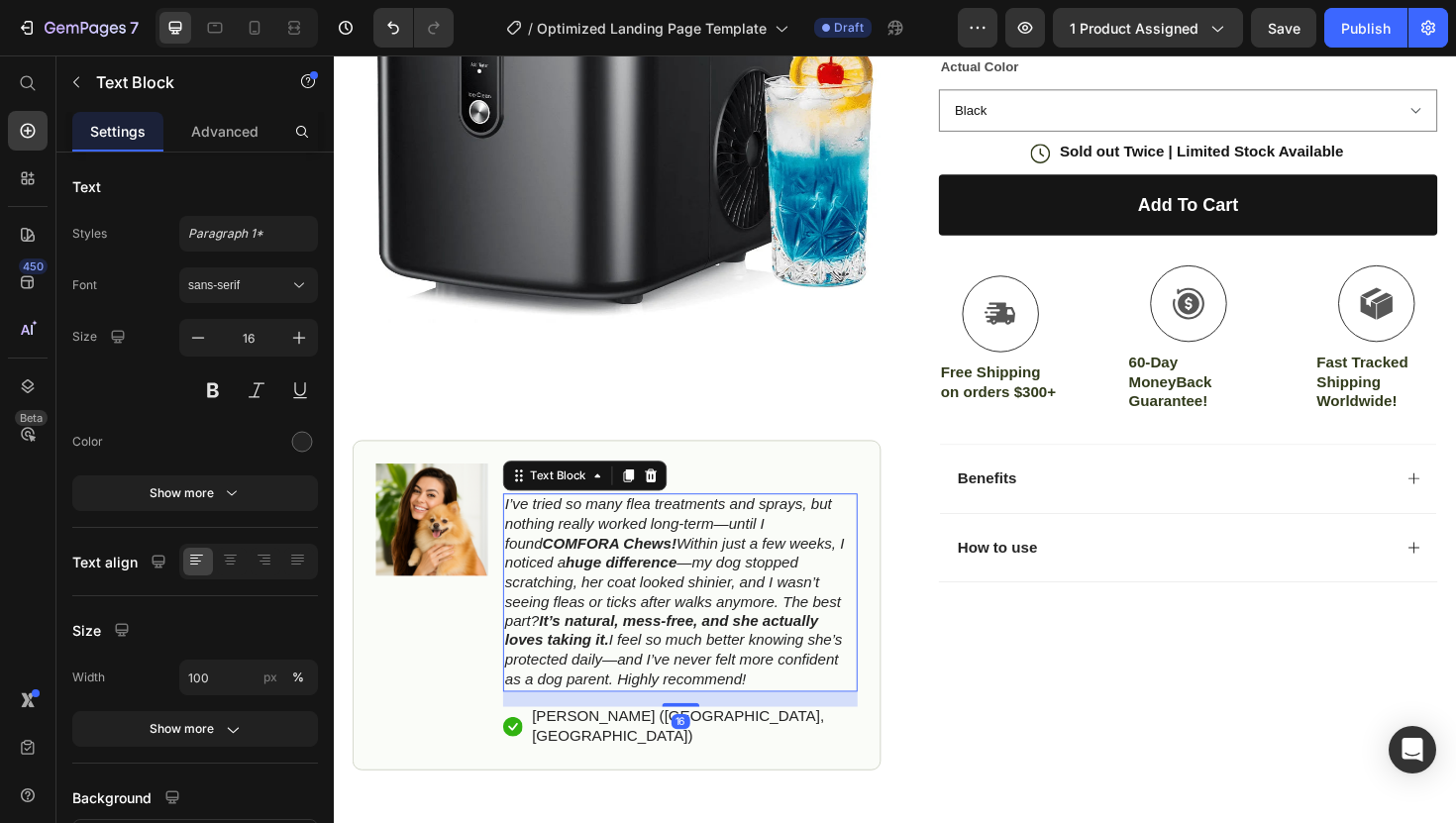 click on "I’ve tried so many flea treatments and sprays, but nothing really worked long-term—until I found  COMFORA Chews!  Within just a few weeks, I noticed a  huge difference —my dog stopped scratching, her coat looked shinier, and I wasn’t seeing fleas or ticks after walks anymore. The best part?  It’s natural, mess-free, and she actually loves taking it.  I feel so much better knowing she’s protected daily—and I’ve never felt more confident as a dog parent. Highly recommend!" at bounding box center (694, 624) 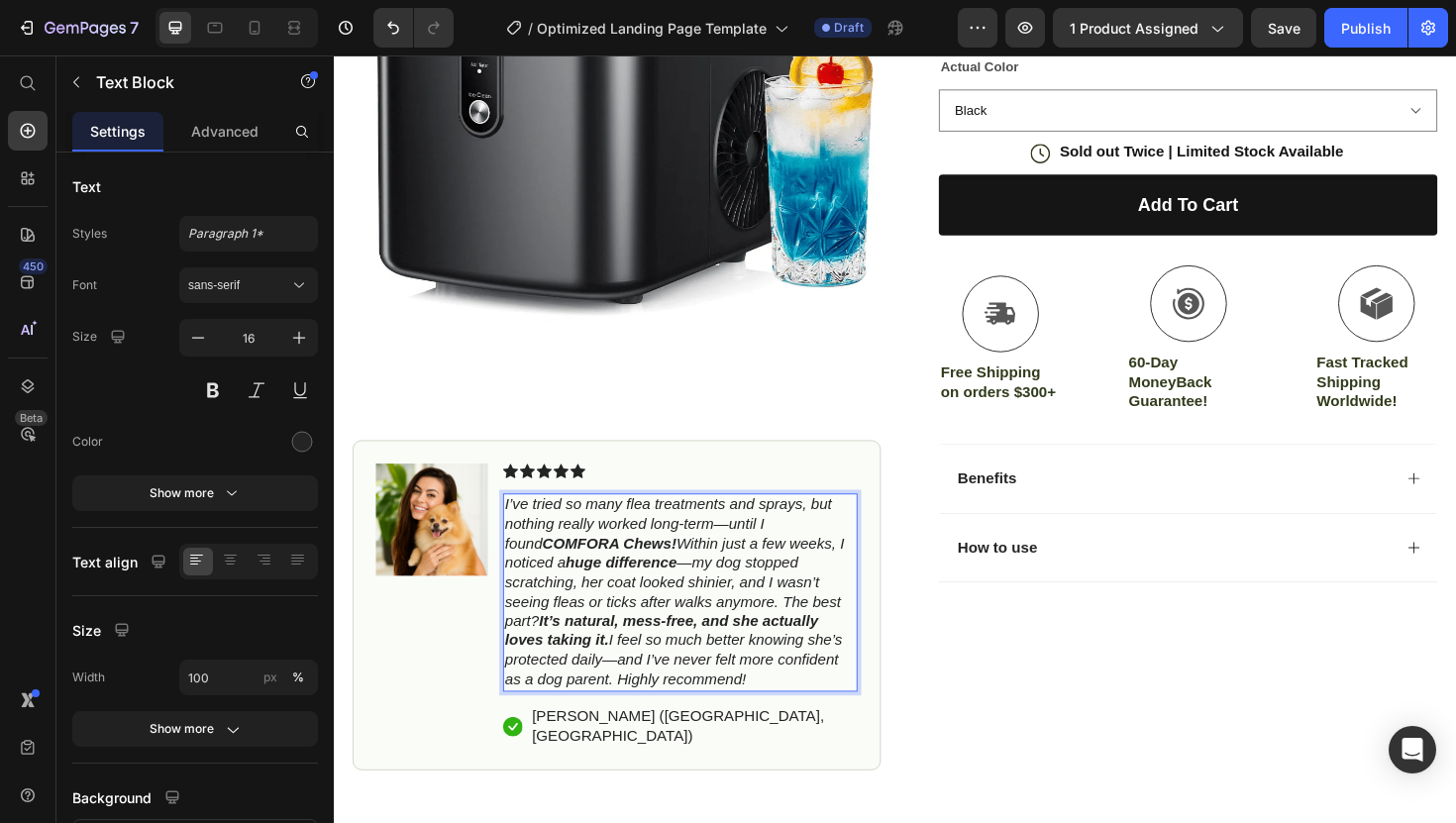 click on "I’ve tried so many flea treatments and sprays, but nothing really worked long-term—until I found  COMFORA Chews!  Within just a few weeks, I noticed a  huge difference —my dog stopped scratching, her coat looked shinier, and I wasn’t seeing fleas or ticks after walks anymore. The best part?  It’s natural, mess-free, and she actually loves taking it.  I feel so much better knowing she’s protected daily—and I’ve never felt more confident as a dog parent. Highly recommend!" at bounding box center [694, 624] 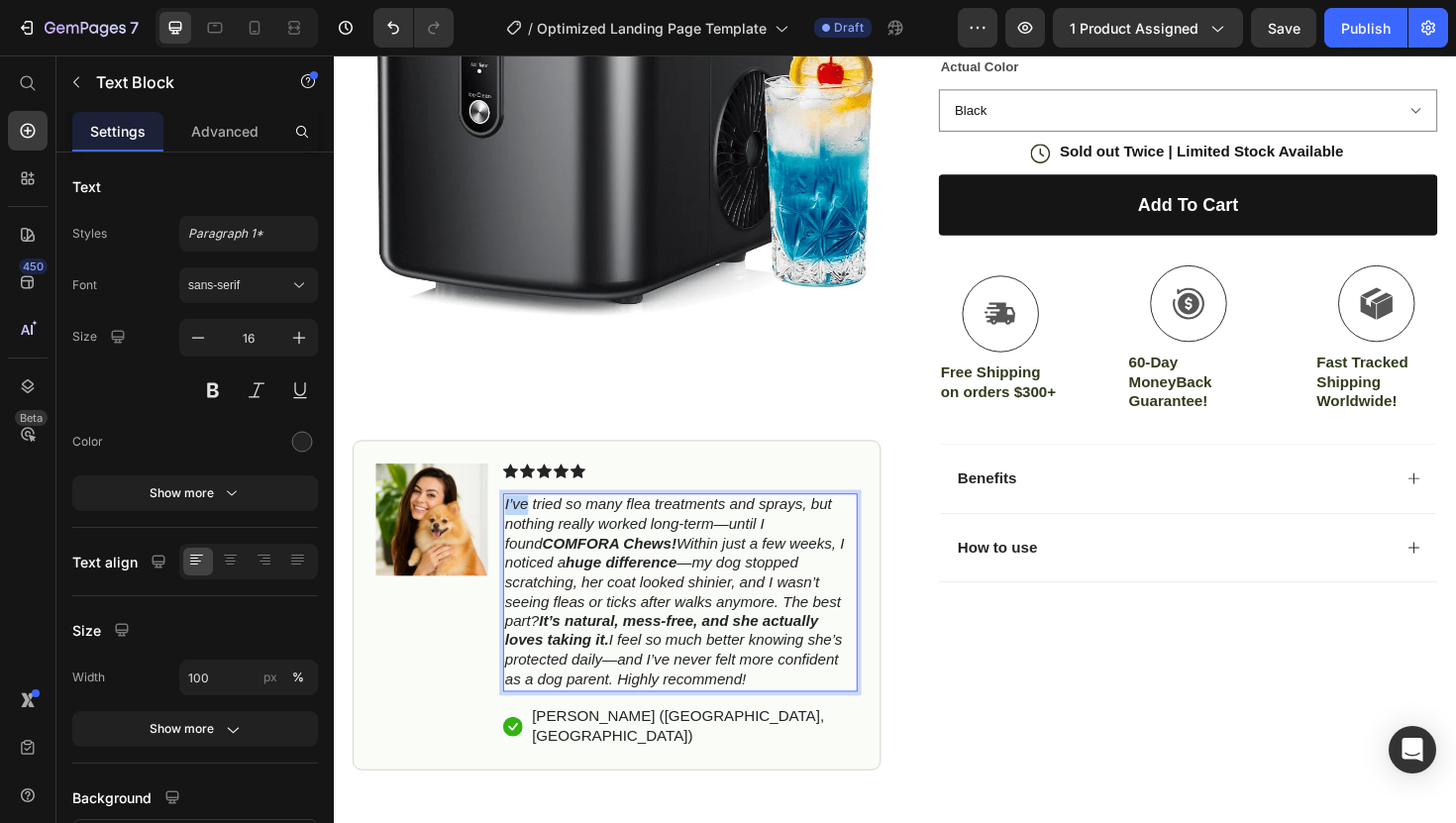 click on "I’ve tried so many flea treatments and sprays, but nothing really worked long-term—until I found  COMFORA Chews!  Within just a few weeks, I noticed a  huge difference —my dog stopped scratching, her coat looked shinier, and I wasn’t seeing fleas or ticks after walks anymore. The best part?  It’s natural, mess-free, and she actually loves taking it.  I feel so much better knowing she’s protected daily—and I’ve never felt more confident as a dog parent. Highly recommend!" at bounding box center (694, 624) 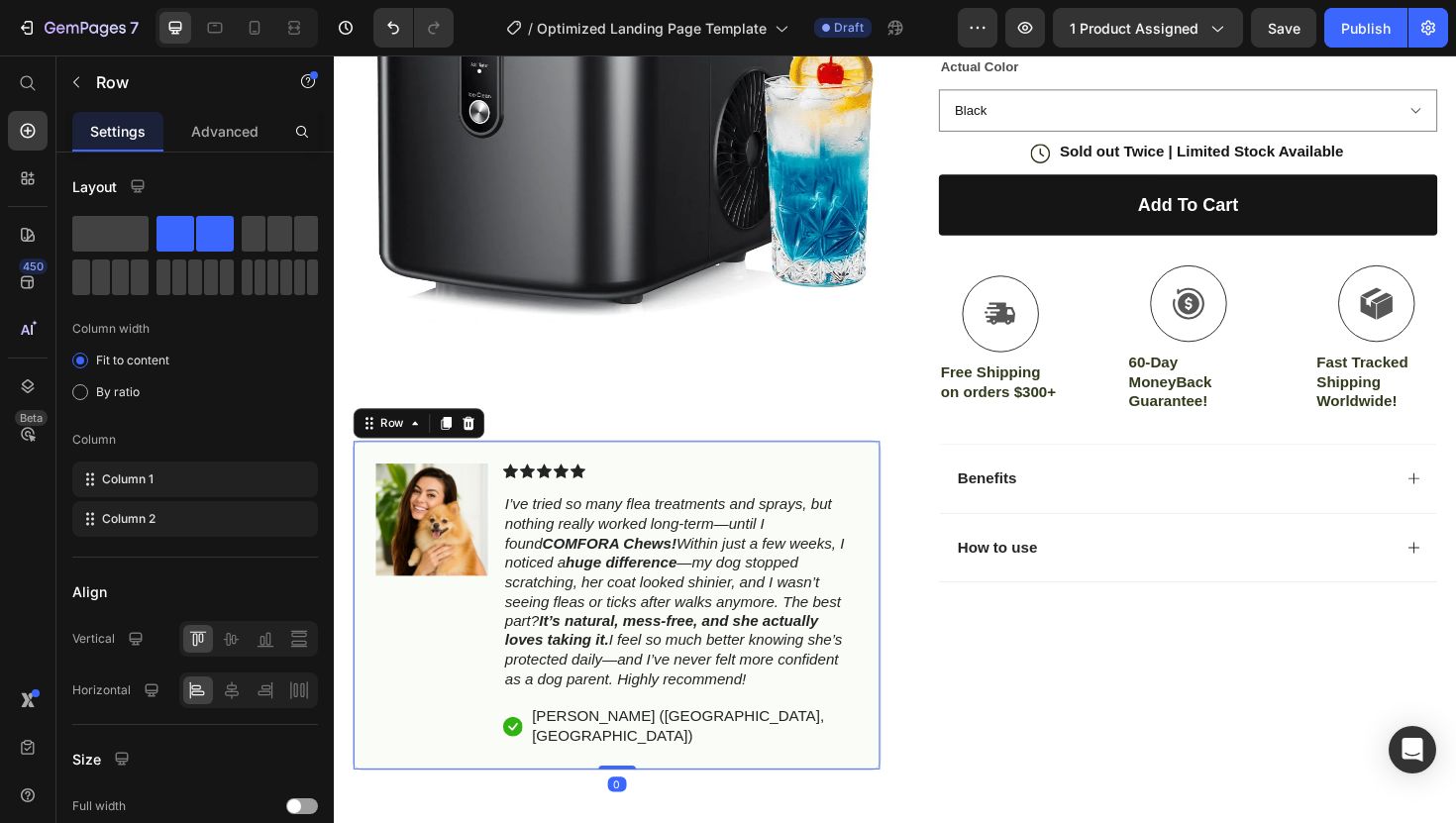 click on "Image Icon Icon Icon Icon Icon Icon List I’ve tried so many flea treatments and sprays, but nothing really worked long-term—until I found  COMFORA Chews!  Within just a few weeks, I noticed a  huge difference —my dog stopped scratching, her coat looked shinier, and I wasn’t seeing fleas or ticks after walks anymore. The best part?  It’s natural, mess-free, and she actually loves taking it.  I feel so much better knowing she’s protected daily—and I’ve never felt more confident as a dog parent. Highly recommend! Text Block
Icon [PERSON_NAME] ([GEOGRAPHIC_DATA], [GEOGRAPHIC_DATA]) Text Block Row Row   0" at bounding box center (633, 639) 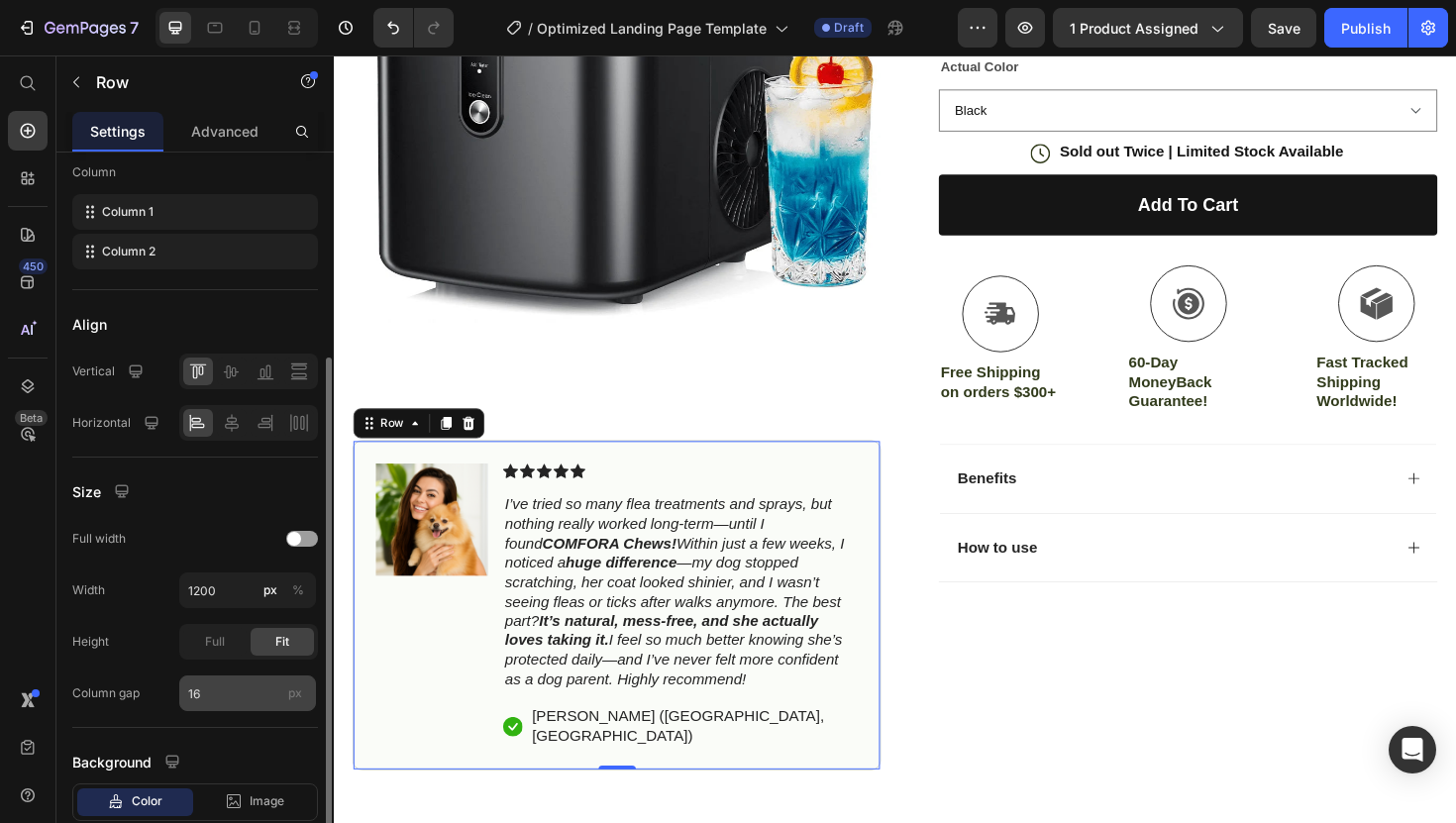 scroll, scrollTop: 391, scrollLeft: 0, axis: vertical 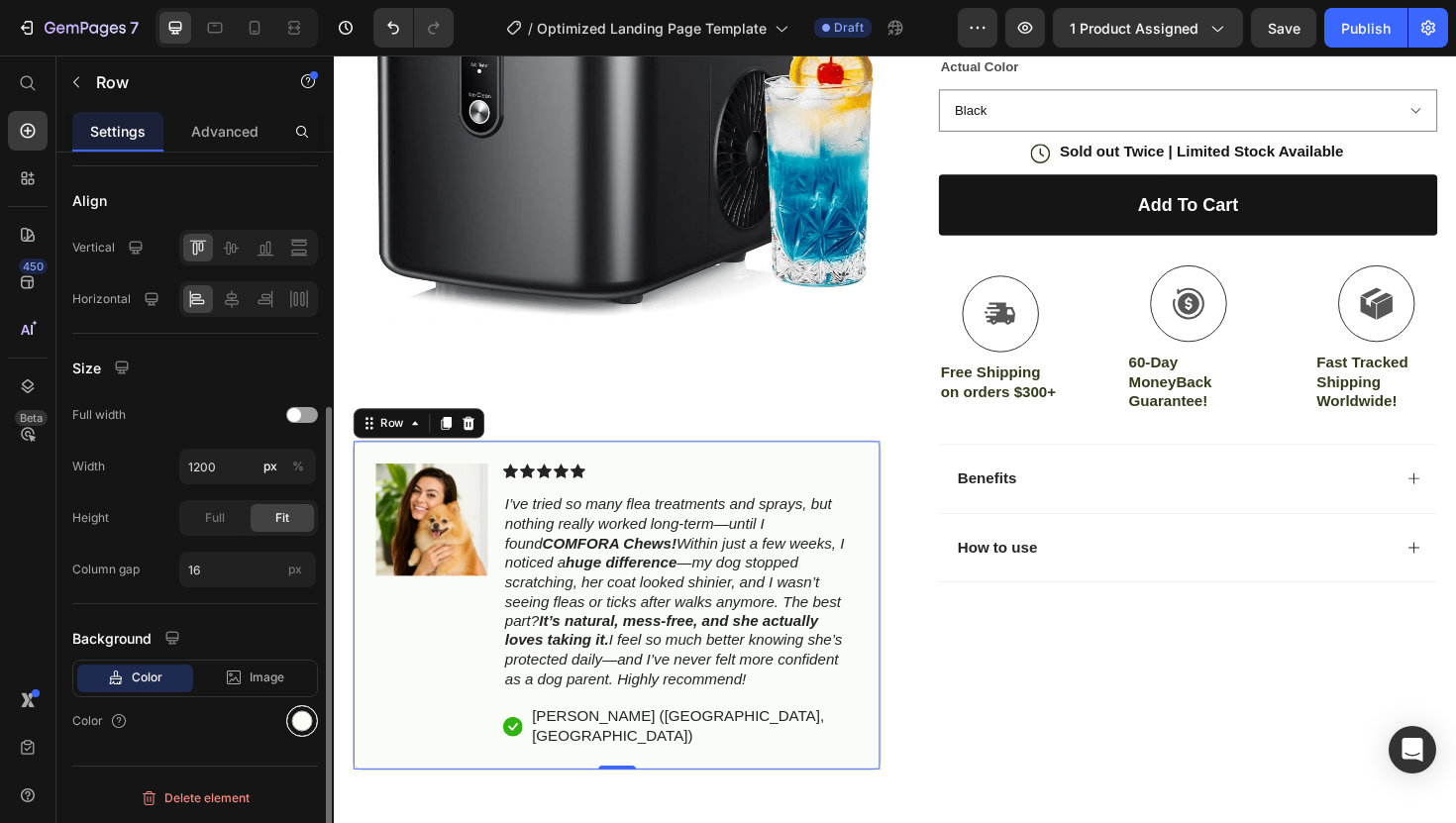 click at bounding box center [302, 721] 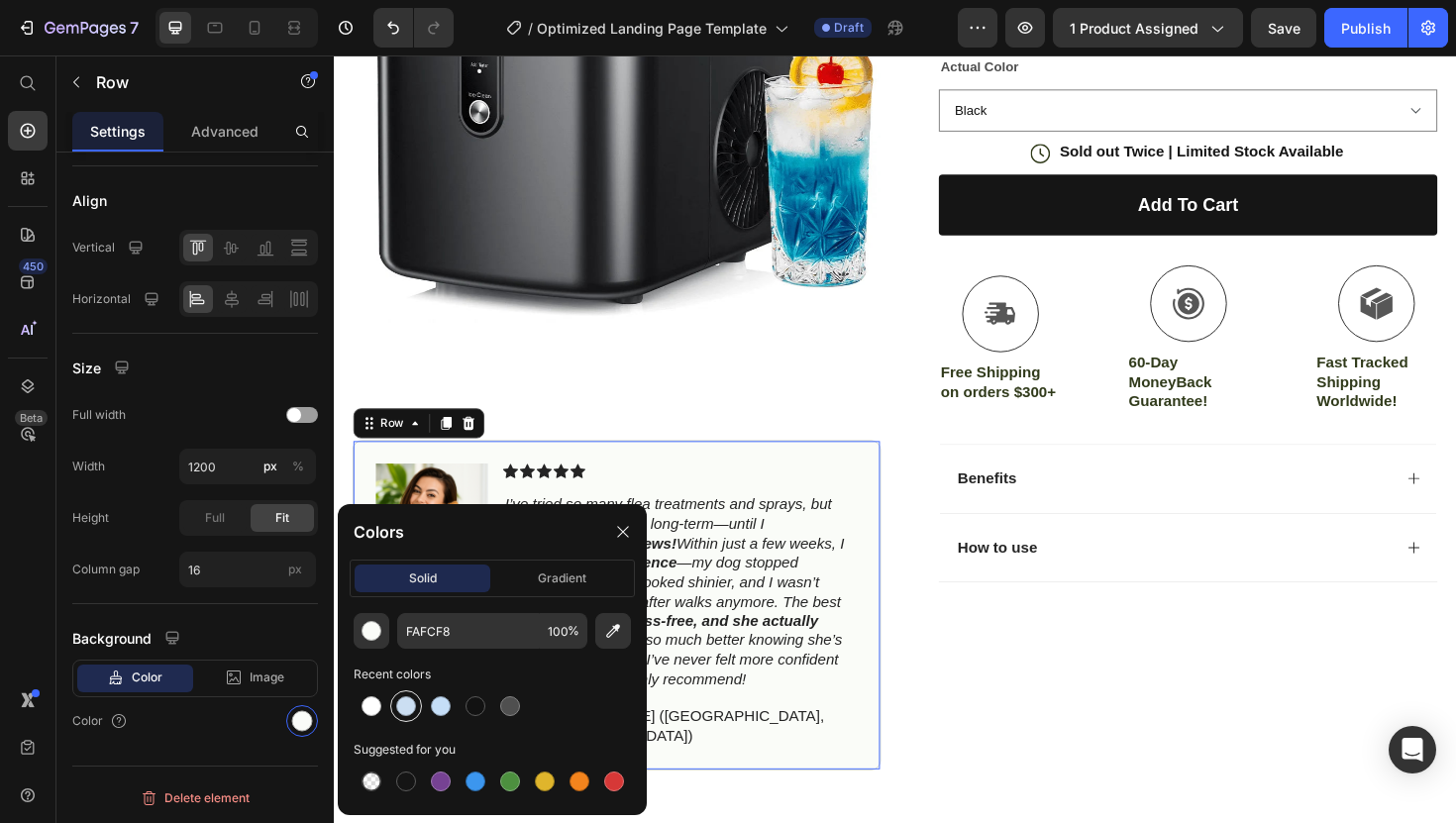 click at bounding box center [406, 706] 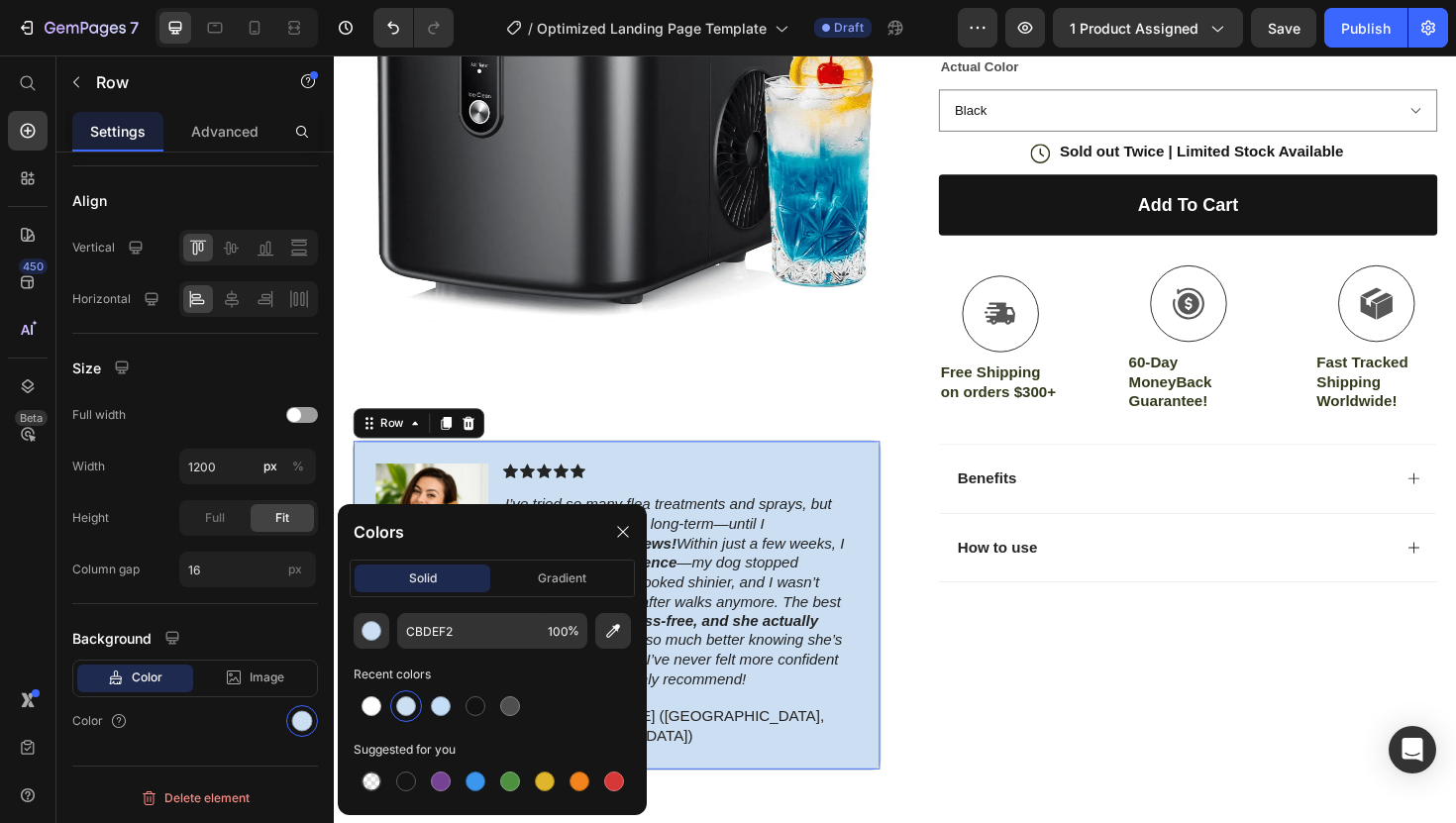 drag, startPoint x: 736, startPoint y: 765, endPoint x: 741, endPoint y: 718, distance: 47.26521 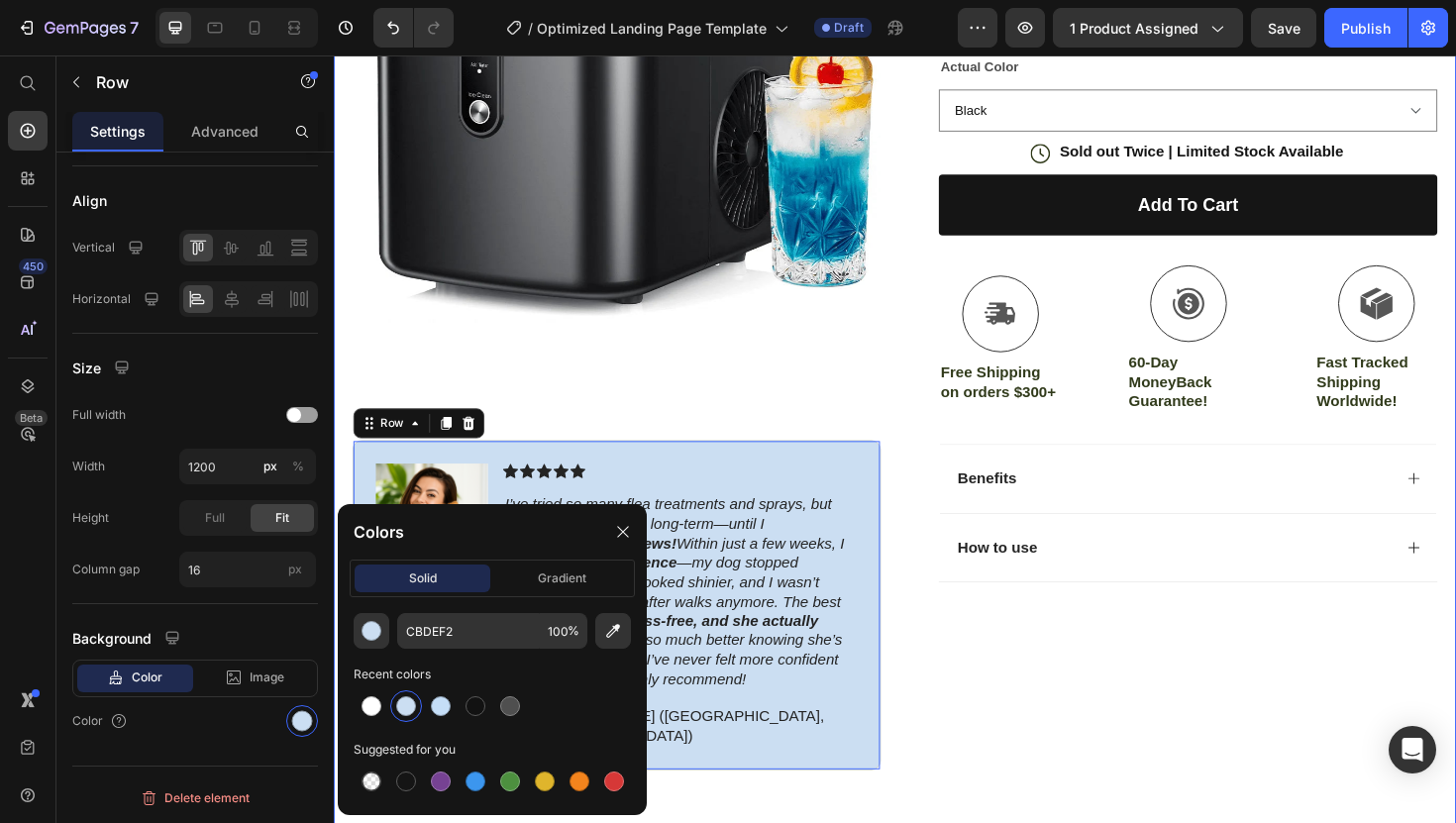 click on "Icon Free Shipping on orders $300+ Text Block Row
Icon 56,000+ Happy Customers Text Block Row Carousel Row Product Images #1 kitchen improvement Product of 2024 Text Block Image Icon Icon Icon Icon Icon Icon List I’ve tried so many flea treatments and sprays, but nothing really worked long-term—until I found  COMFORA Chews!  Within just a few weeks, I noticed a  huge difference —my dog stopped scratching, her coat looked shinier, and I wasn’t seeing fleas or ticks after walks anymore. The best part?  It’s natural, mess-free, and she actually loves taking it.  I feel so much better knowing she’s protected daily—and I’ve never felt more confident as a dog parent. Highly recommend! Text Block
Icon [PERSON_NAME] ([GEOGRAPHIC_DATA], [GEOGRAPHIC_DATA]) Text Block Row Row   0 Row Icon Icon Icon Icon Icon Icon List 4.8 based on 16,400 Customers Text Block Row Nugget Ice Maker Product Title
Fits all size of cup
Keeps teeth safe
Chewable, soft, enhances flavor $249.99" at bounding box center [928, 304] 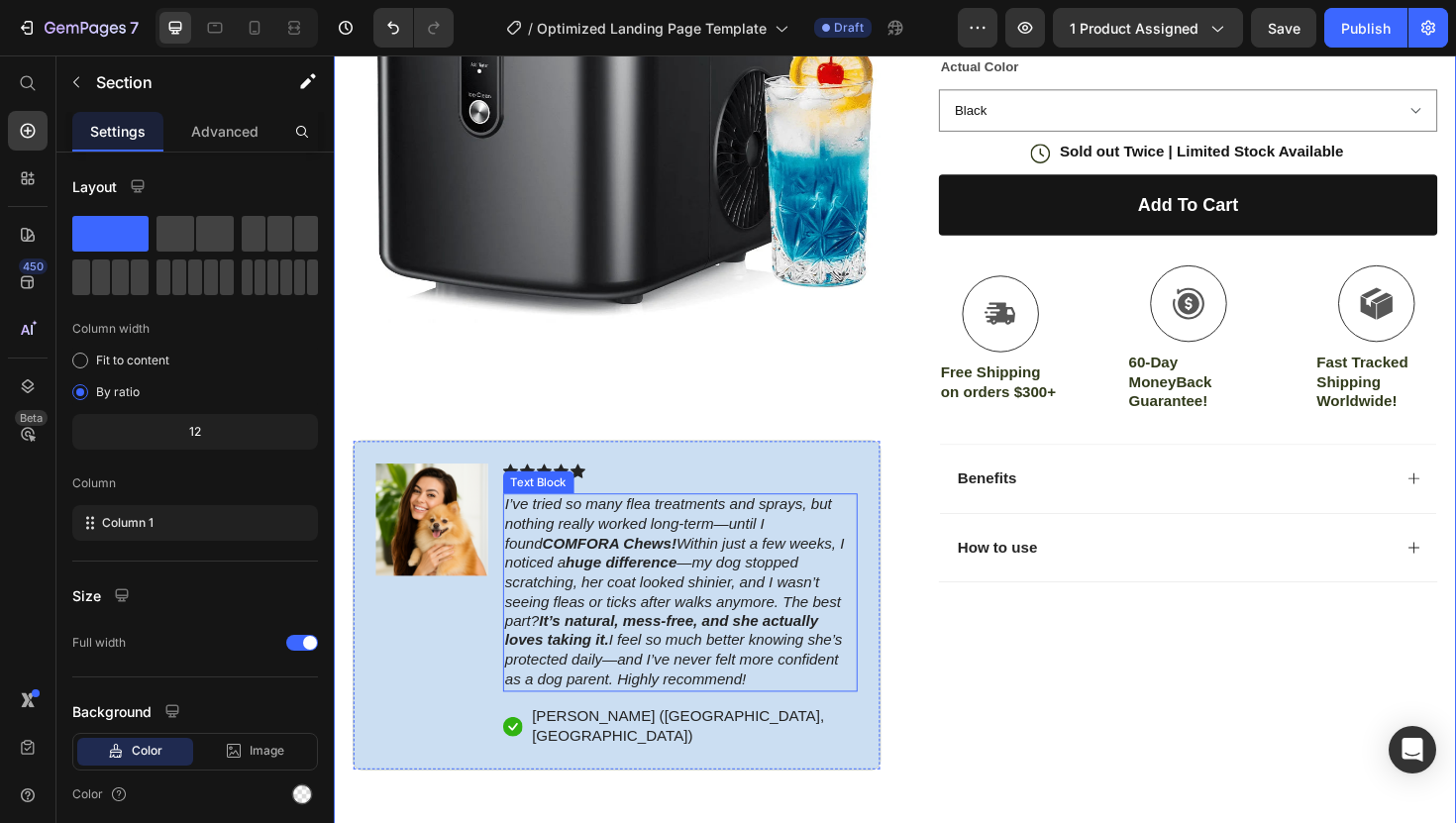 click on "I’ve tried so many flea treatments and sprays, but nothing really worked long-term—until I found  COMFORA Chews!  Within just a few weeks, I noticed a  huge difference —my dog stopped scratching, her coat looked shinier, and I wasn’t seeing fleas or ticks after walks anymore. The best part?  It’s natural, mess-free, and she actually loves taking it.  I feel so much better knowing she’s protected daily—and I’ve never felt more confident as a dog parent. Highly recommend!" at bounding box center [694, 624] 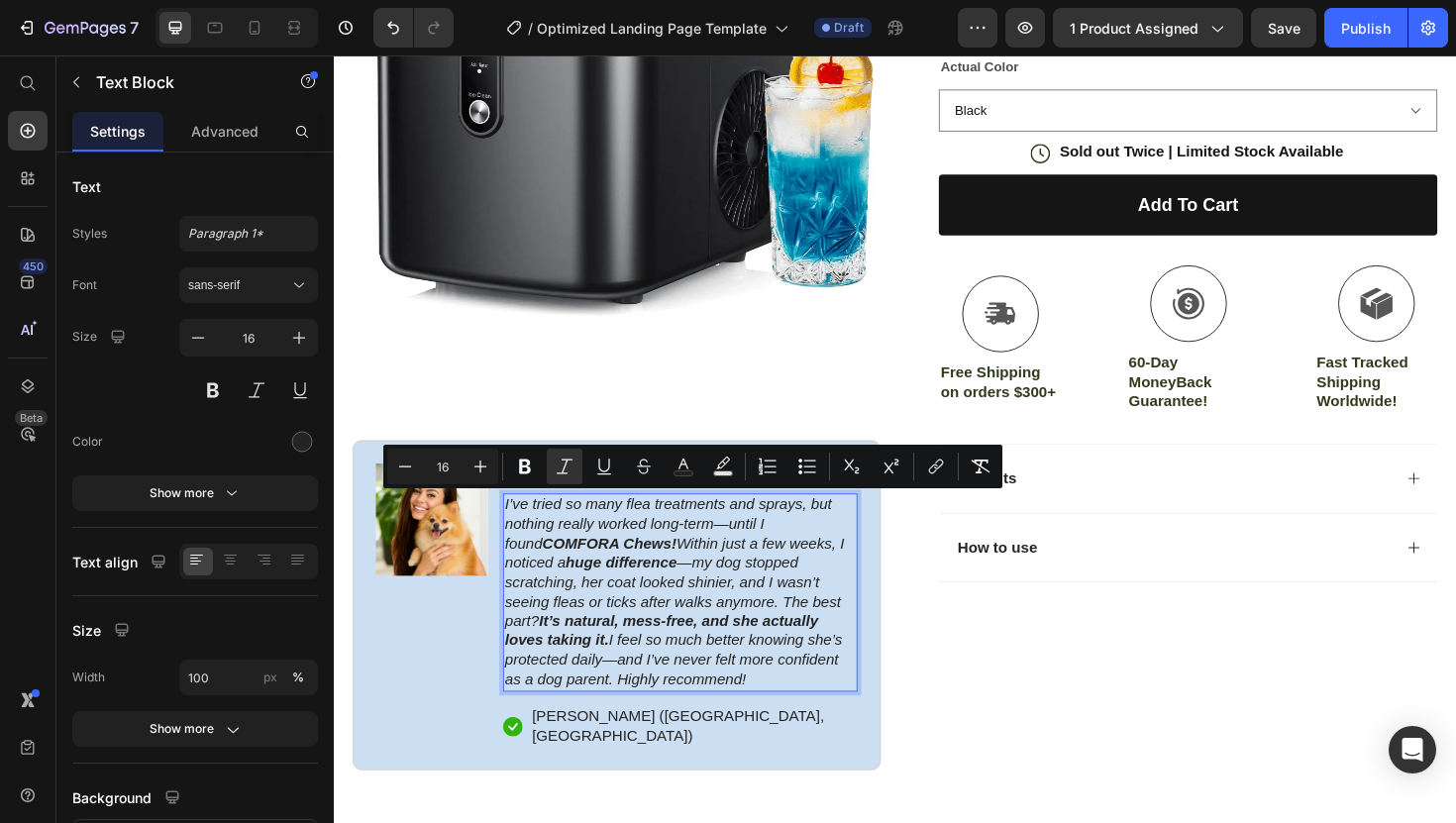 drag, startPoint x: 518, startPoint y: 531, endPoint x: 840, endPoint y: 724, distance: 375.41044 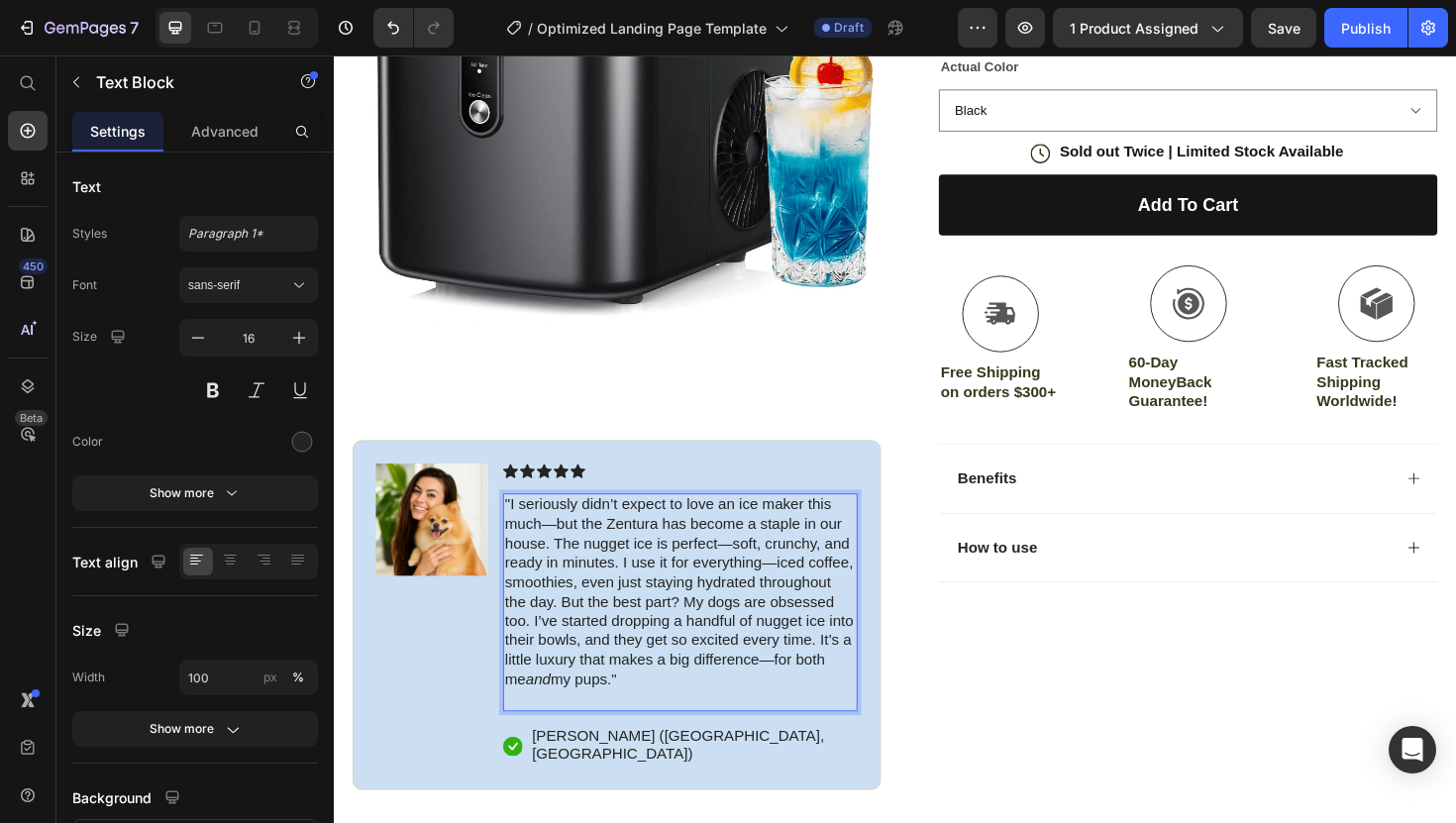 click on ""I seriously didn’t expect to love an ice maker this much—but the Zentura has become a staple in our house. The nugget ice is perfect—soft, crunchy, and ready in minutes. I use it for everything—iced coffee, smoothies, even just staying hydrated throughout the day. But the best part? My dogs are obsessed too. I’ve started dropping a handful of nugget ice into their bowls, and they get so excited every time. It’s a little luxury that makes a big difference—for both me  and  my pups."" at bounding box center (700, 625) 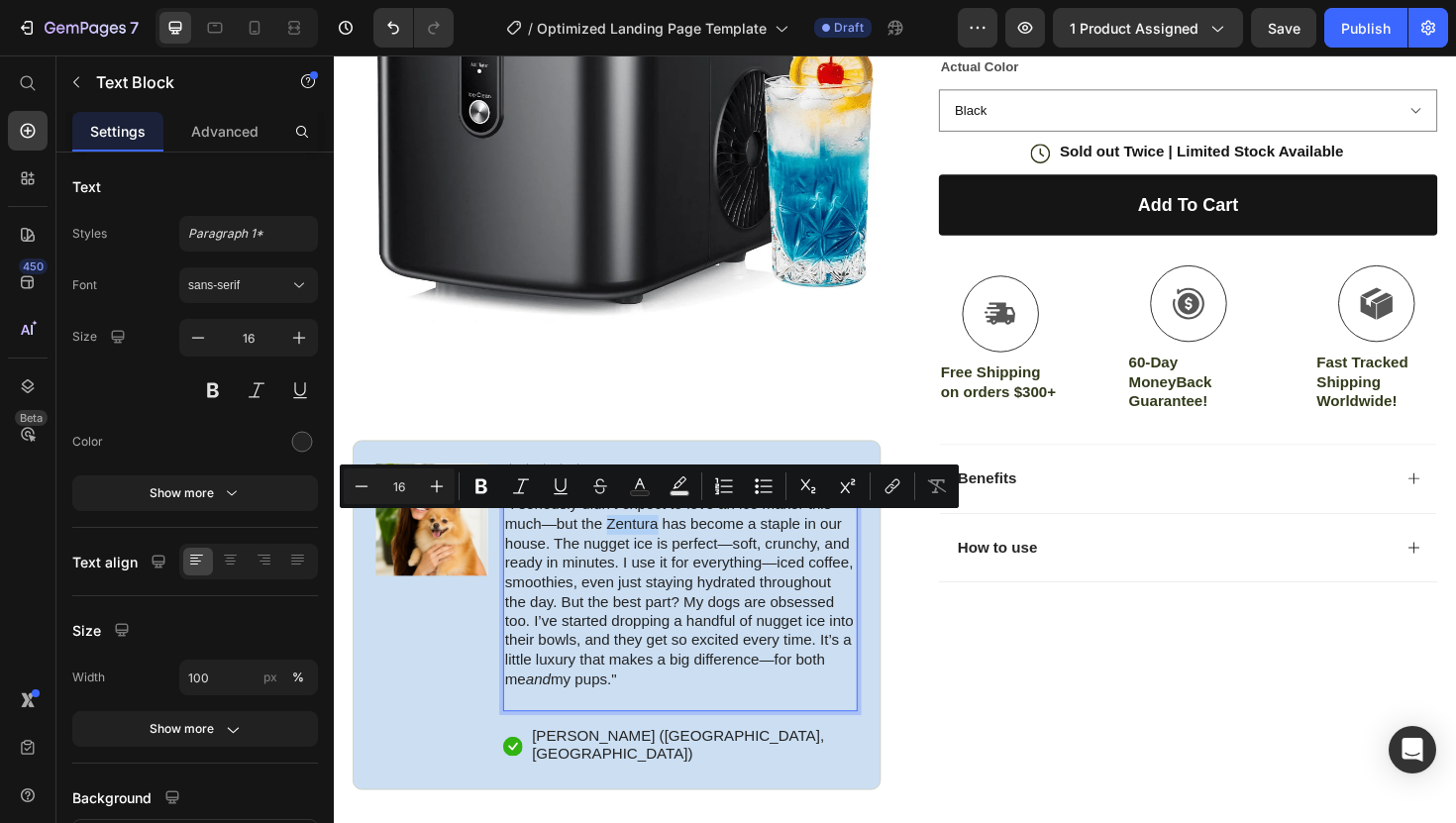 drag, startPoint x: 623, startPoint y: 550, endPoint x: 677, endPoint y: 560, distance: 54.9181 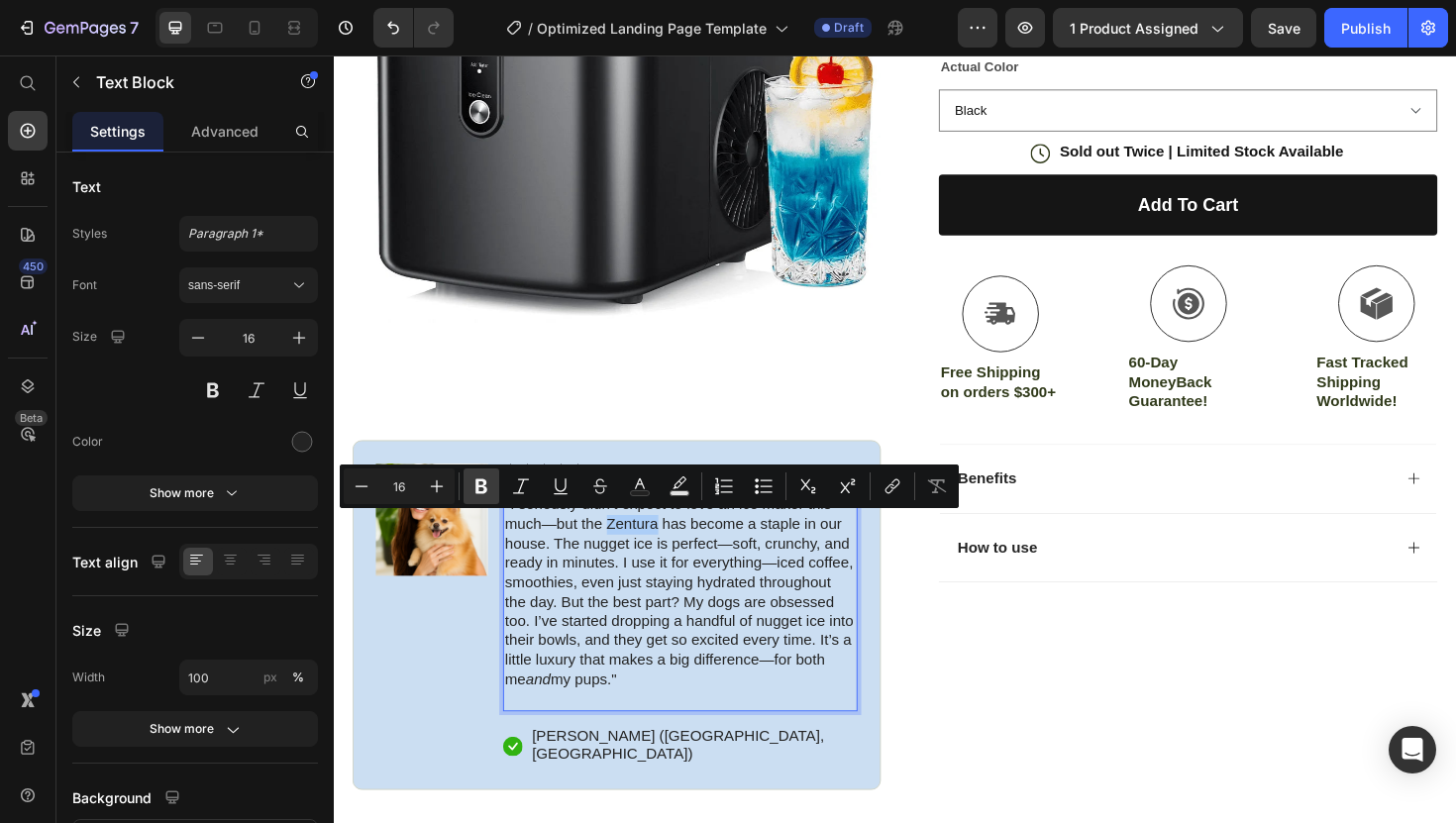 click 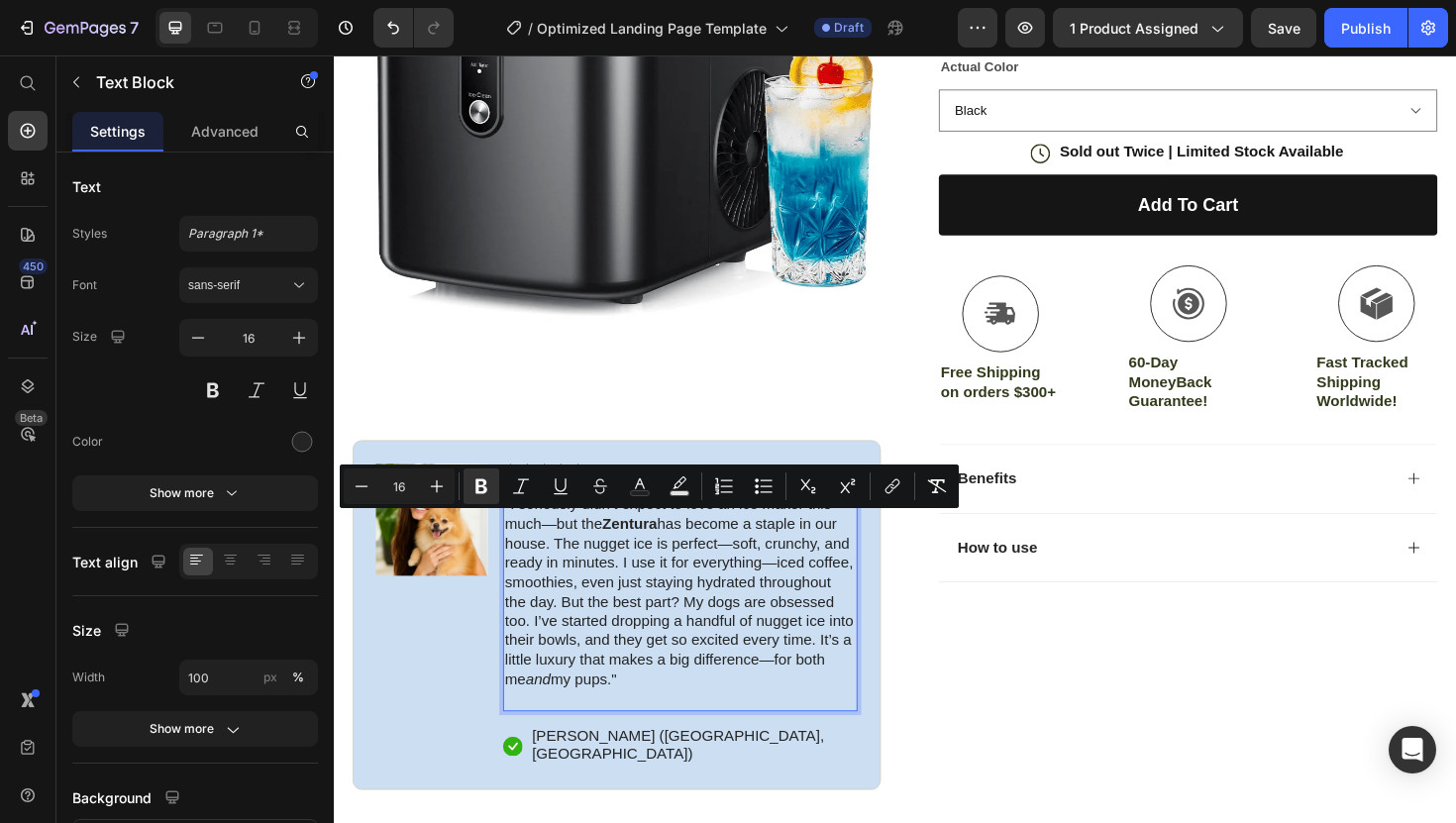 click on "Zentura" at bounding box center [647, 552] 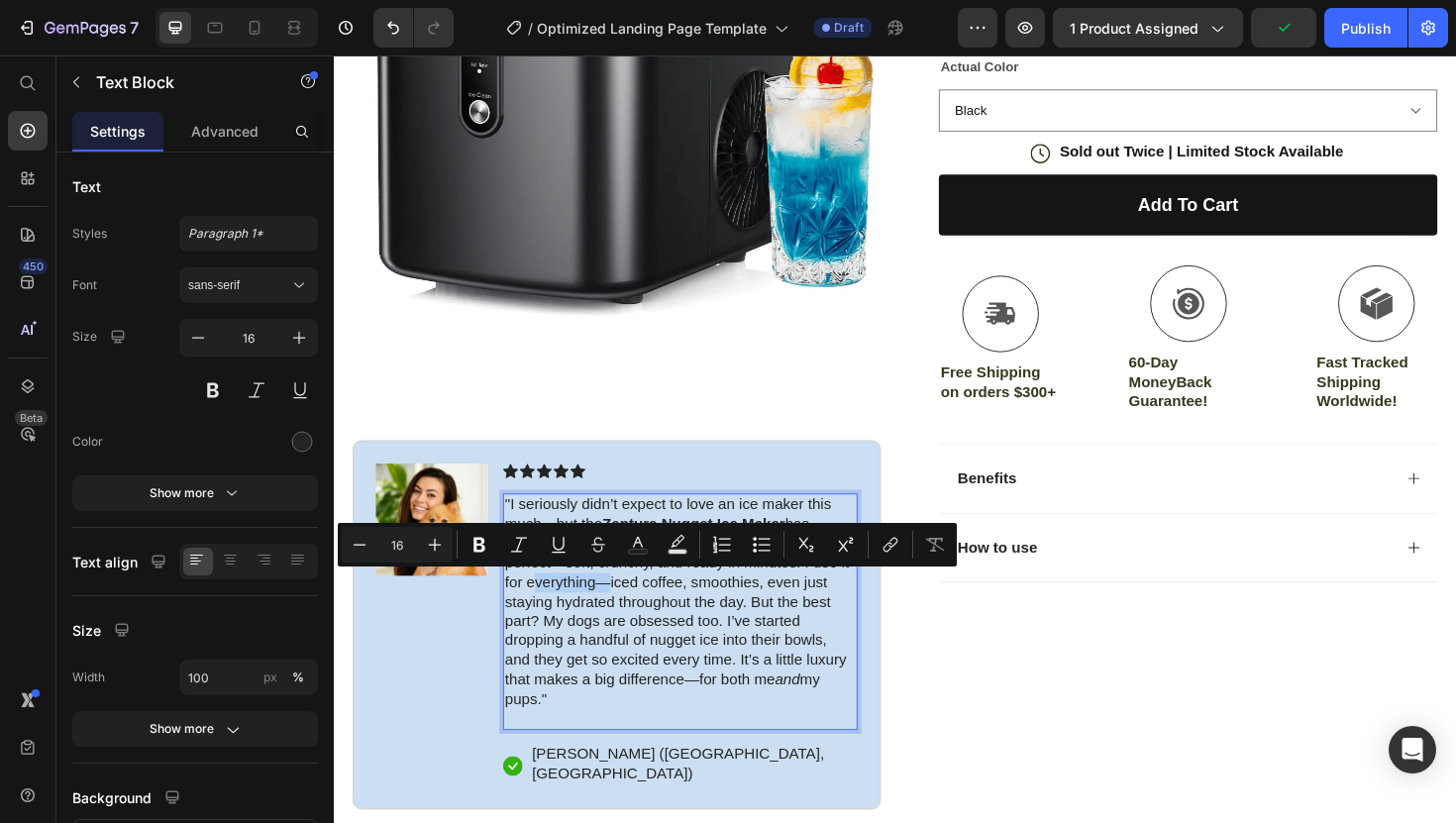 drag, startPoint x: 540, startPoint y: 614, endPoint x: 609, endPoint y: 621, distance: 69.35416 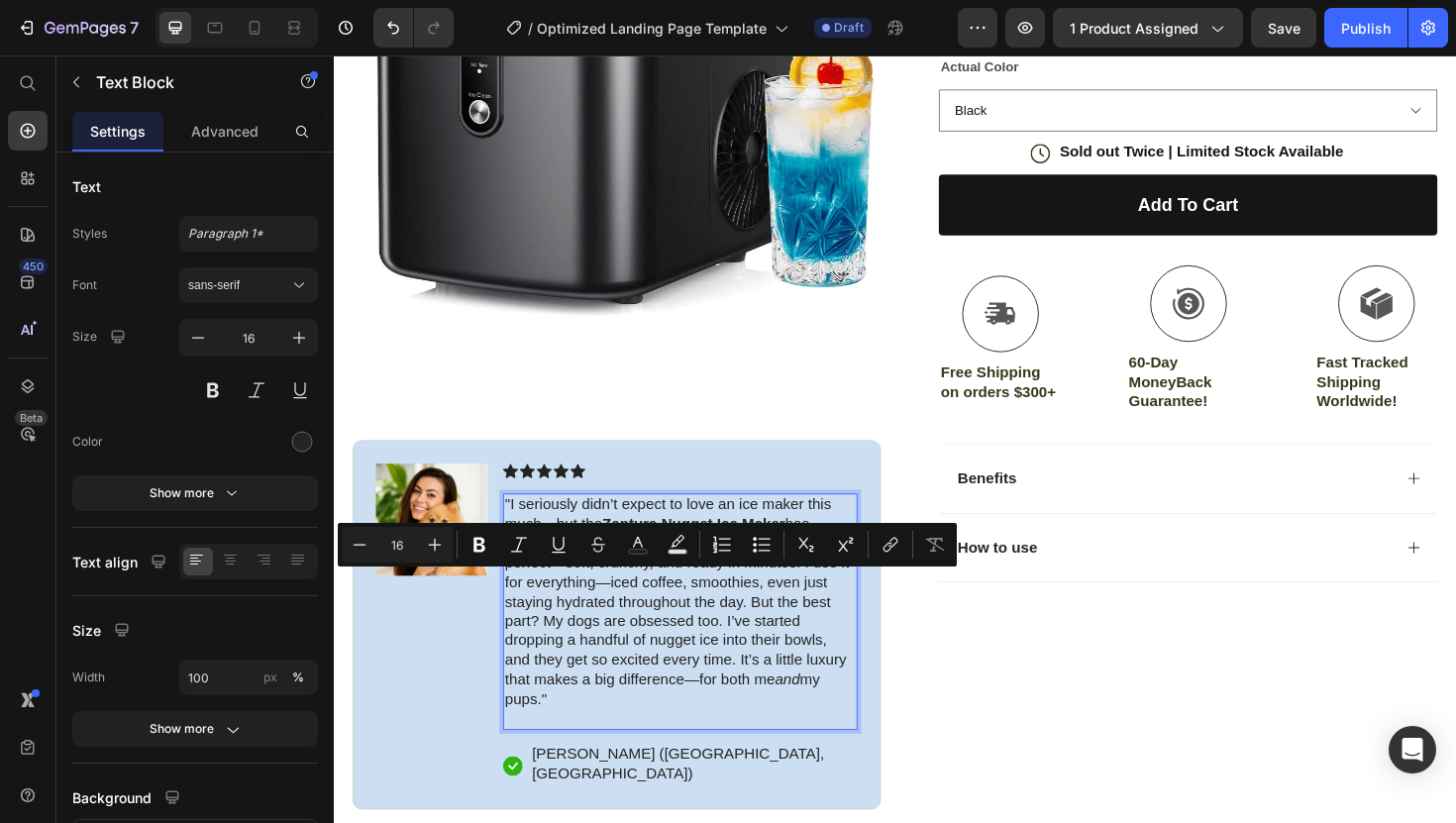 click on ""I seriously didn’t expect to love an ice maker this much—but the  Zentura Nugget Ice Maker  has become a staple in our house. The nugget ice is perfect—soft, crunchy, and ready in minutes. I use it for everything—iced coffee, smoothies, even just staying hydrated throughout the day. But the best part? My dogs are obsessed too. I’ve started dropping a handful of nugget ice into their bowls, and they get so excited every time. It’s a little luxury that makes a big difference—for both me  and  my pups."" at bounding box center (700, 635) 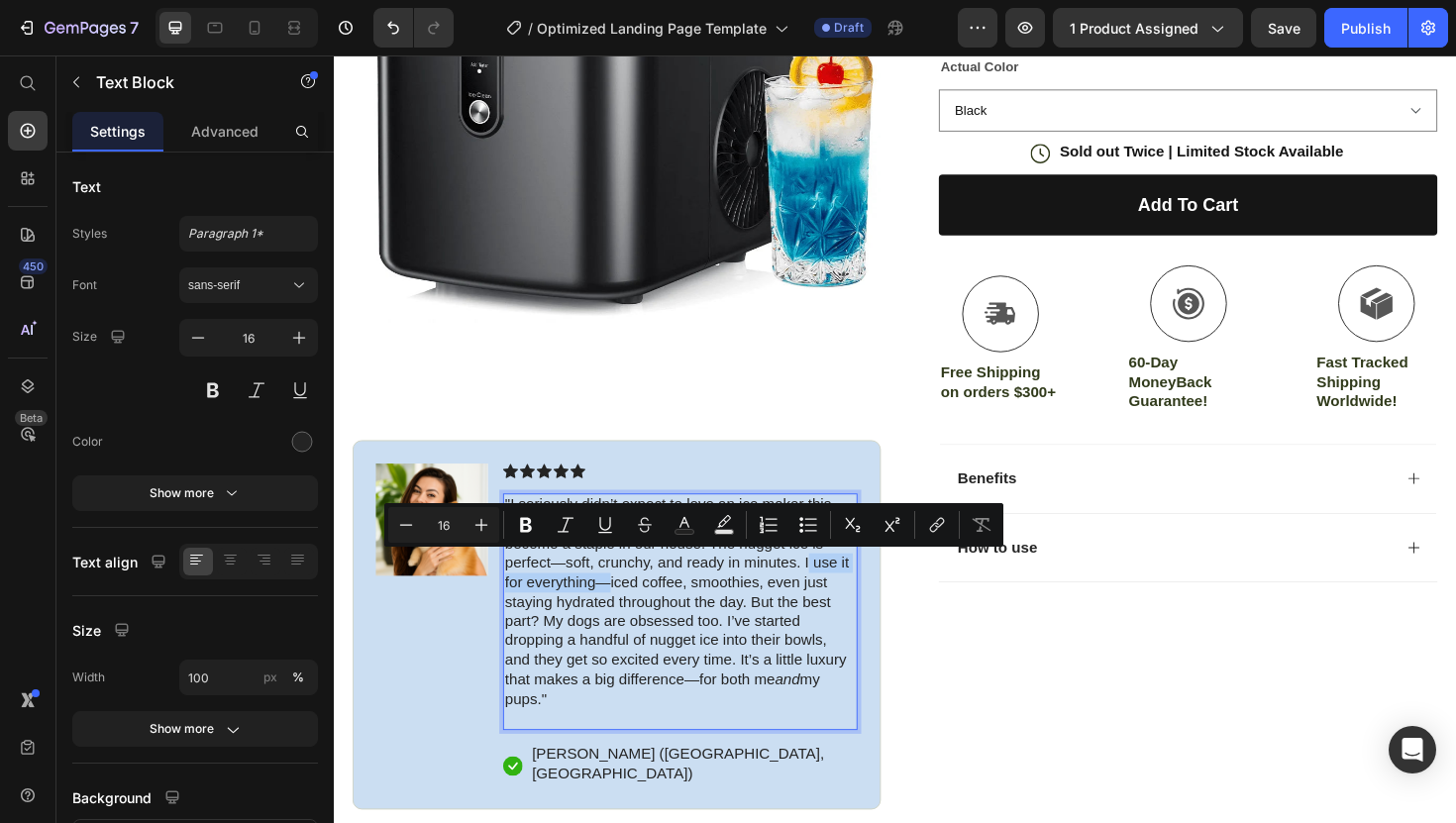 drag, startPoint x: 831, startPoint y: 588, endPoint x: 611, endPoint y: 609, distance: 221 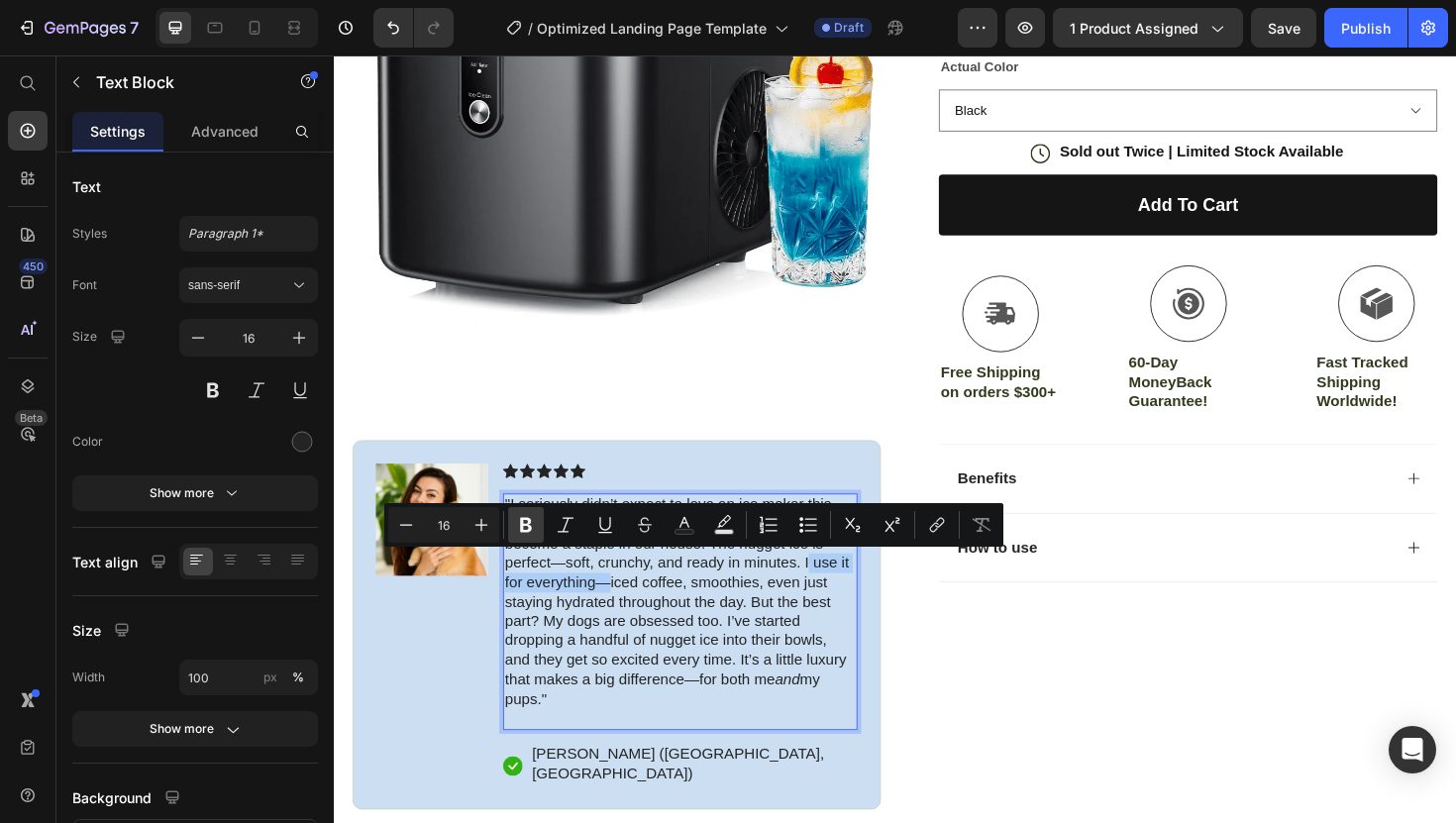 click 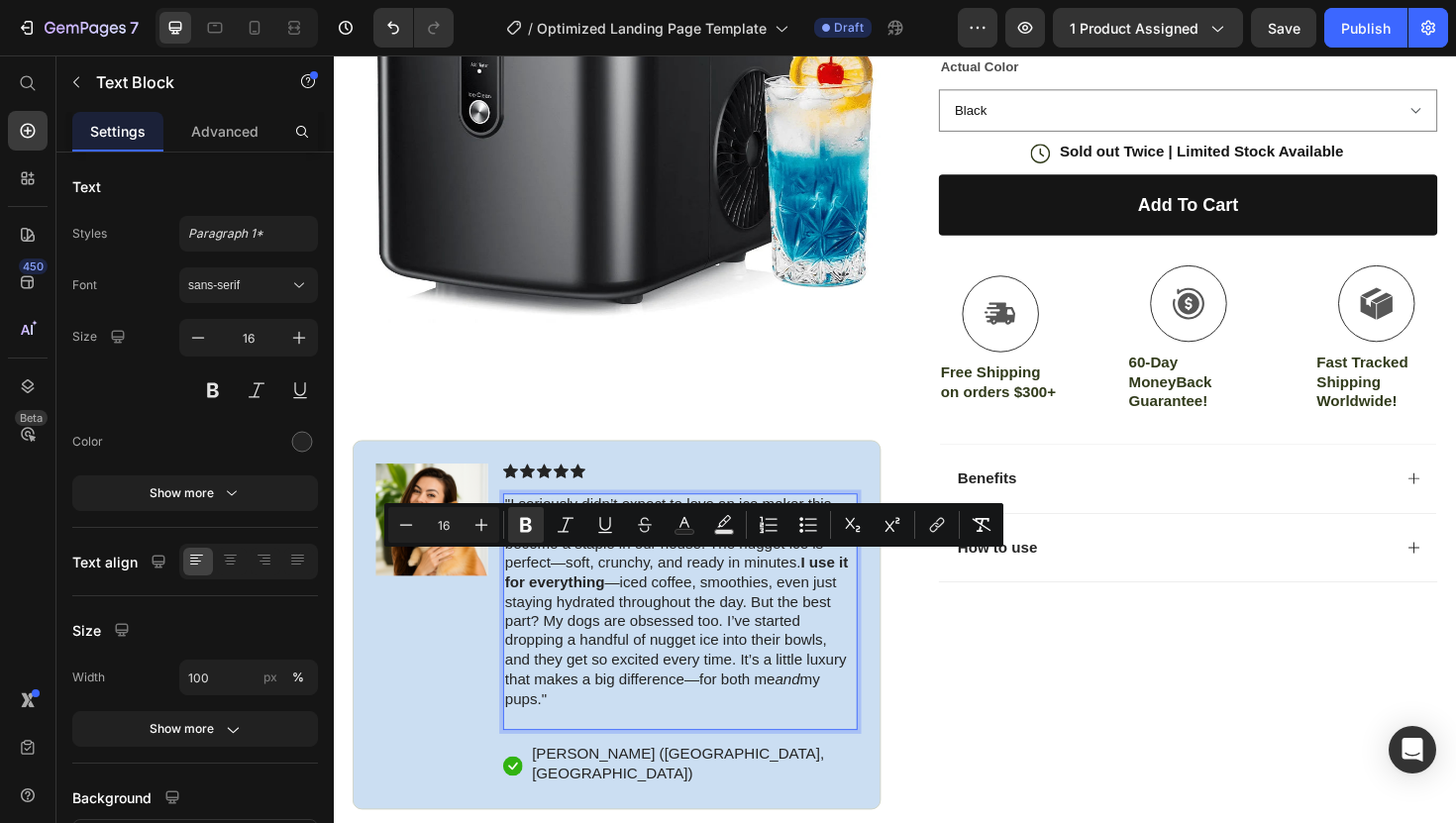 click on ""I seriously didn’t expect to love an ice maker this much—but the  Zentura Nugget Ice Maker  has become a staple in our house. The nugget ice is perfect—soft, crunchy, and ready in minutes.  I use it for everything —iced coffee, smoothies, even just staying hydrated throughout the day. But the best part? My dogs are obsessed too. I’ve started dropping a handful of nugget ice into their bowls, and they get so excited every time. It’s a little luxury that makes a big difference—for both me  and  my pups."" at bounding box center (700, 635) 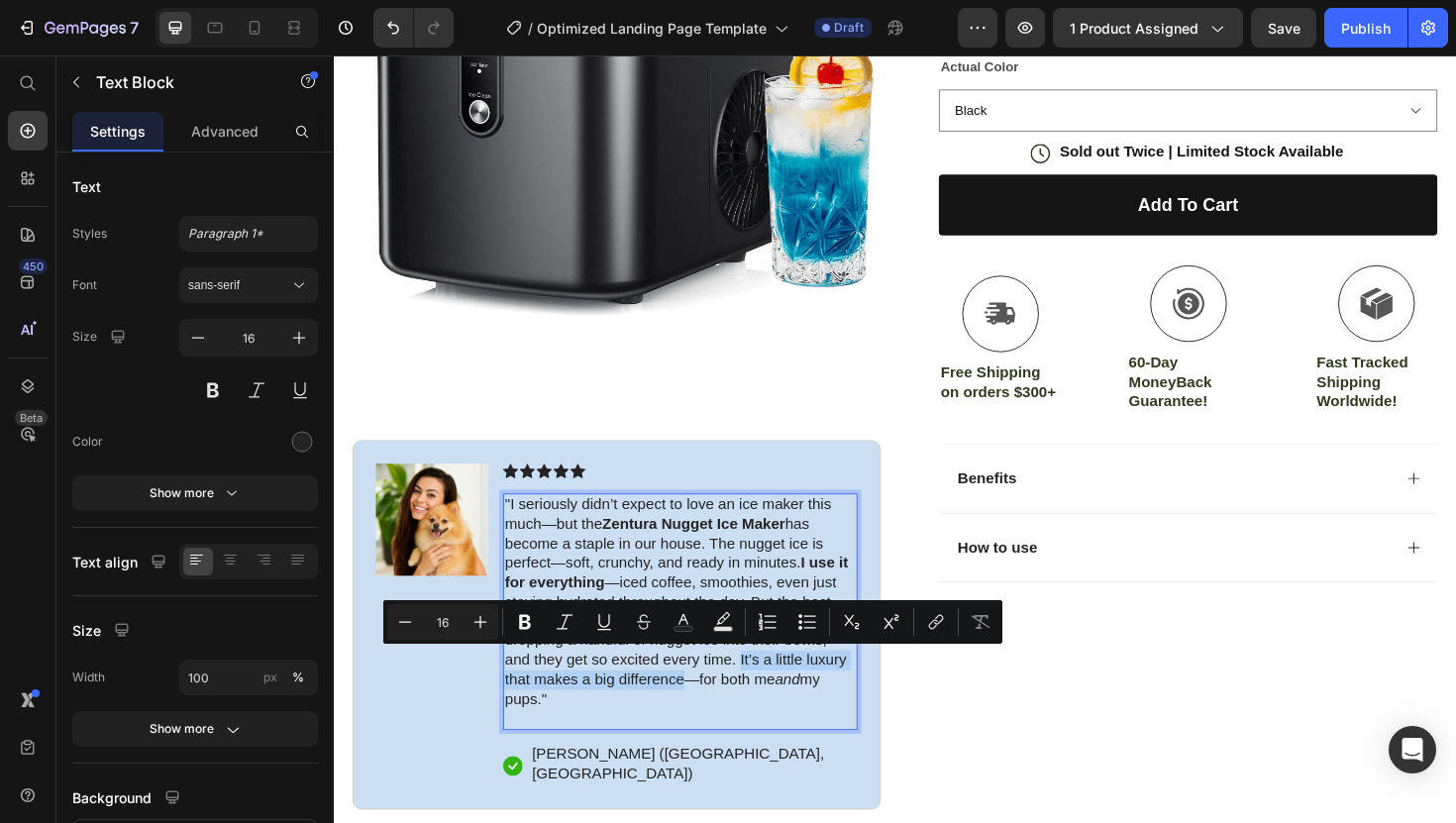 drag, startPoint x: 763, startPoint y: 694, endPoint x: 704, endPoint y: 723, distance: 65.74192 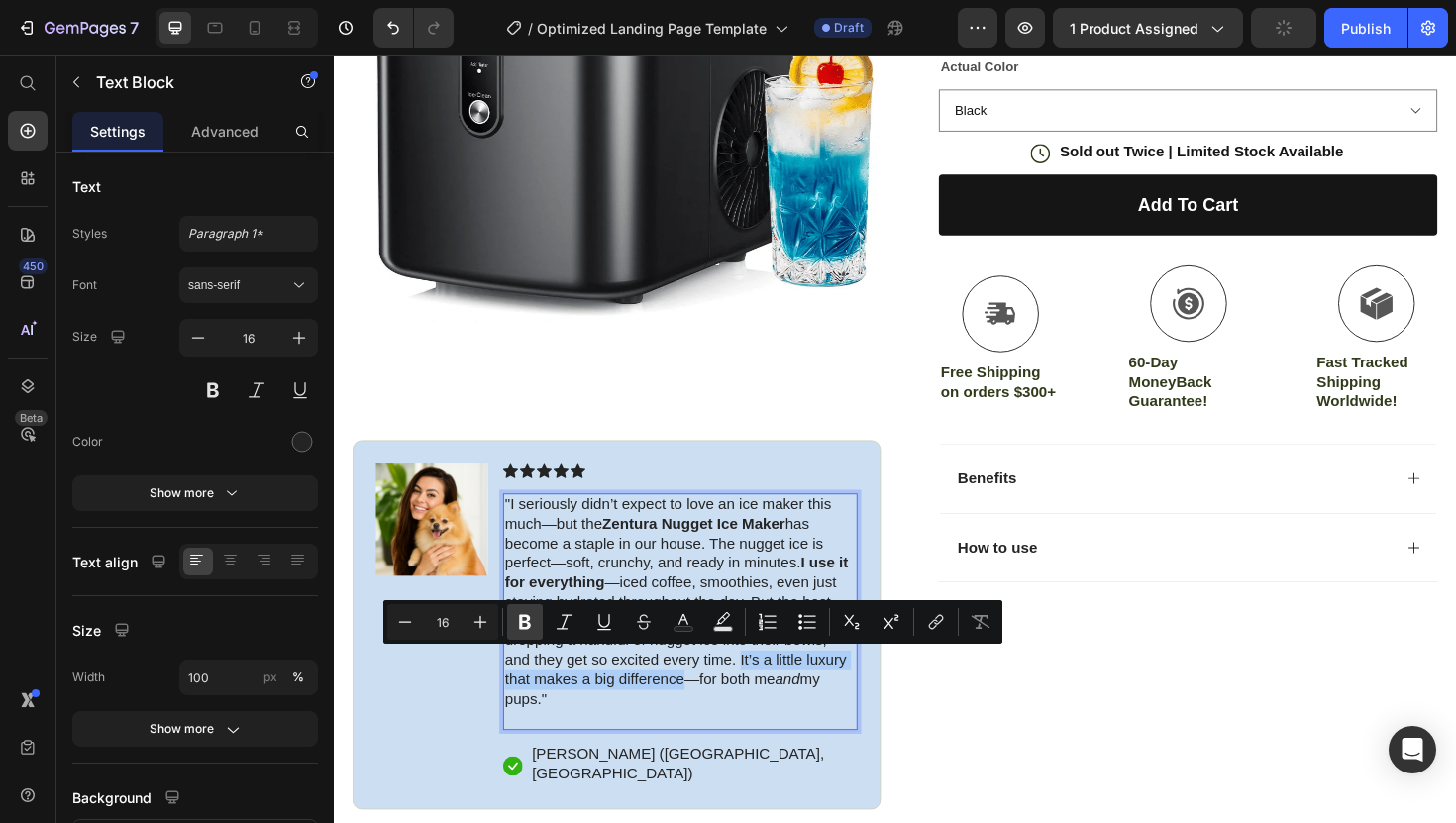 click 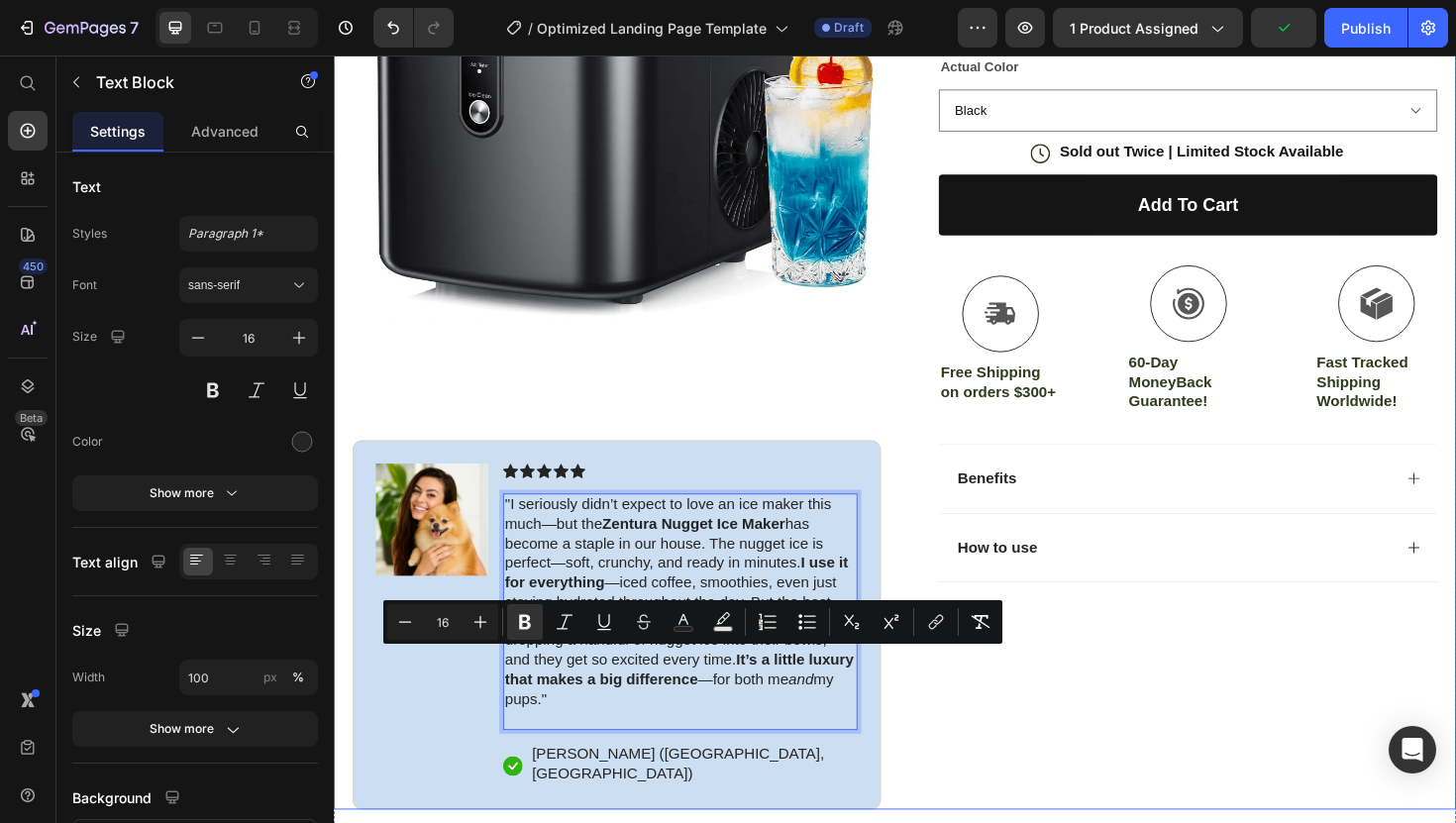 click on "Icon Icon Icon Icon Icon Icon List 4.8 based on 16,400 Customers Text Block Row Nugget Ice Maker Product Title
Fits all size of cup
Keeps teeth safe
Chewable, soft, enhances flavor
Suitable for all beverages Item List $249.99 Product Price $499.99 Product Price 50% OFF Discount Tag Row Actual Color Black Product Variants & Swatches
Icon Sold out Twice | Limited Stock Available Text Block Row add to cart Add to Cart
Icon Free Shipping on orders $300+ Text Block
Icon 60-Day MoneyBack Guarantee! Text Block
Icon Fast Tracked Shipping Worldwide! Text Block Row Image Icon Icon Icon Icon Icon Icon List "Never going back to regular ice again."  I was skeptical at first, but this thing is a  game changer don’t wait . You’ll literally use it every day. Text Block
Icon [PERSON_NAME] ([GEOGRAPHIC_DATA], [GEOGRAPHIC_DATA]) Text Block Row Row
Benefits Row" at bounding box center [1222, 317] 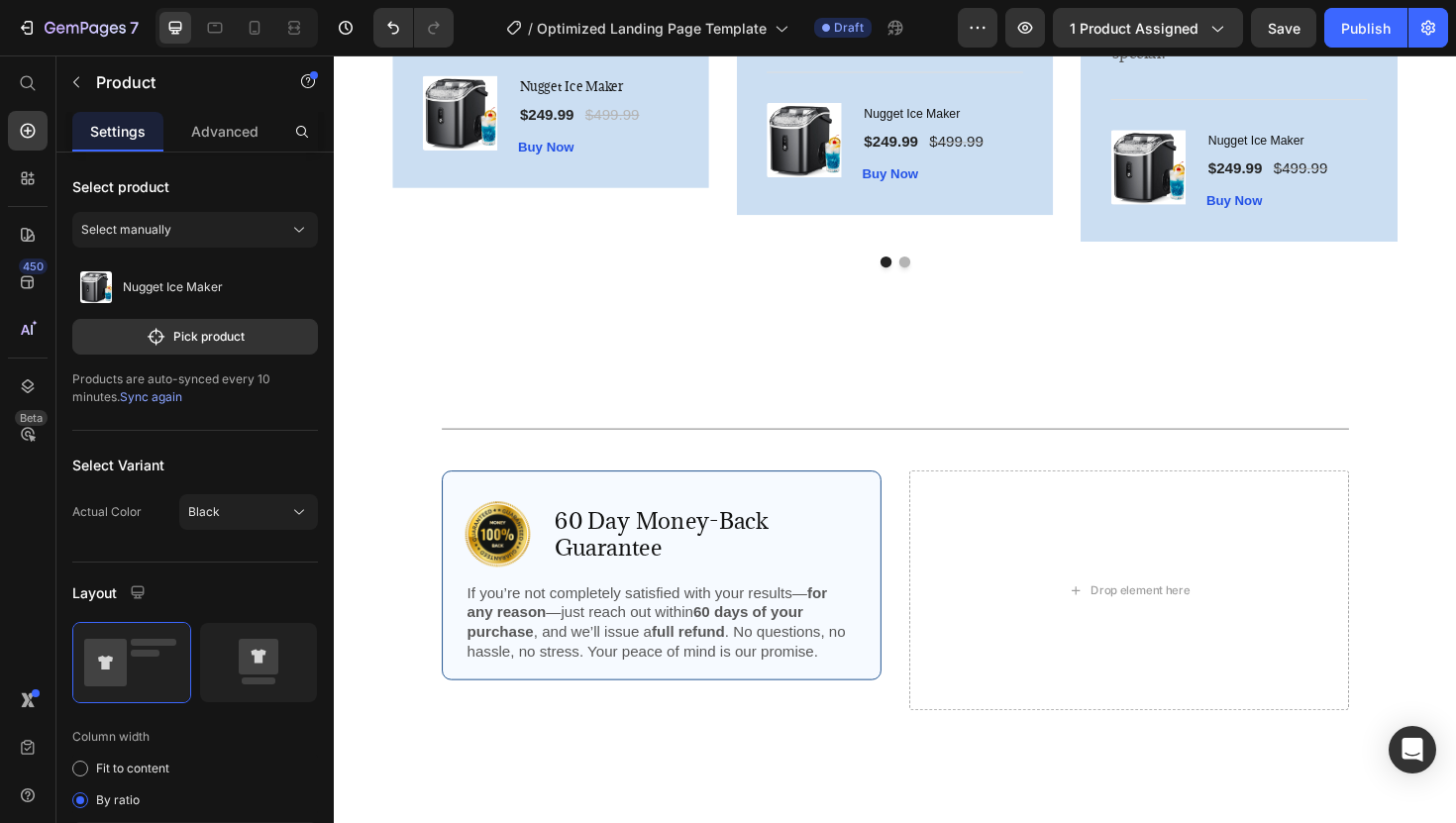 scroll, scrollTop: 4168, scrollLeft: 0, axis: vertical 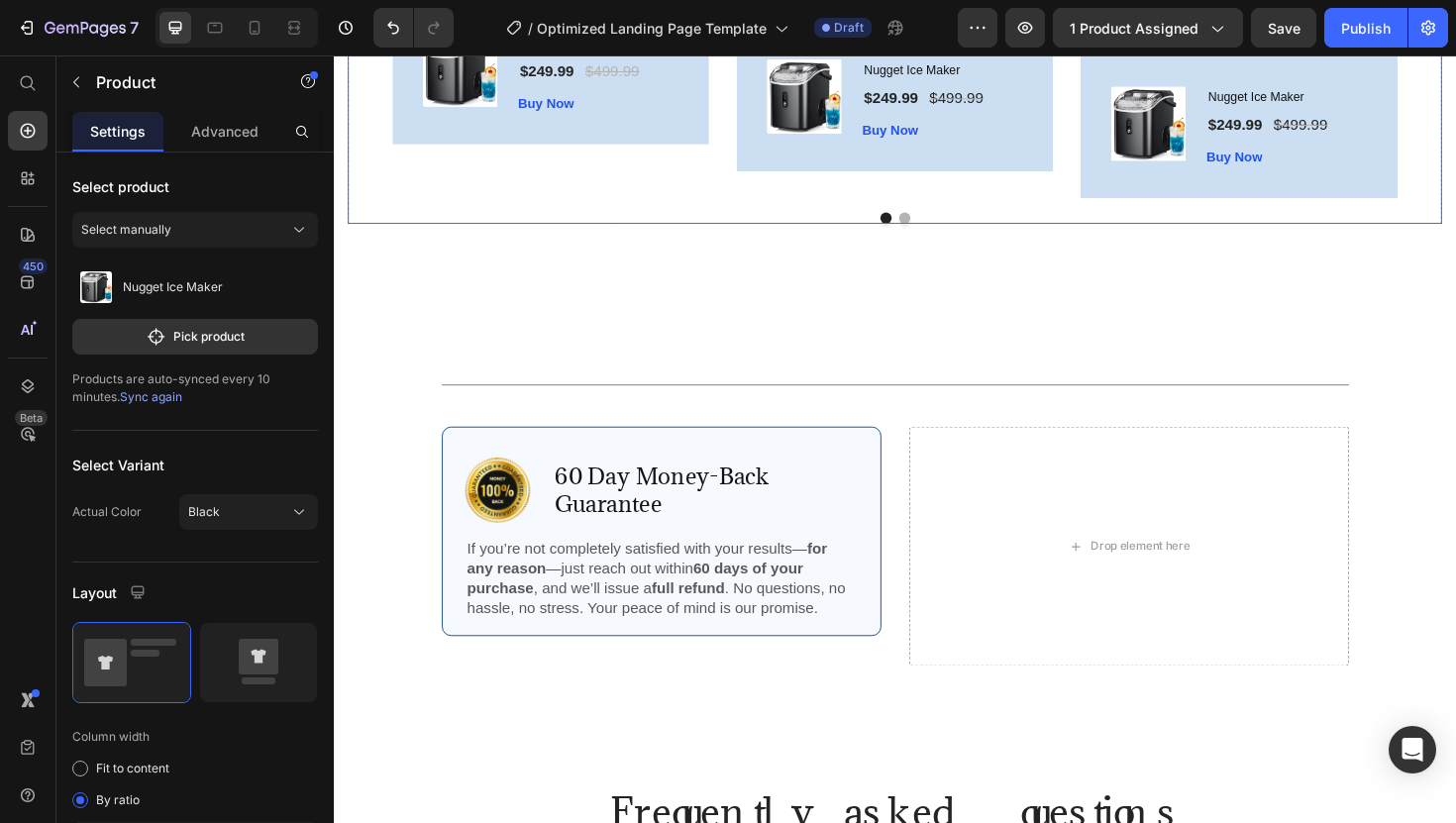 click at bounding box center [938, 228] 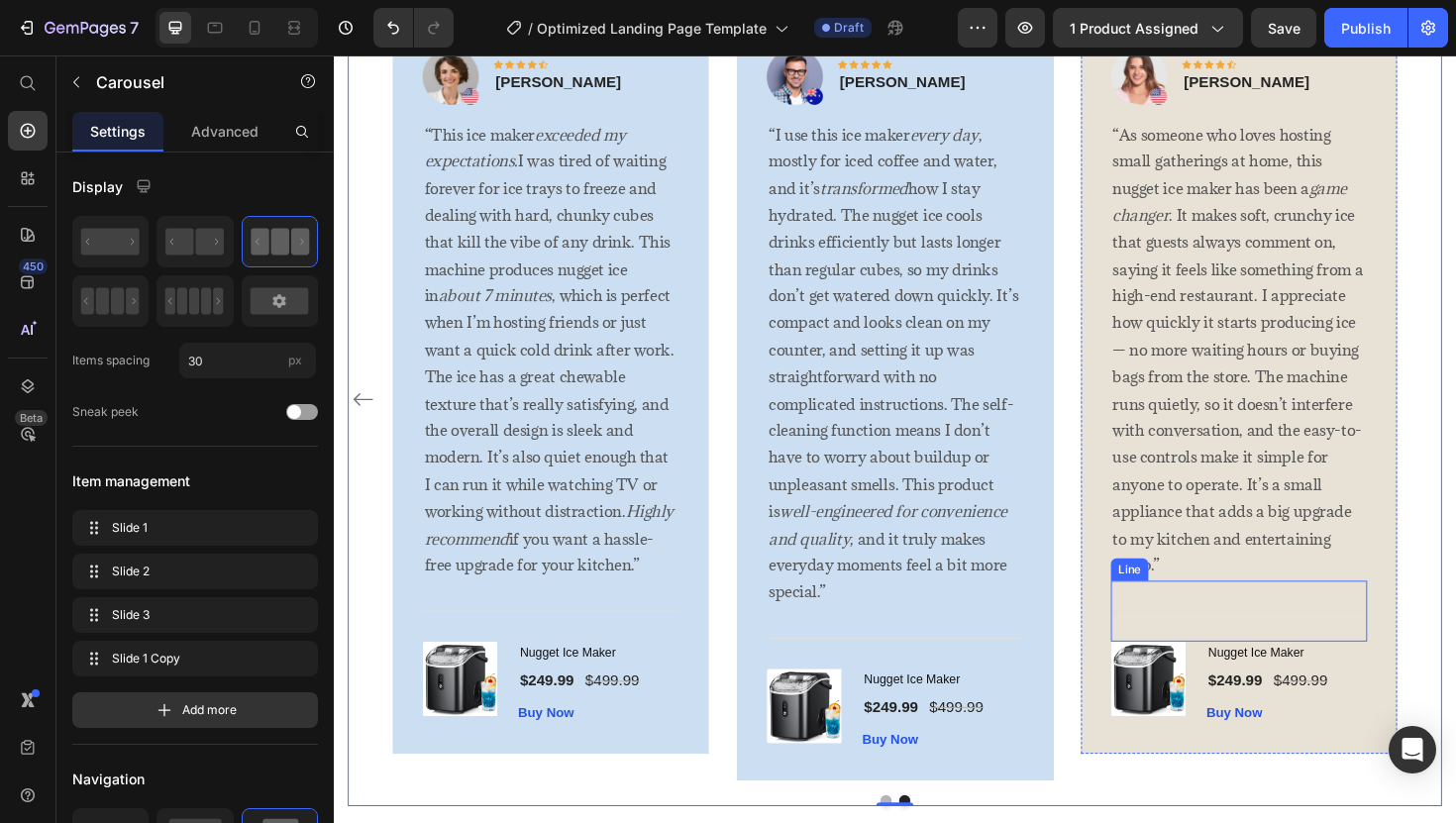 scroll, scrollTop: 3343, scrollLeft: 0, axis: vertical 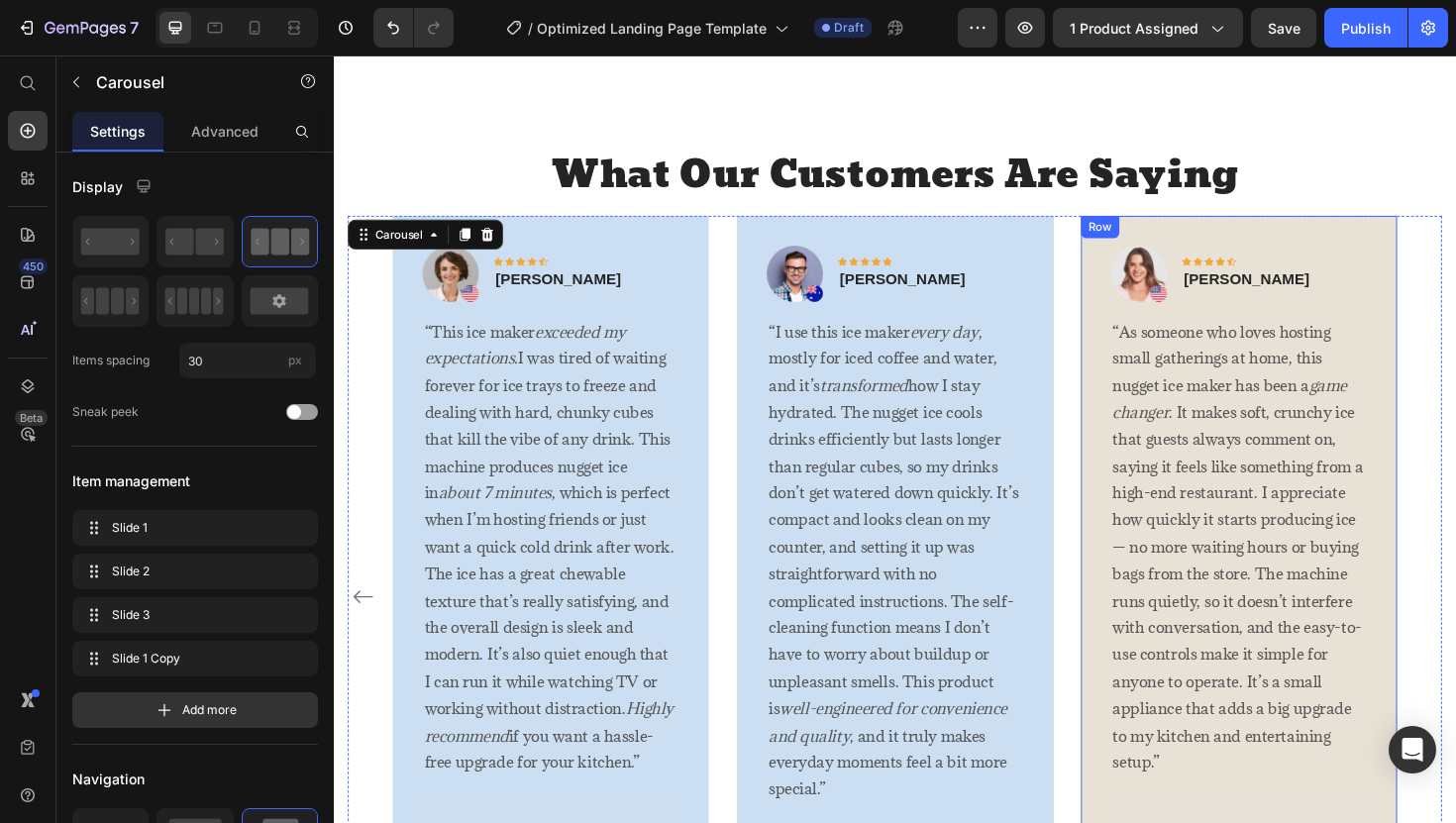click on "Image
Icon
Icon
Icon
Icon
Icon Row [PERSON_NAME] Text block Row “As someone who loves hosting small gatherings at home, this nugget ice maker has been a  game changer . It makes soft, crunchy ice that guests always comment on, saying it feels like something from a high-end restaurant. I appreciate how quickly it starts producing ice — no more waiting hours or buying bags from the store. The machine runs quietly, so it doesn’t interfere with conversation, and the easy-to-use controls make it simple for anyone to operate. It’s a small appliance that adds a big upgrade to my kitchen and entertaining setup.” Text block                Title Line (P) Images & Gallery Nugget Ice Maker (P) Title $249.99 (P) Price $499.99 (P) Price Row Buy Now (P) Cart Button Product Row" at bounding box center (1293, 615) 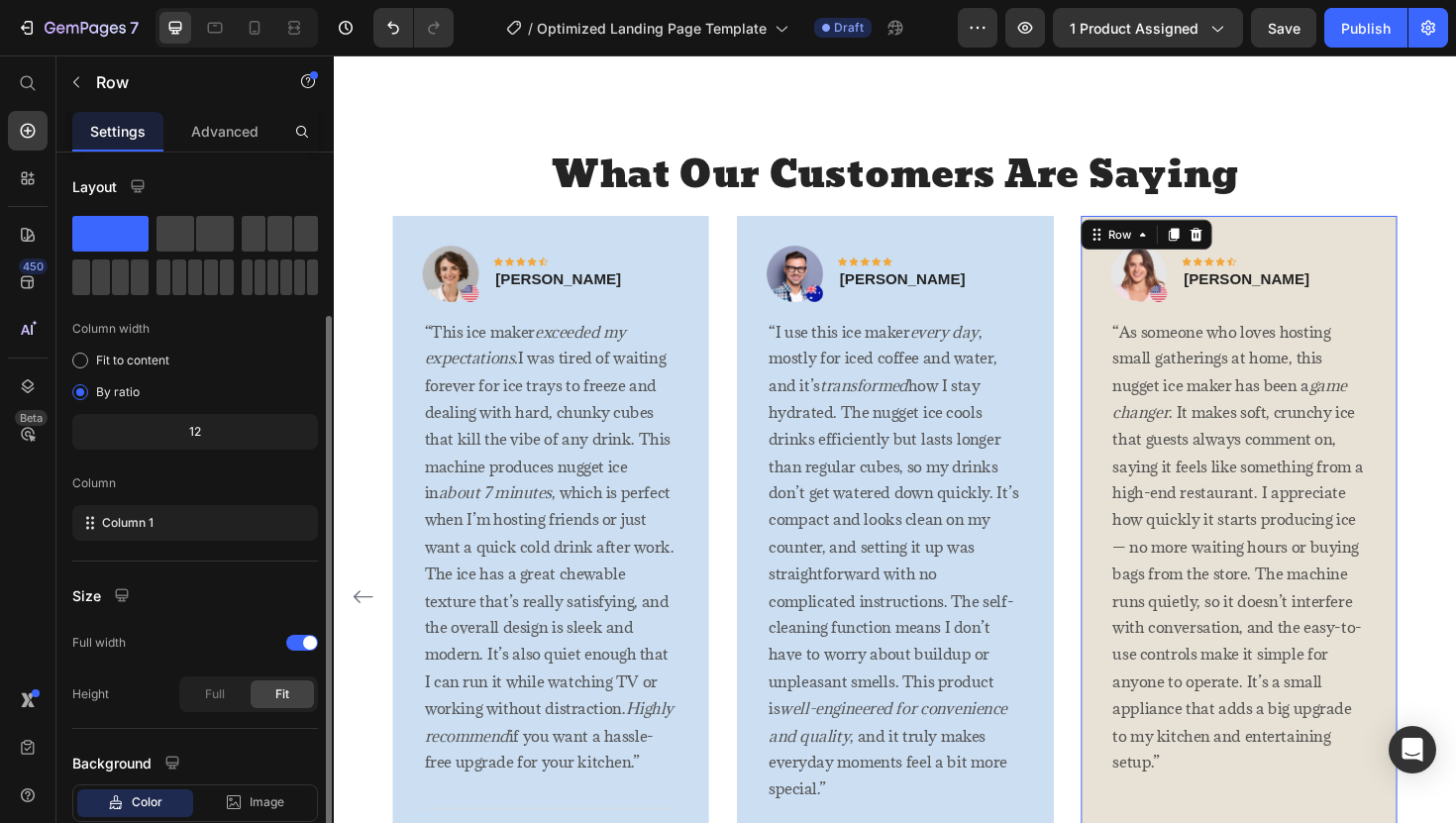 scroll, scrollTop: 125, scrollLeft: 0, axis: vertical 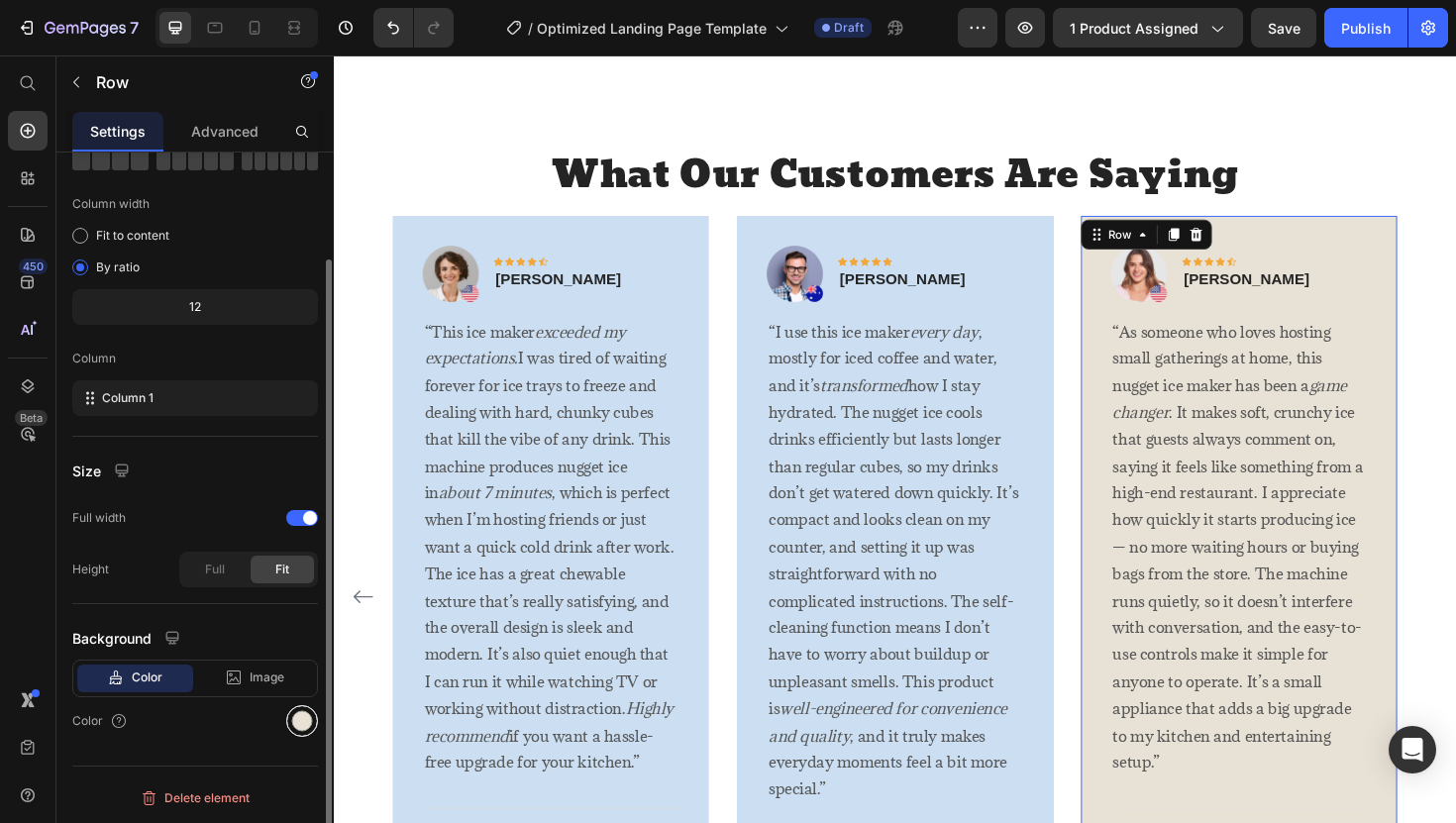 click at bounding box center (302, 721) 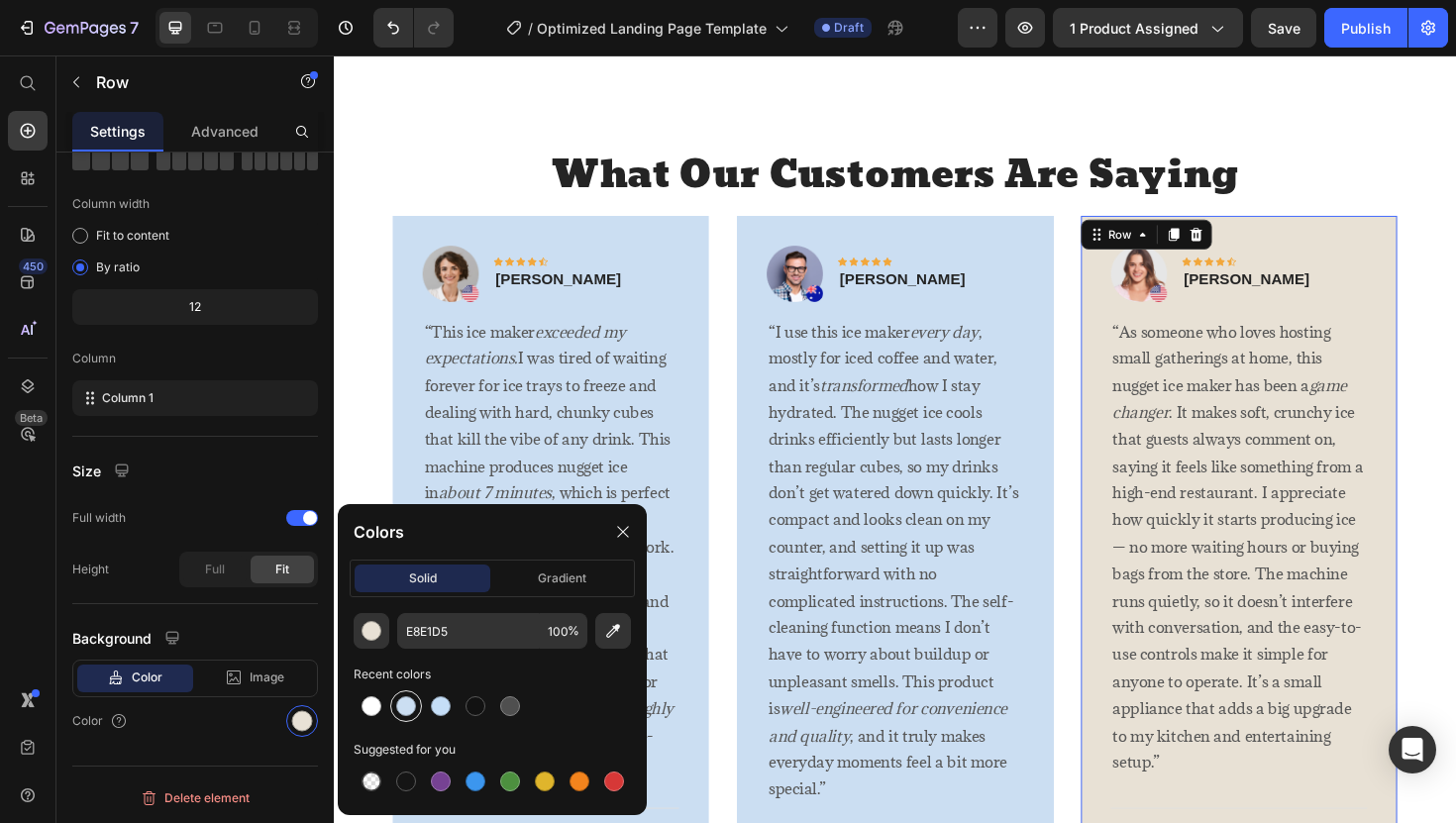 click at bounding box center (406, 706) 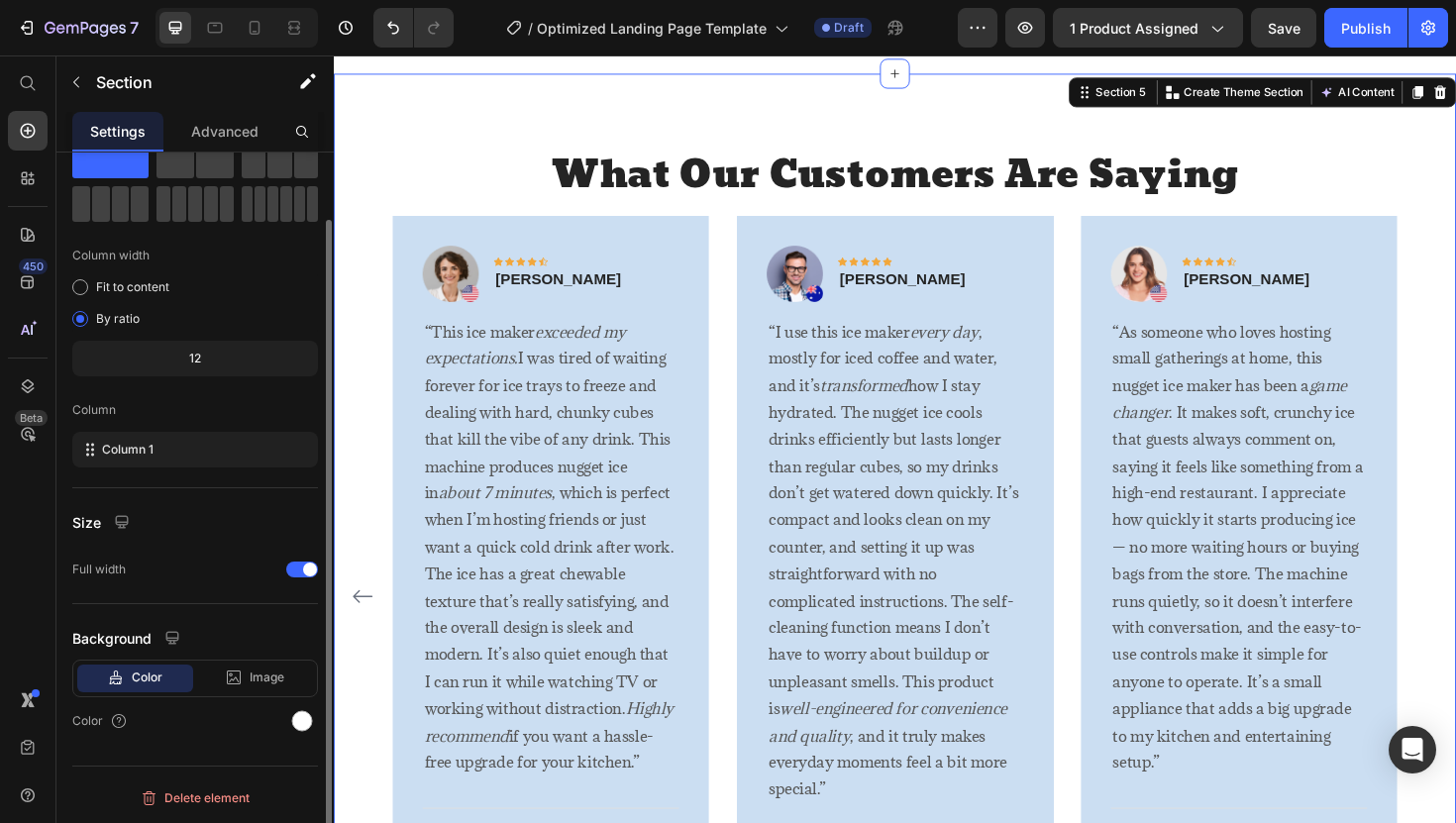 click on "What Our Customers Are Saying Heading
Image
Icon
Icon
Icon
Icon
Icon Row [PERSON_NAME] Text block Row “I’ve had this nugget ice maker for a few weeks now, and it’s honestly one of the  best small appliances  I’ve purchased. The ice texture is soft and chewable,  exactly what I wanted.  It cools my drinks quickly without melting too fast or watering them down. The machine is surprisingly quiet and fits perfectly on my kitchen counter without taking up much space. Cleaning is easy thanks to the self-clean feature. It’s made my daily routine a little nicer and definitely impresses guests when they come over.” Text block                Title Line (P) Images & Gallery Nugget Ice Maker (P) Title $249.99 (P) Price $499.99 (P) Price Row Buy Now (P) Cart Button Product Row Image
Icon
Icon
Icon
Icon
Icon Row [PERSON_NAME] Text block Row" at bounding box center (928, 607) 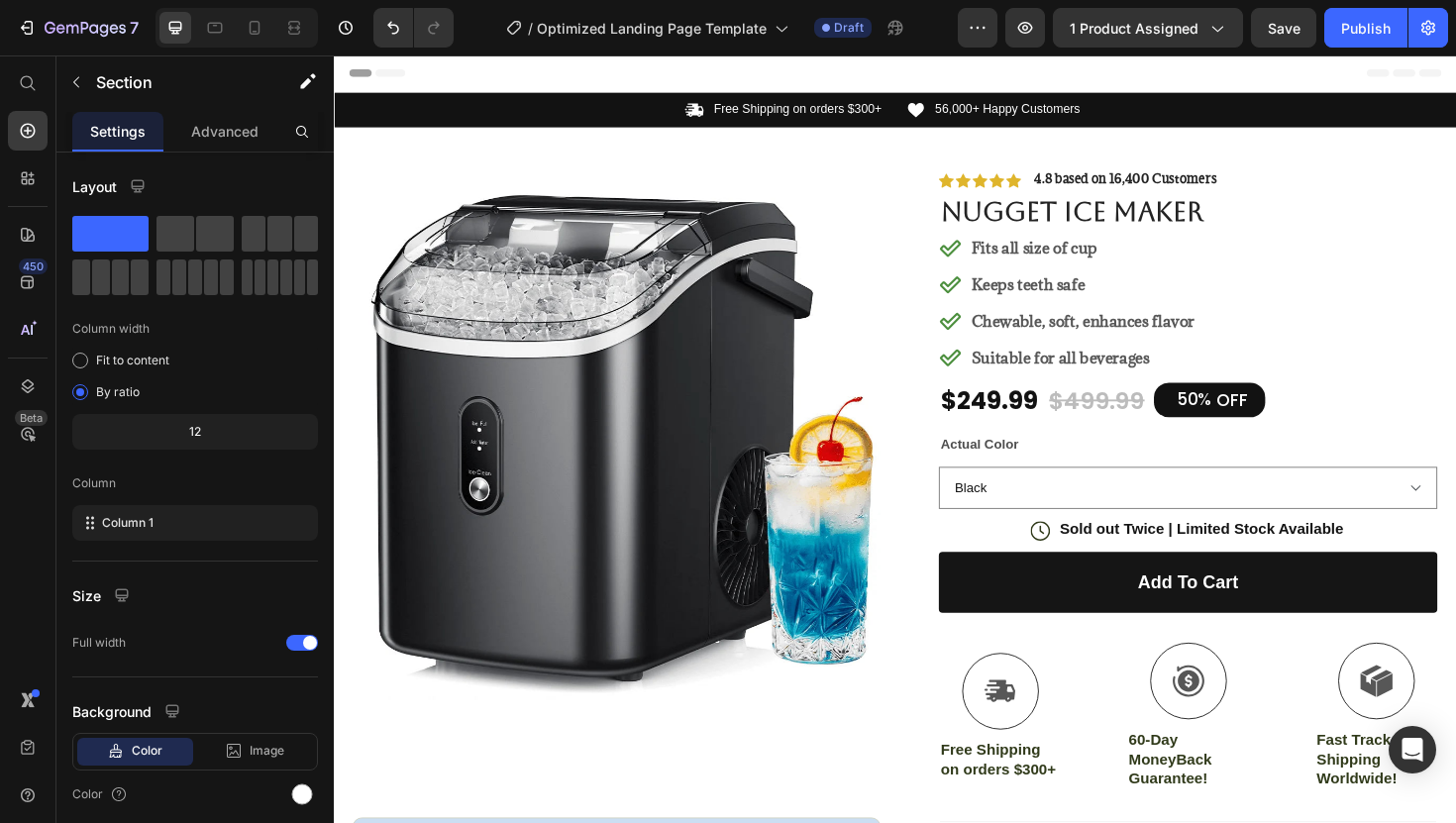 scroll, scrollTop: 0, scrollLeft: 0, axis: both 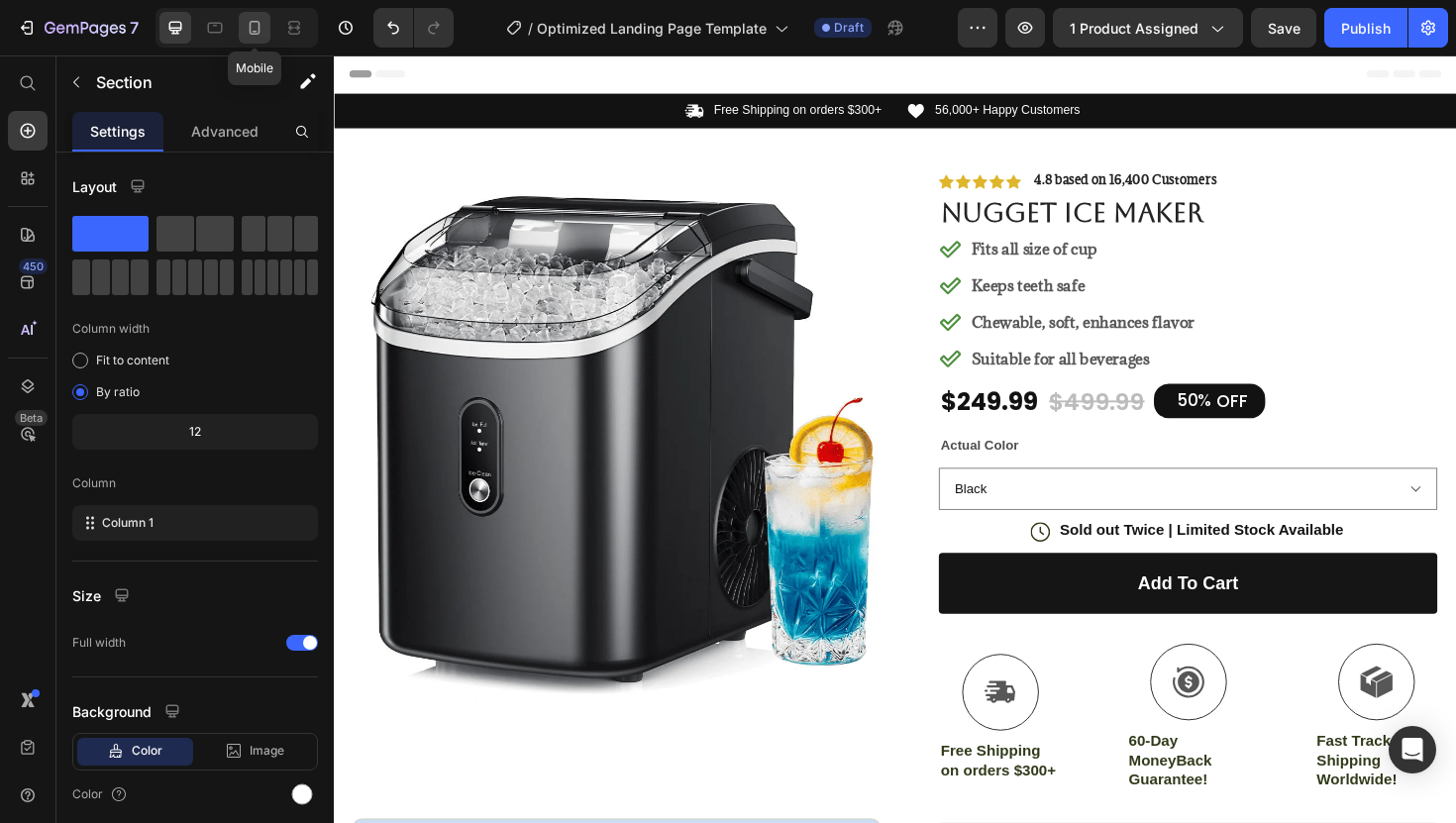 click 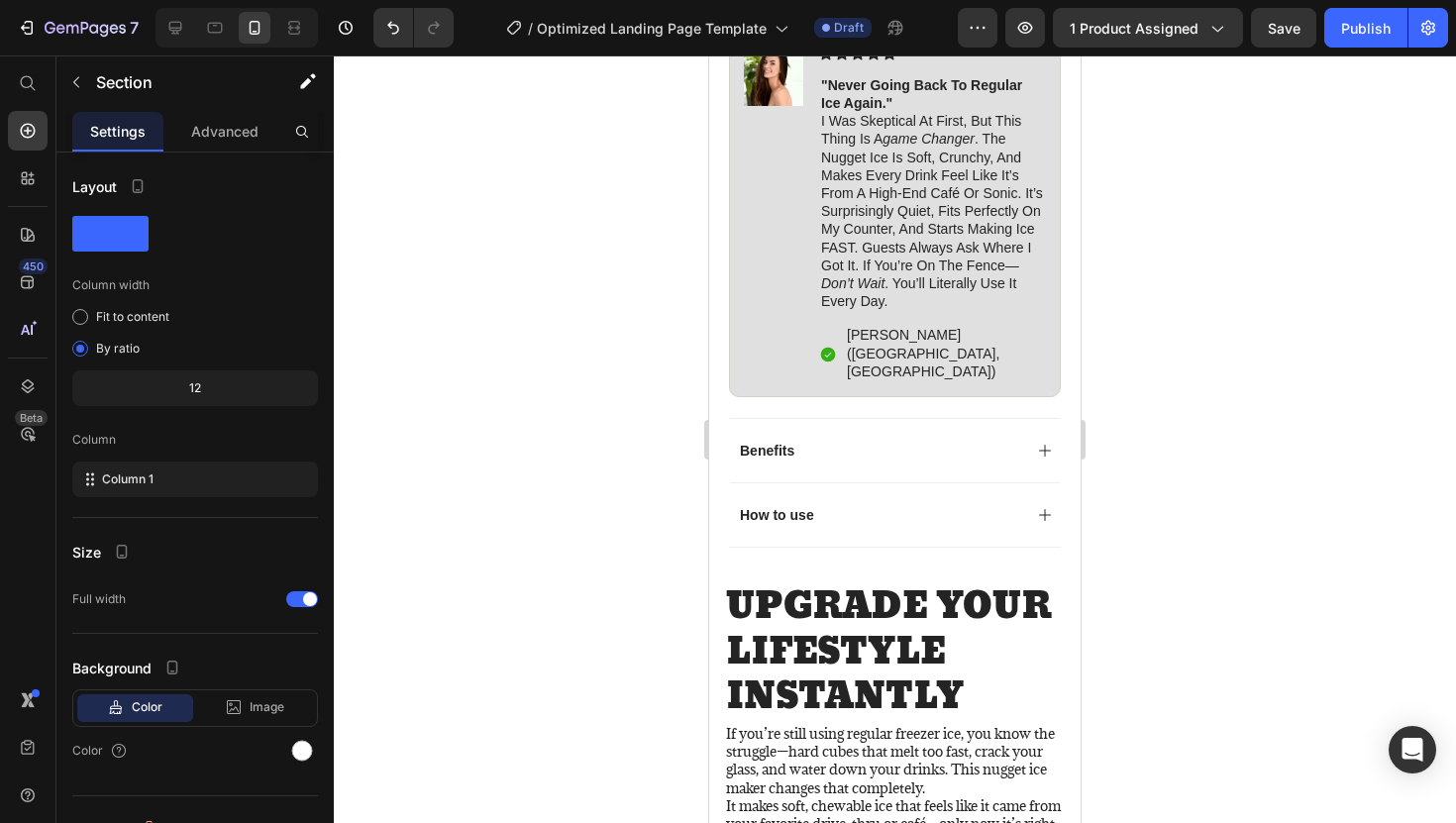 scroll, scrollTop: 1122, scrollLeft: 0, axis: vertical 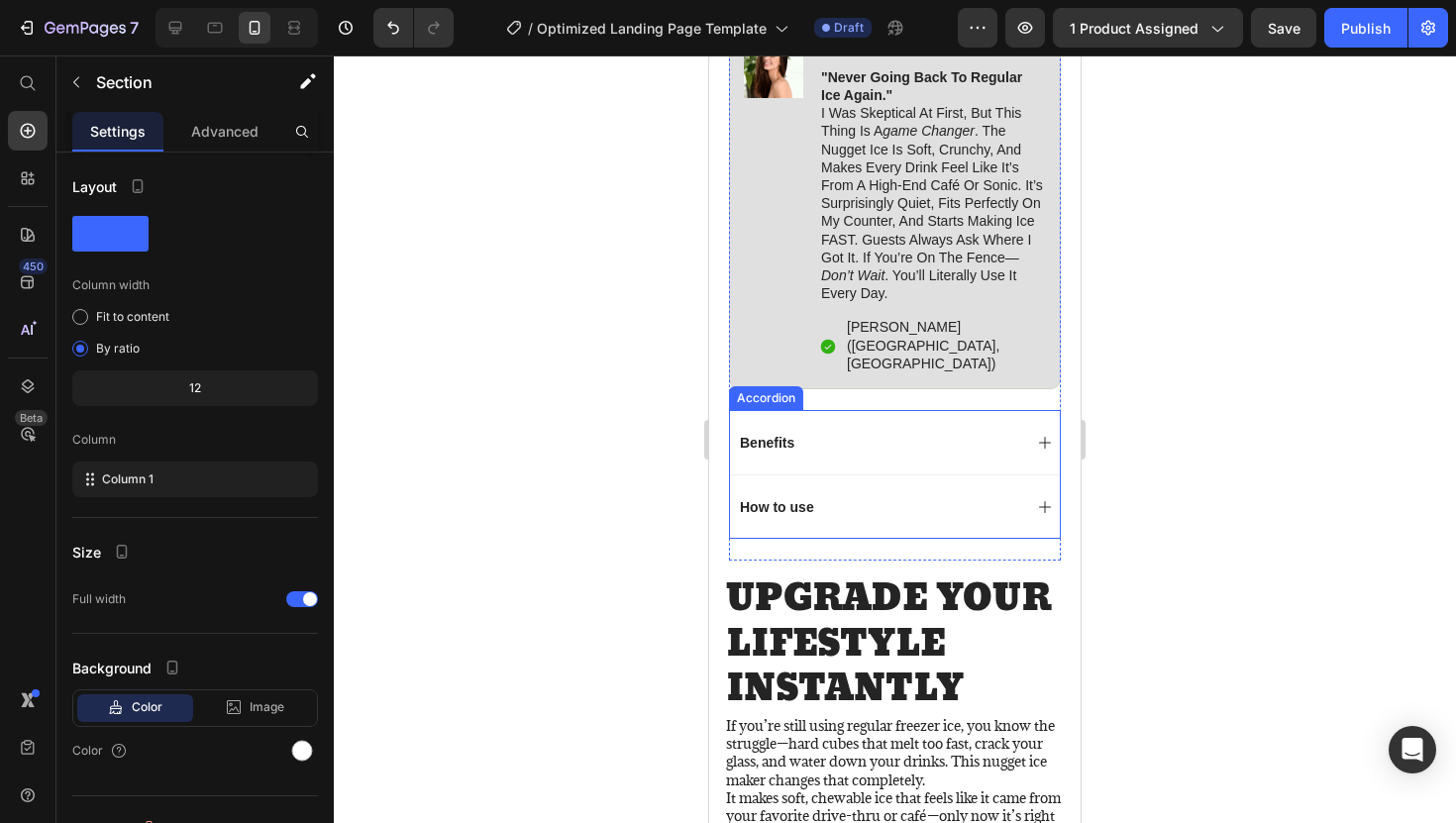 click 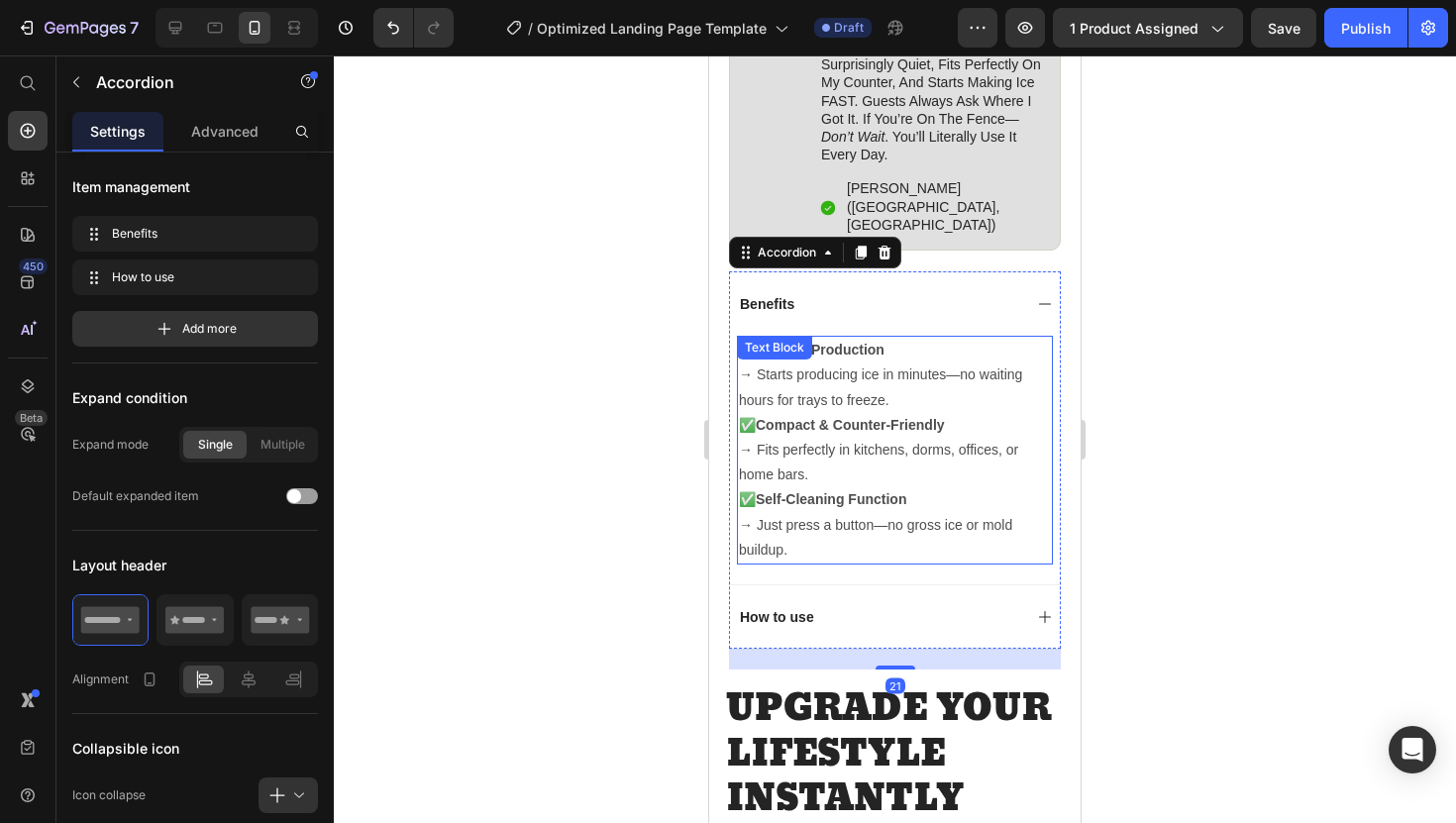 scroll, scrollTop: 1290, scrollLeft: 0, axis: vertical 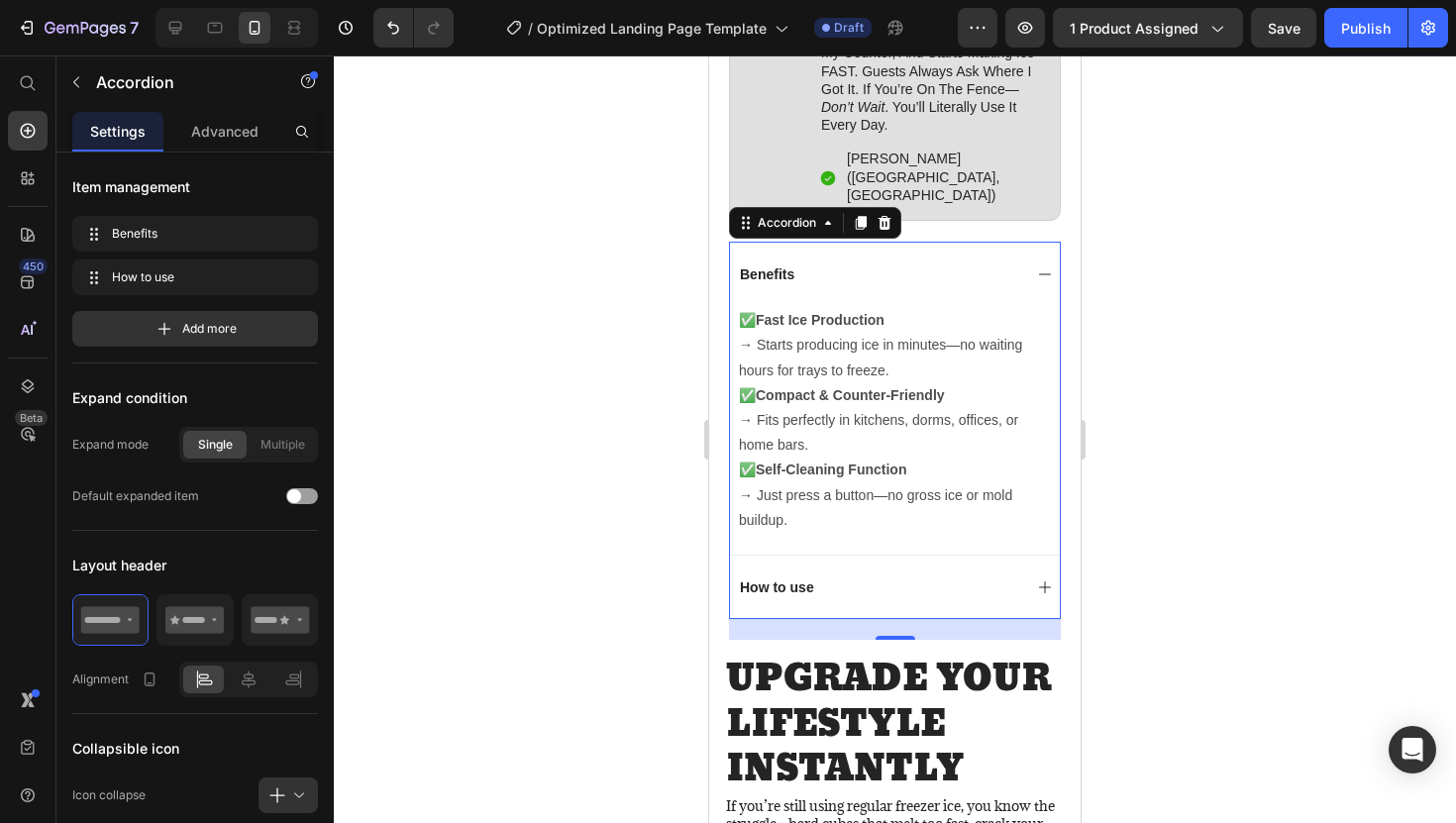 click 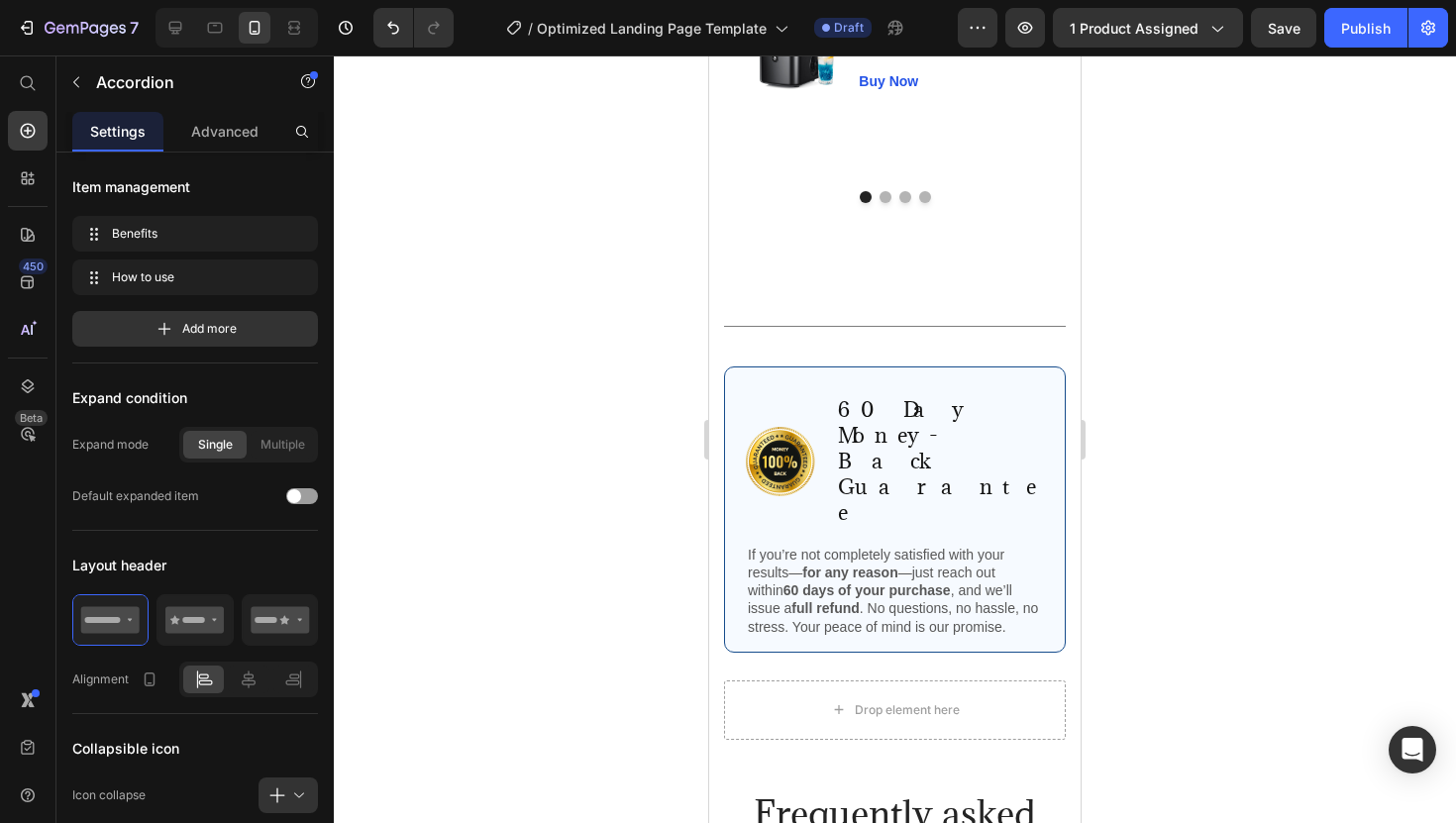 scroll, scrollTop: 4623, scrollLeft: 0, axis: vertical 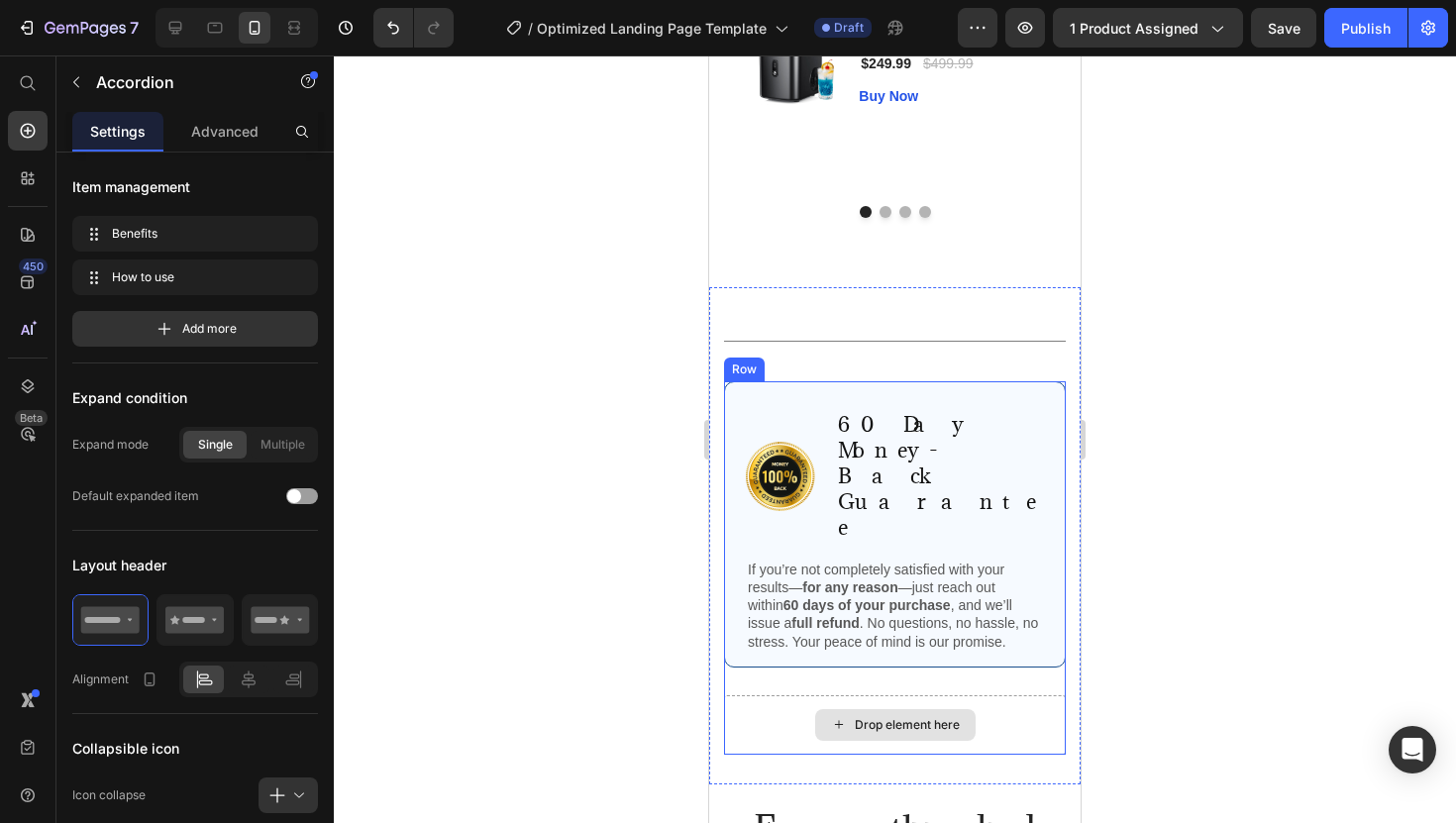 click on "Drop element here" at bounding box center [894, 725] 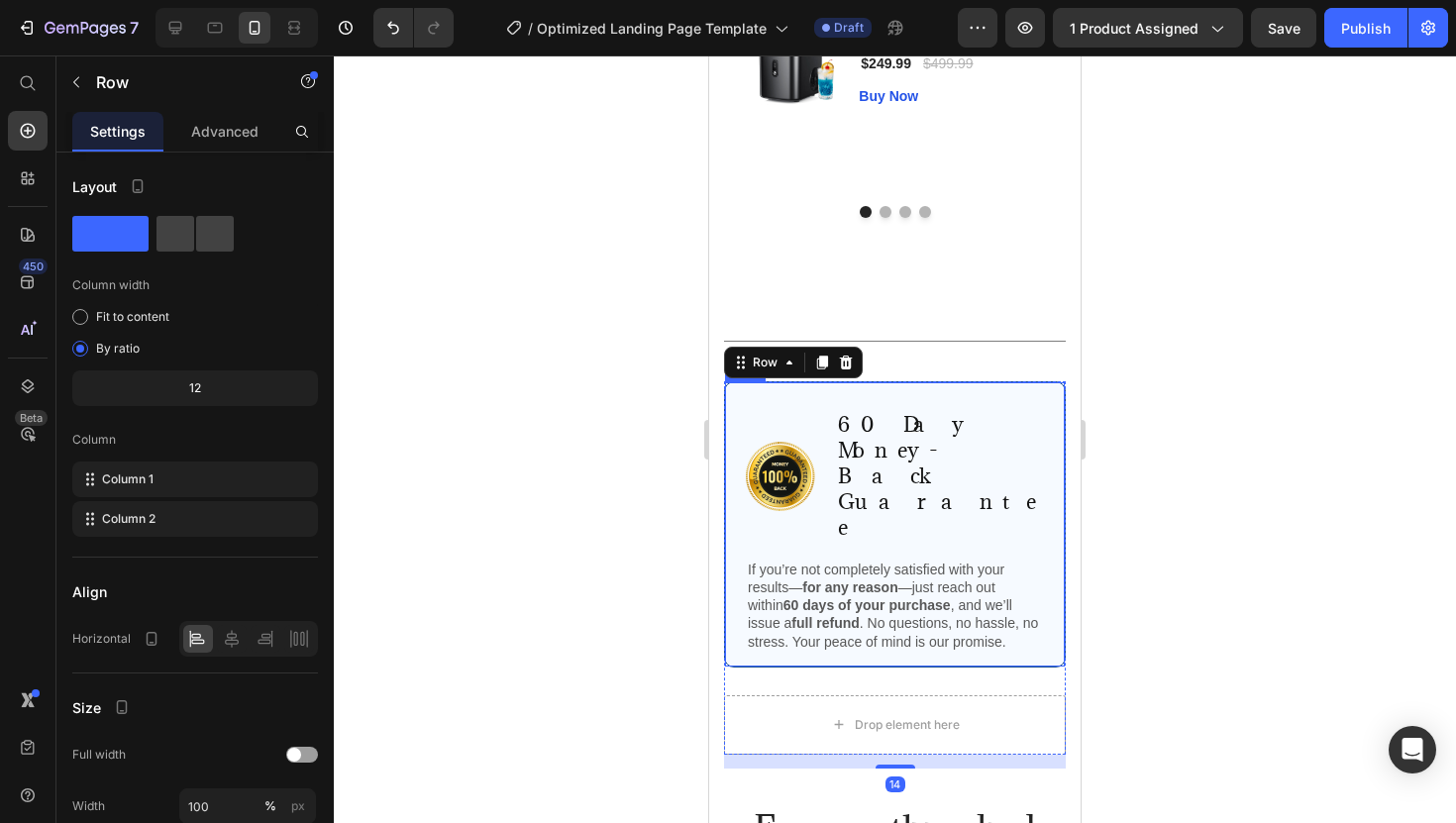 click 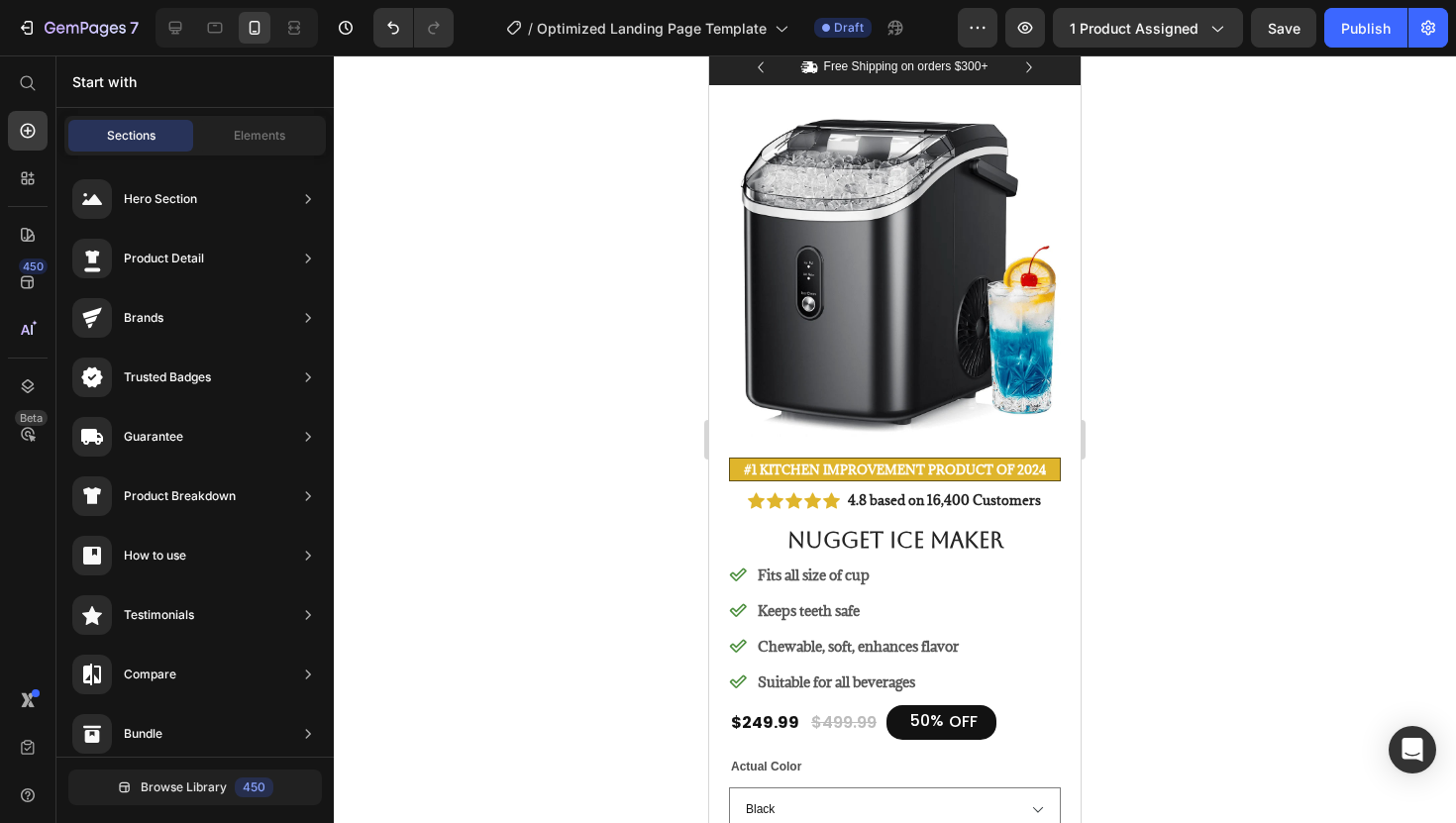 scroll, scrollTop: 0, scrollLeft: 0, axis: both 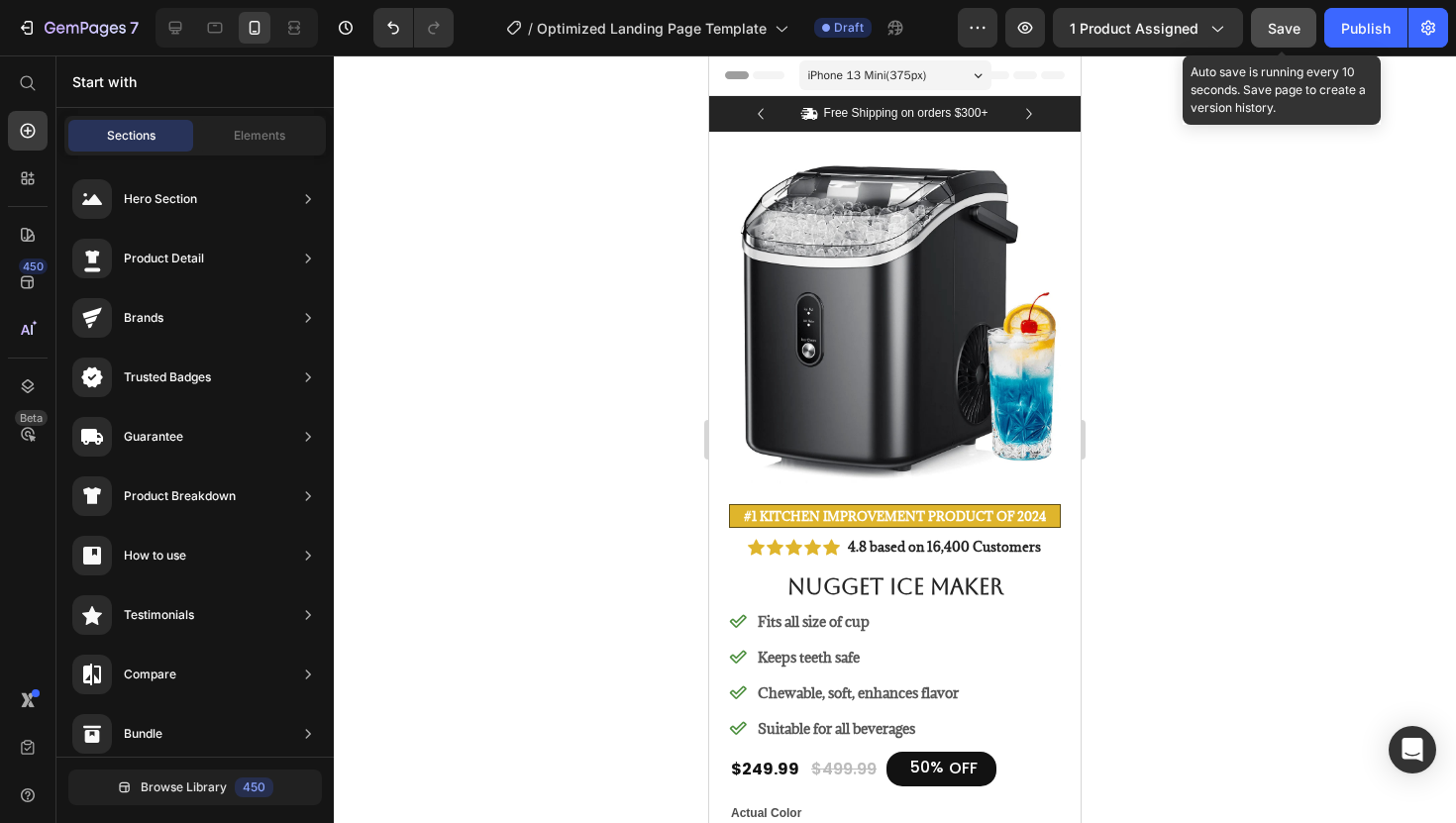 click on "Save" at bounding box center (1284, 28) 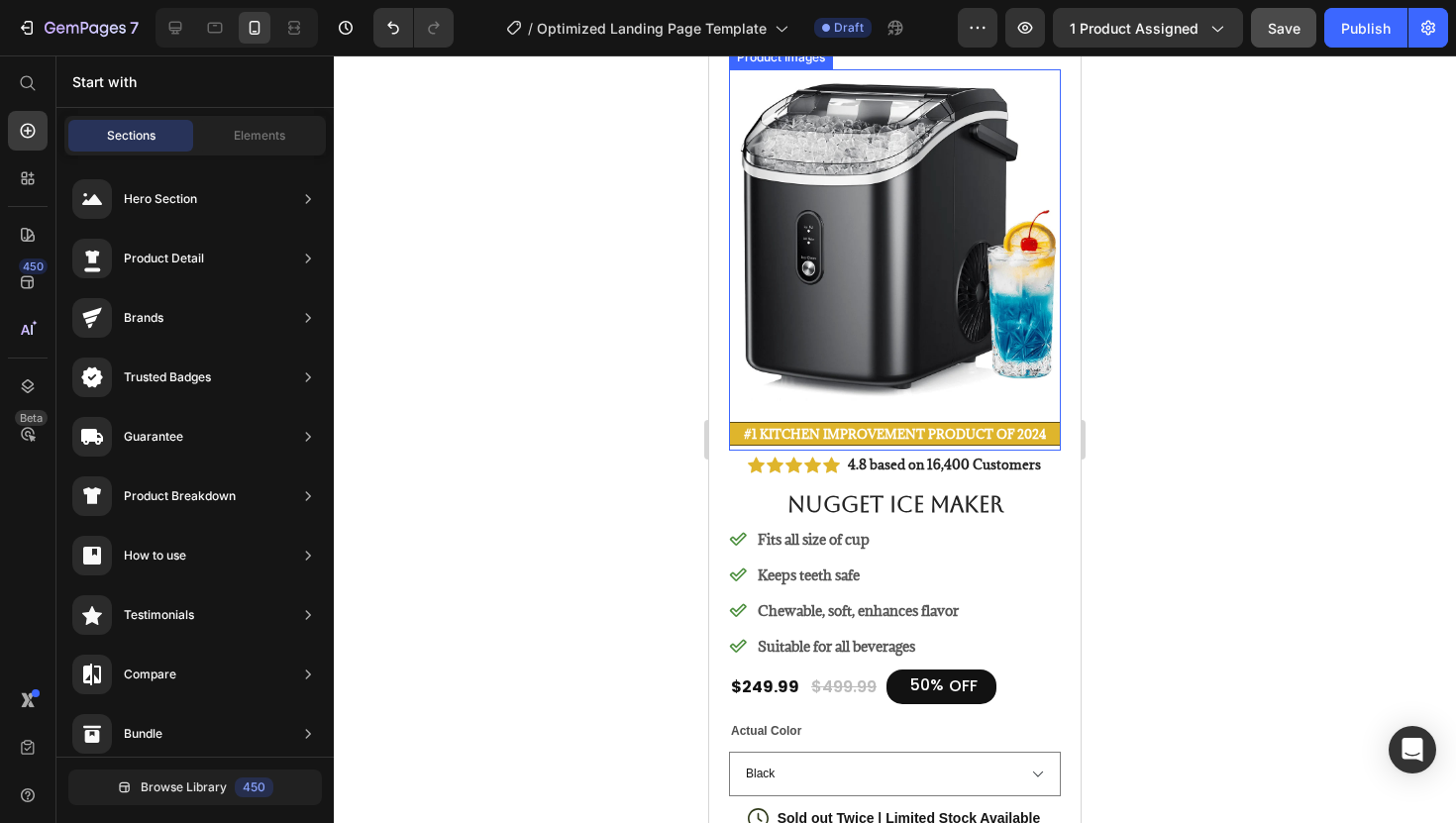 scroll, scrollTop: 0, scrollLeft: 0, axis: both 